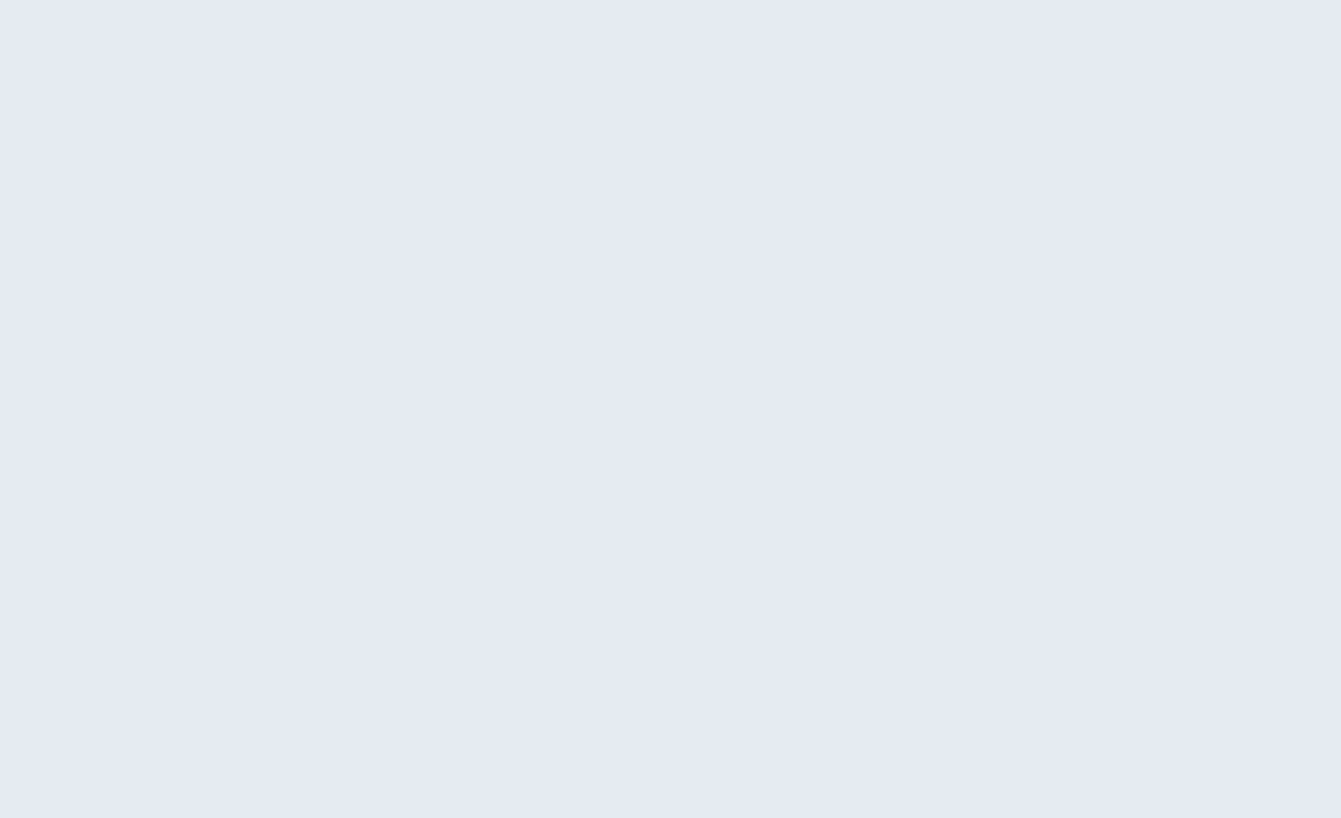 scroll, scrollTop: 0, scrollLeft: 0, axis: both 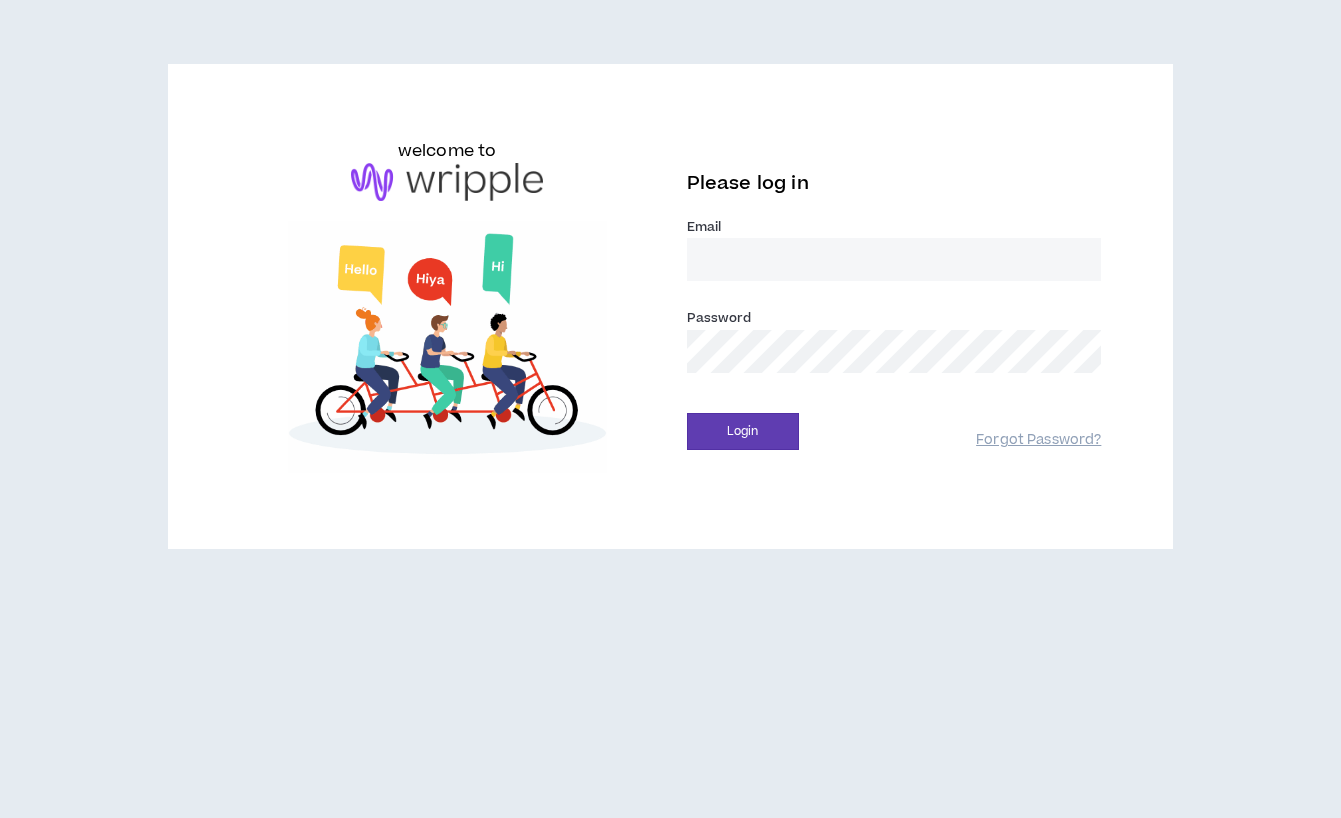 type on "[EMAIL_ADDRESS][DOMAIN_NAME]" 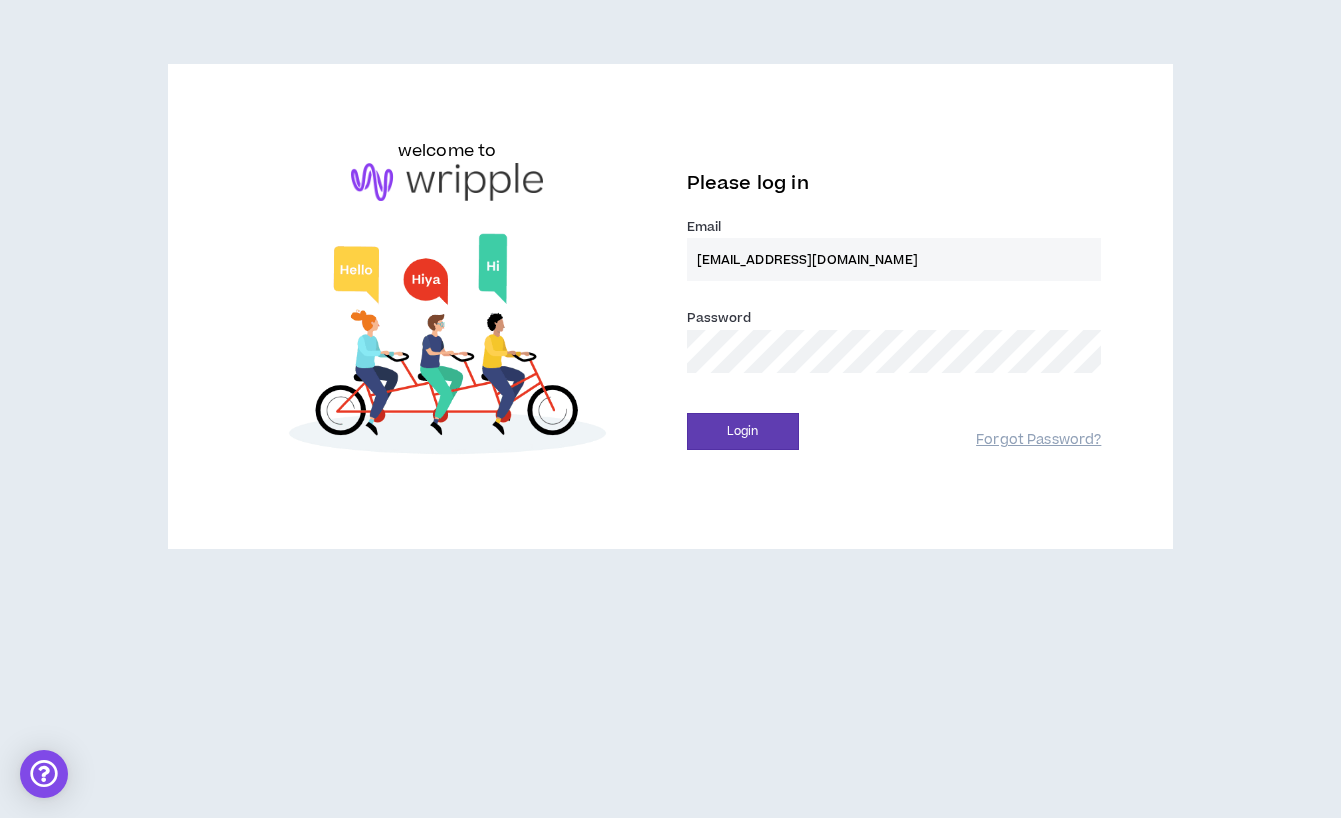 click on "Login" at bounding box center (743, 431) 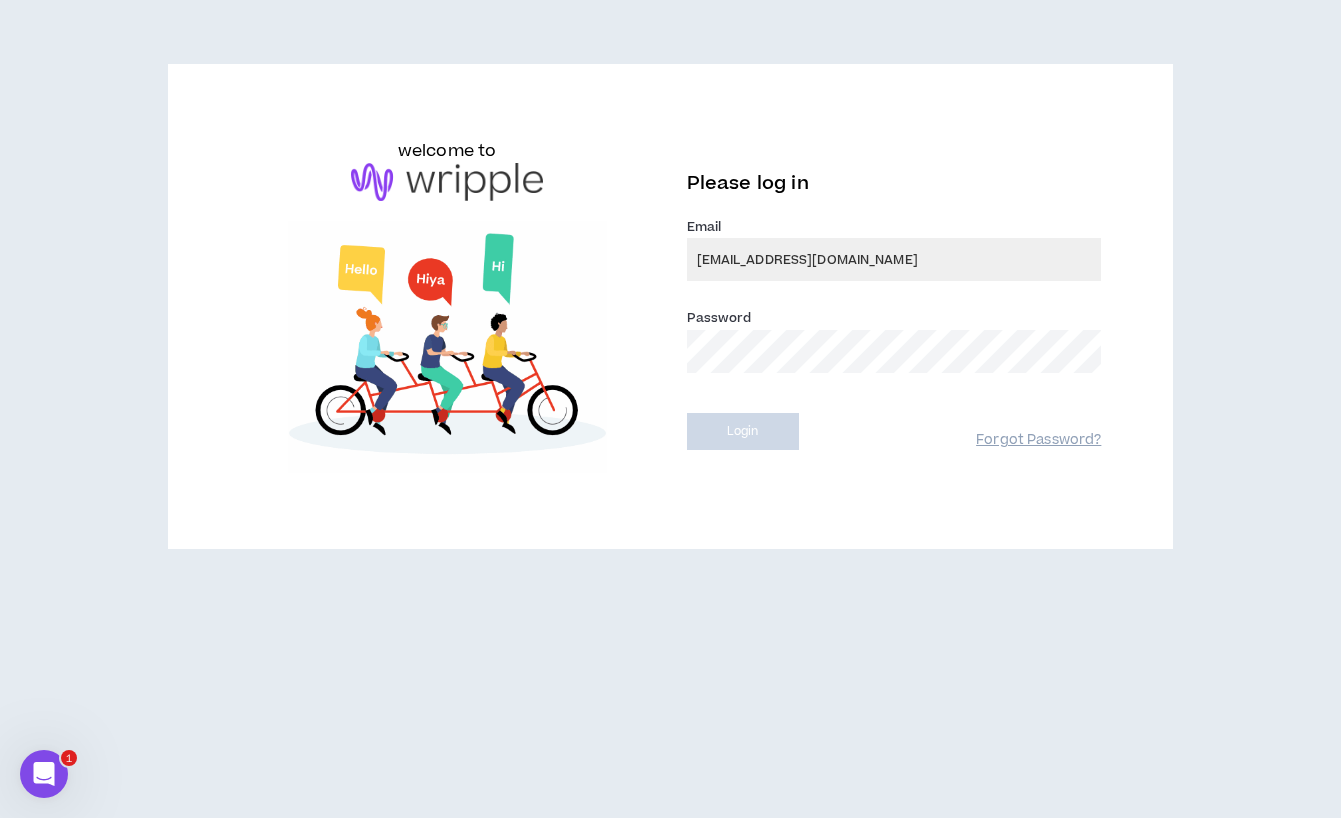 scroll, scrollTop: 0, scrollLeft: 0, axis: both 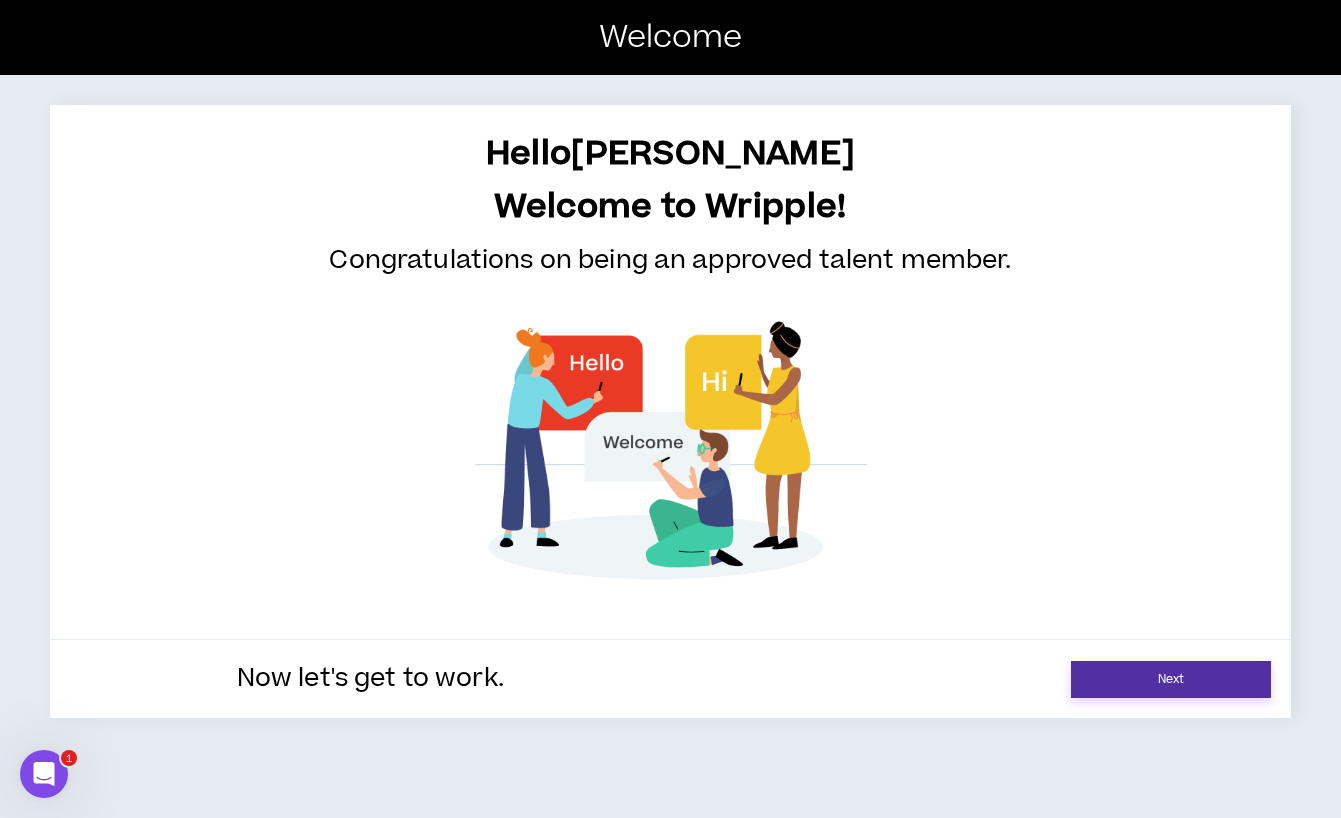 click on "Next" at bounding box center [1171, 679] 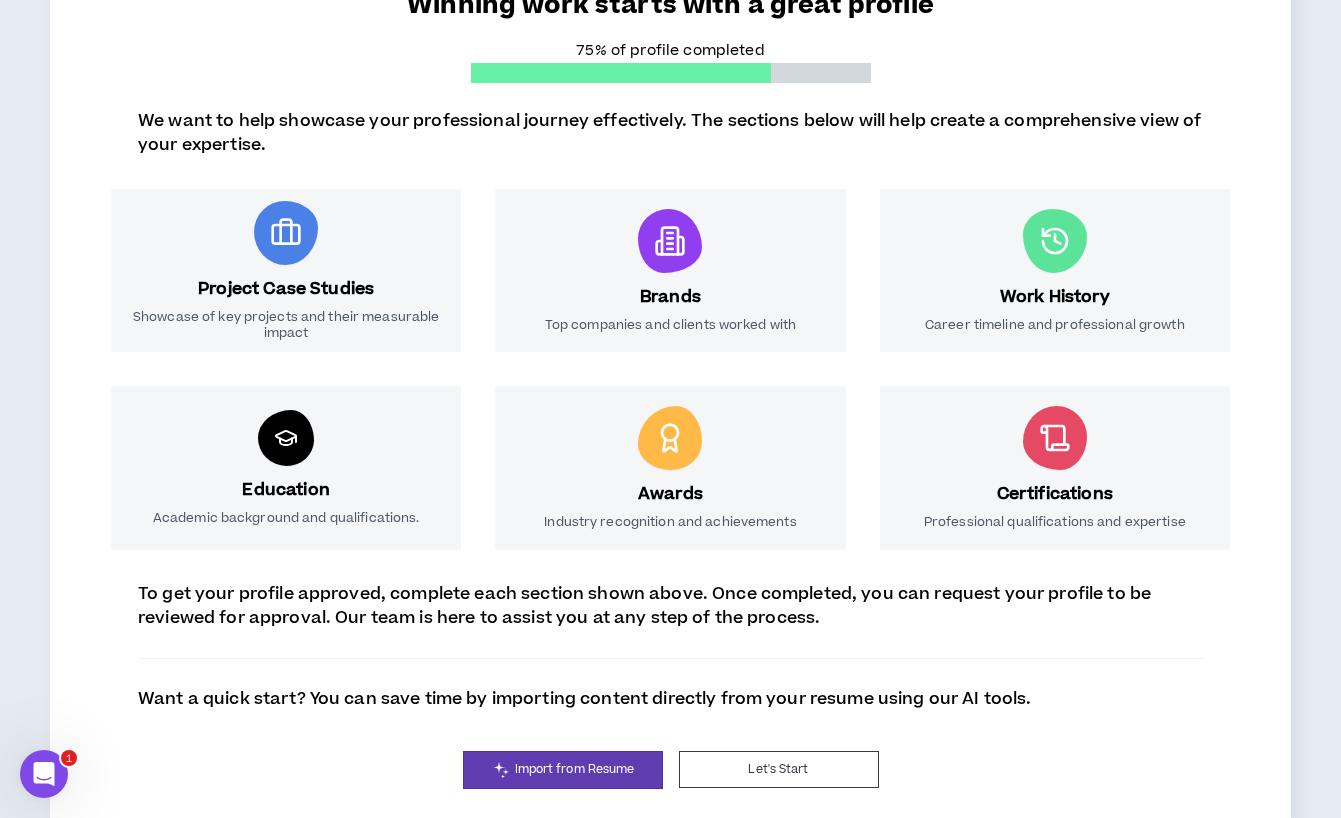 scroll, scrollTop: 257, scrollLeft: 0, axis: vertical 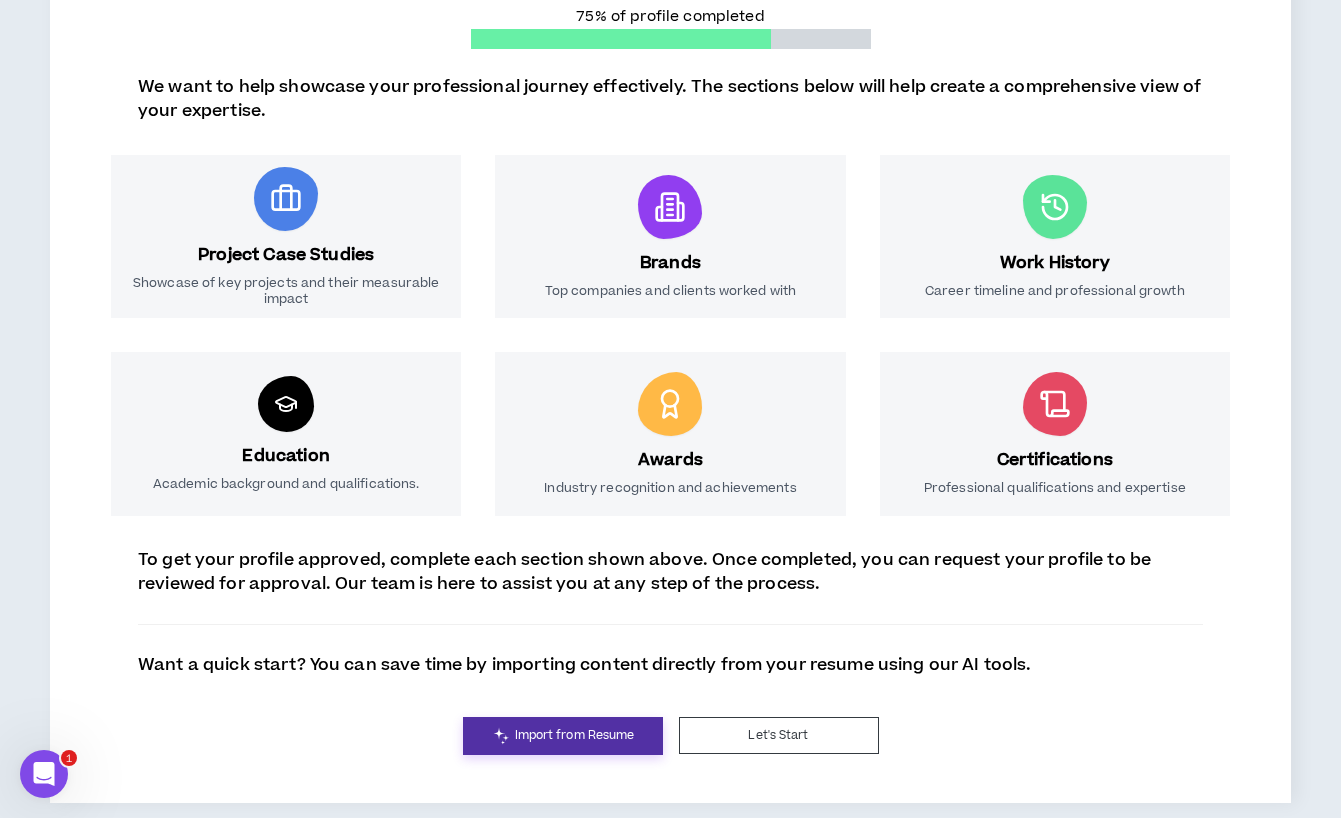 click on "Import from Resume" at bounding box center [575, 735] 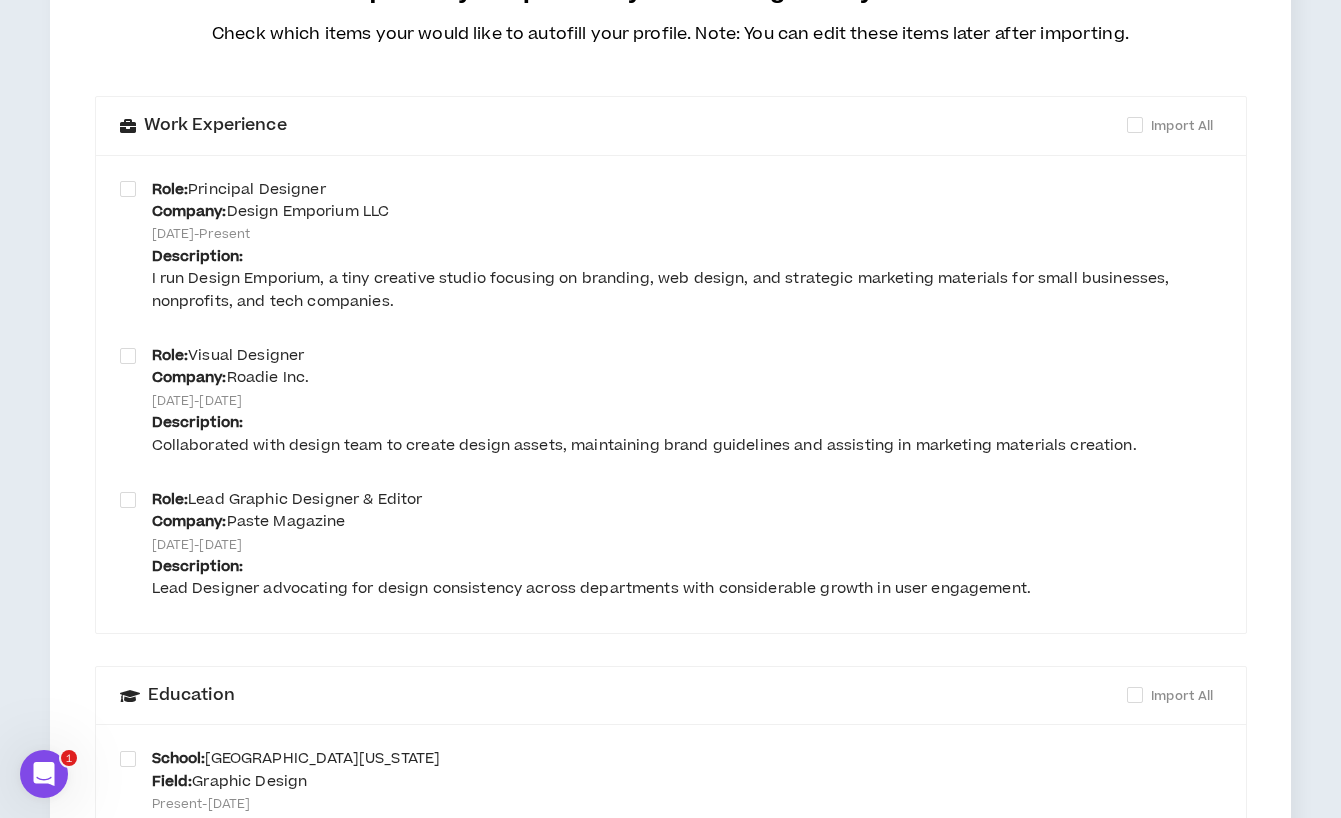 scroll, scrollTop: 253, scrollLeft: 0, axis: vertical 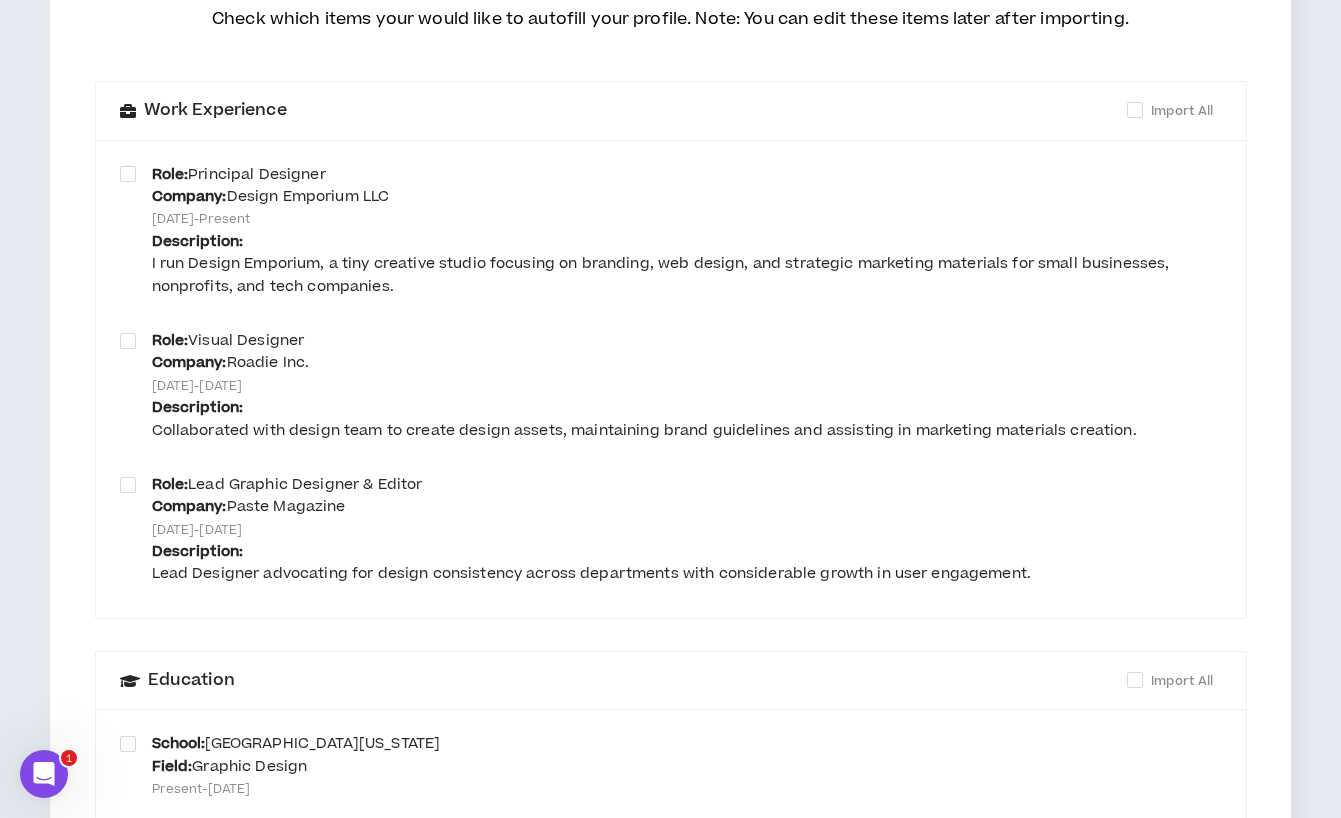 click on "Role:  Principal Designer Company:  Design Emporium LLC [DATE]  -  Present Description:  I run Design Emporium, a tiny creative studio focusing on branding, web design, and strategic marketing materials for small businesses, nonprofits, and tech companies." at bounding box center (671, 235) 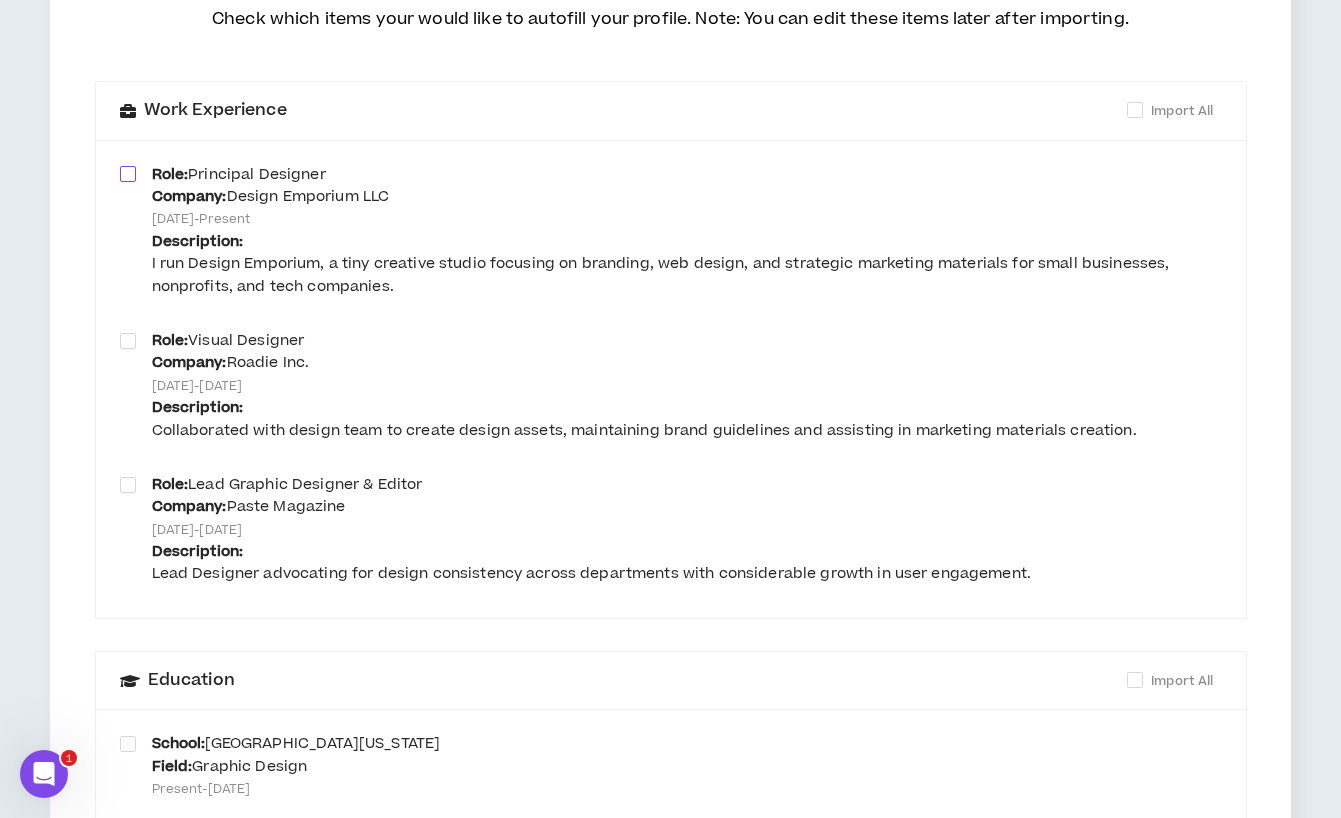 click at bounding box center [128, 174] 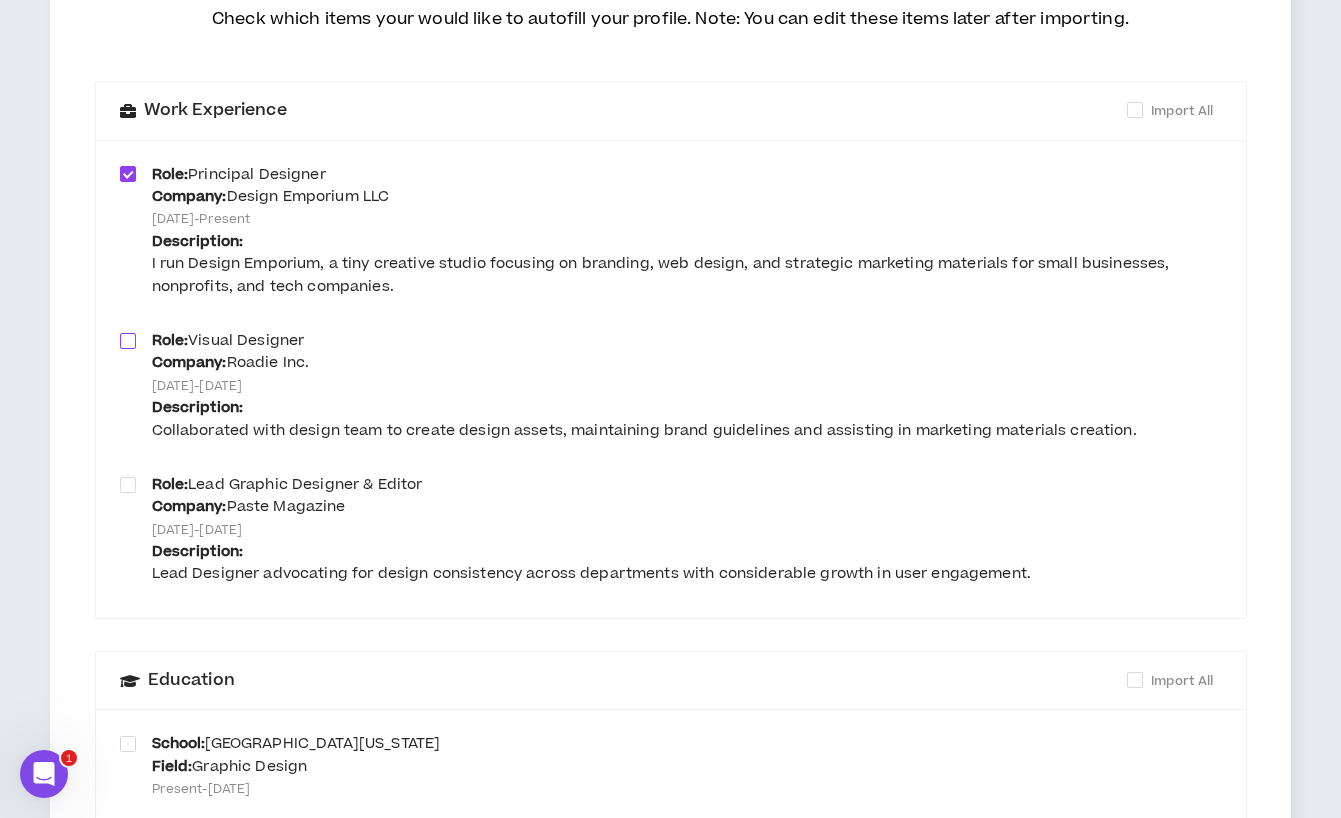 click at bounding box center [128, 341] 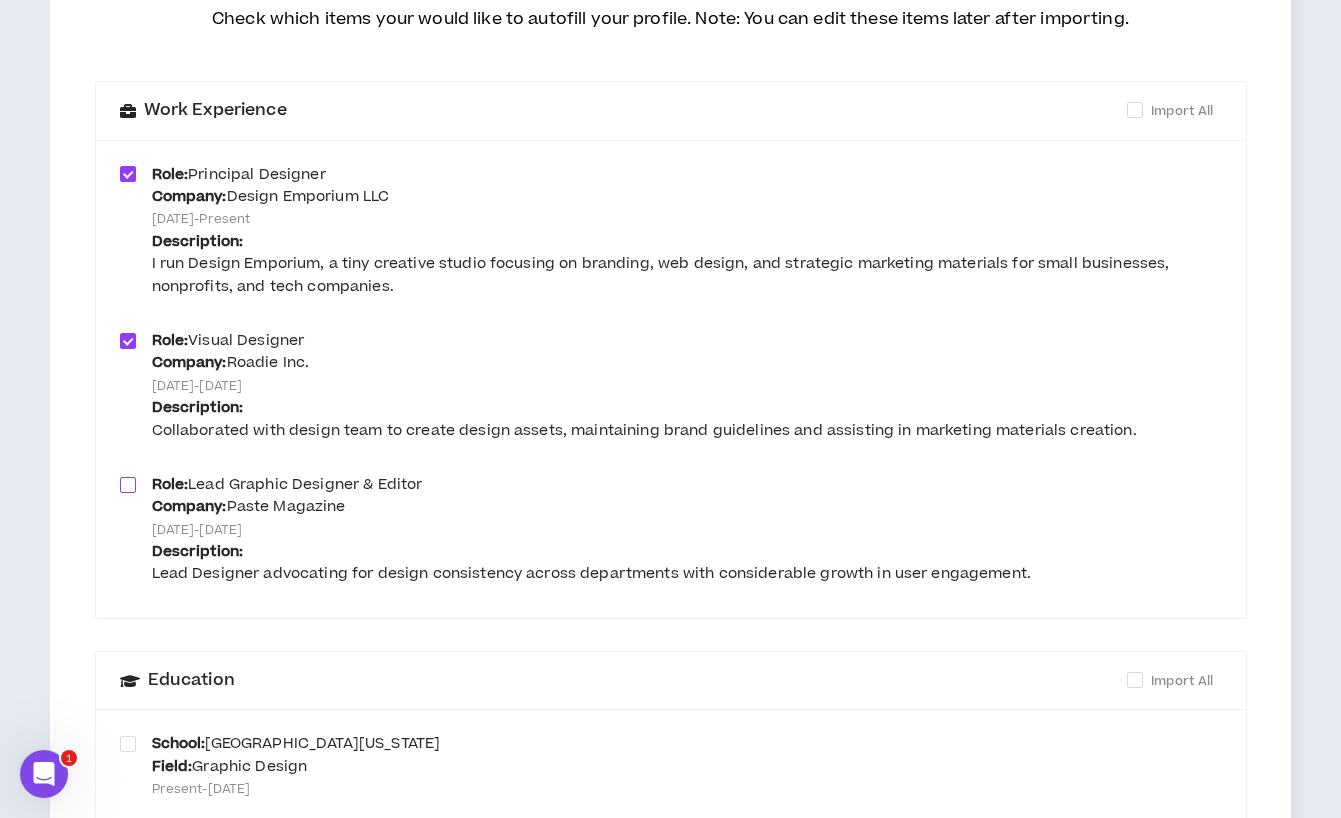 click at bounding box center [128, 485] 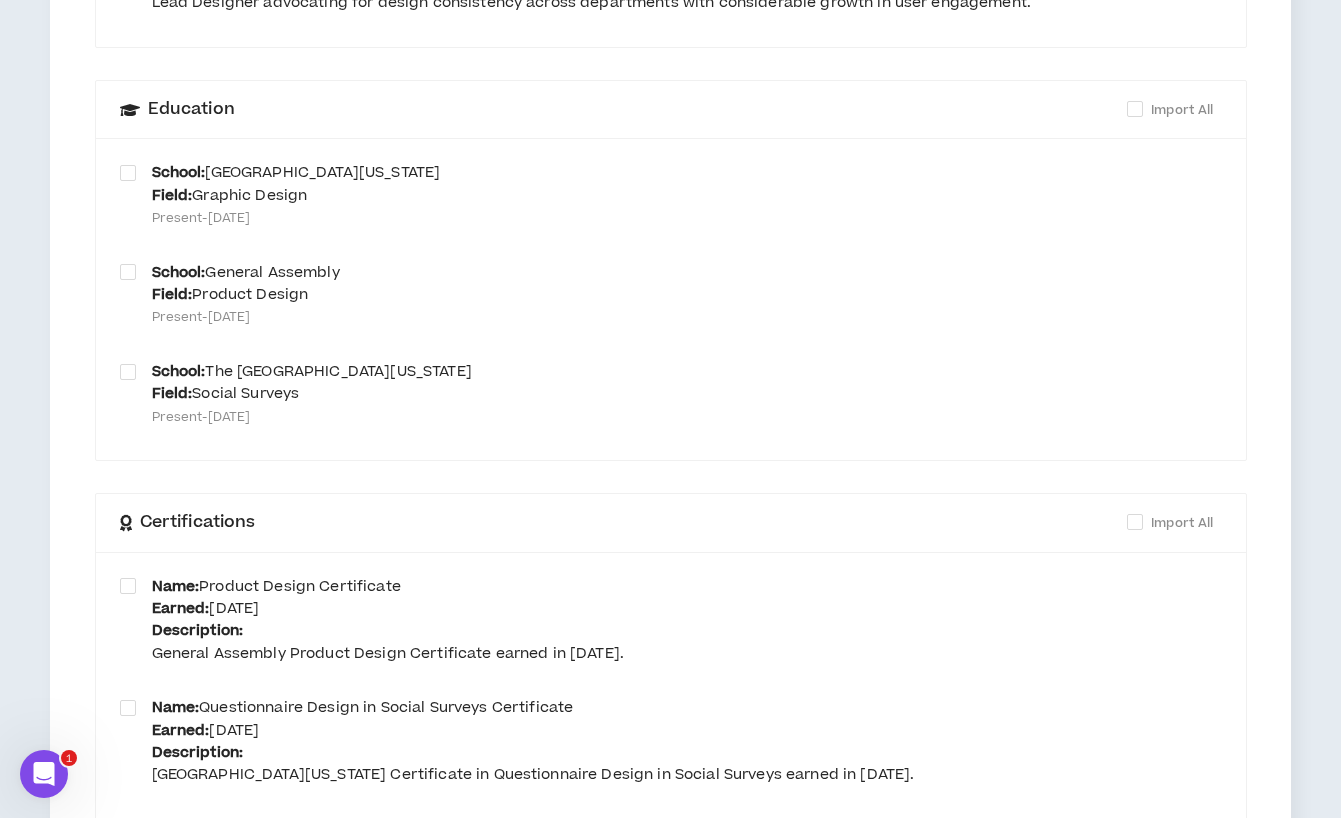 scroll, scrollTop: 827, scrollLeft: 0, axis: vertical 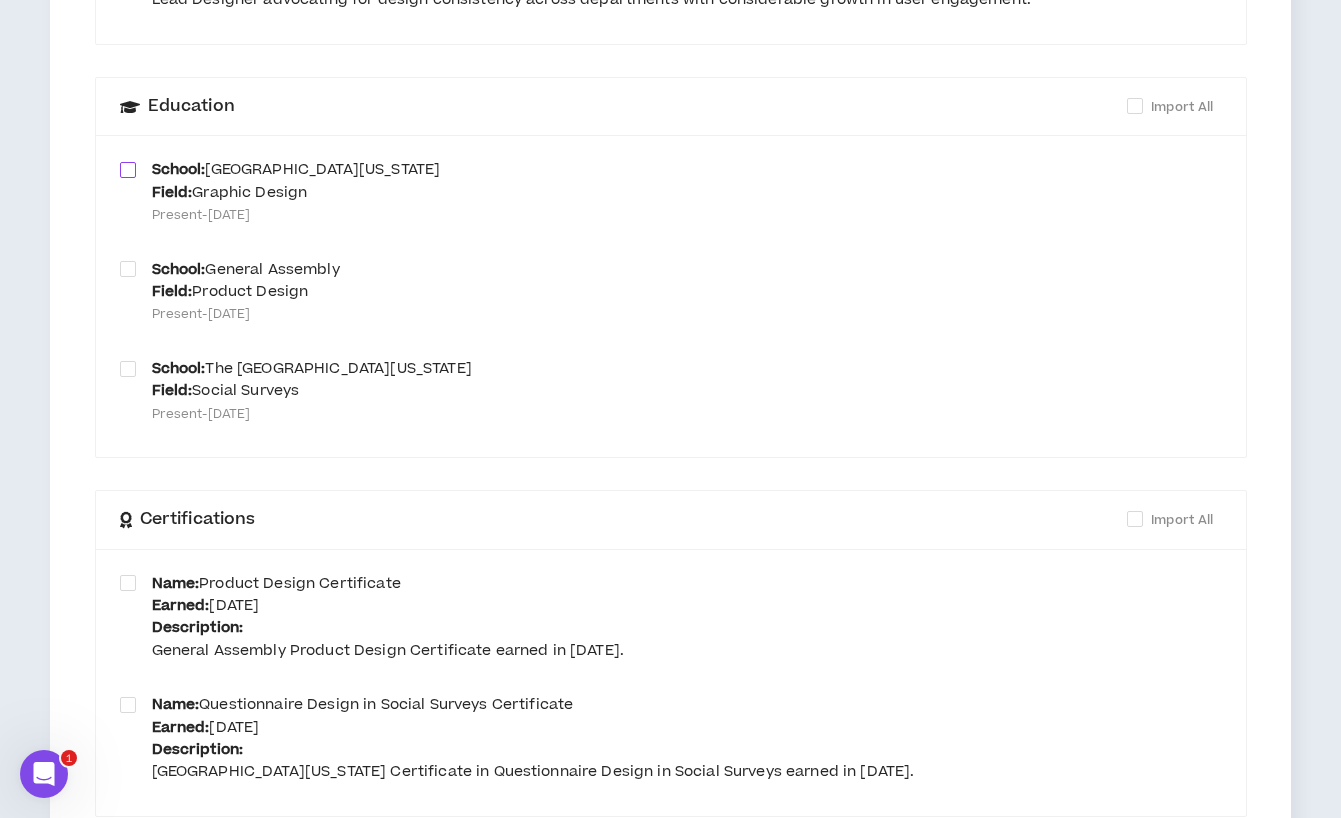 click at bounding box center [128, 170] 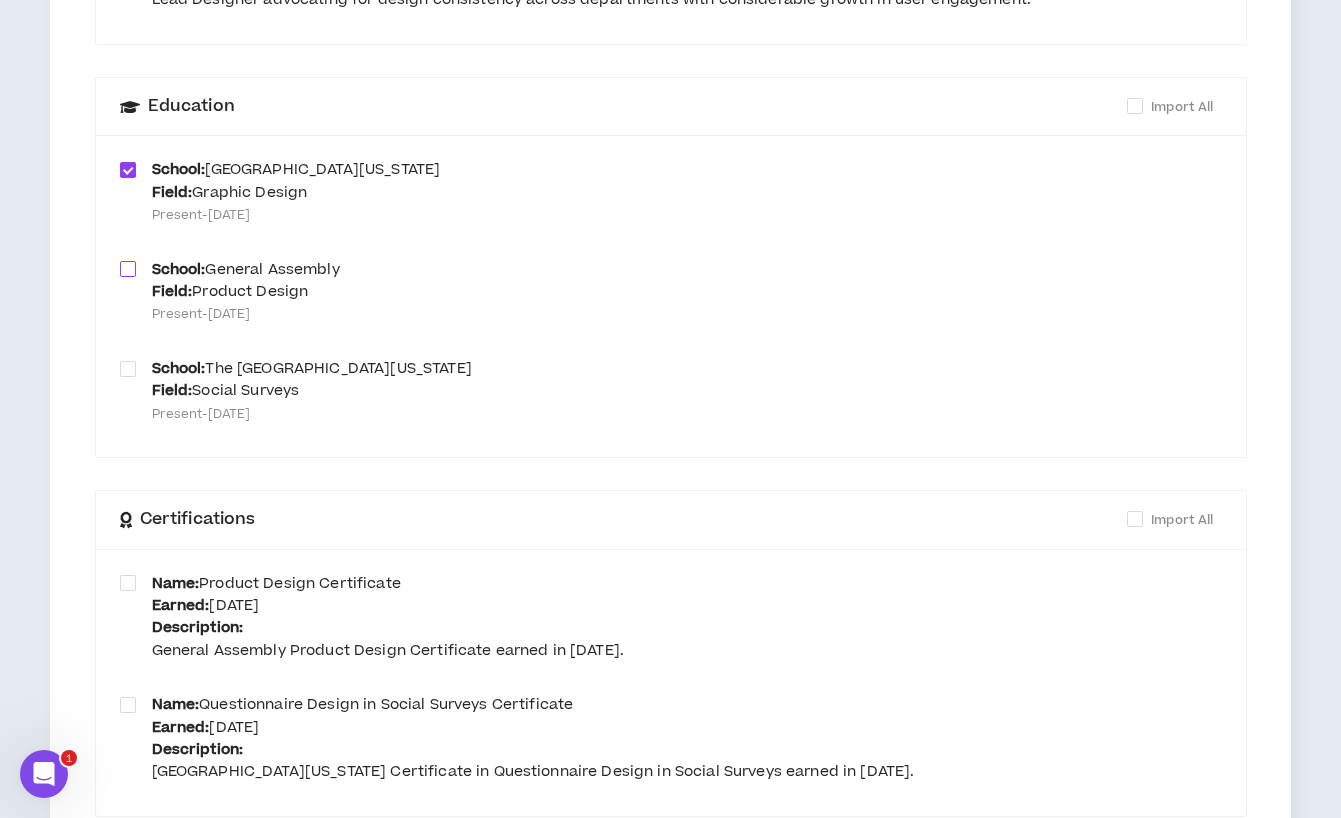 click at bounding box center [128, 269] 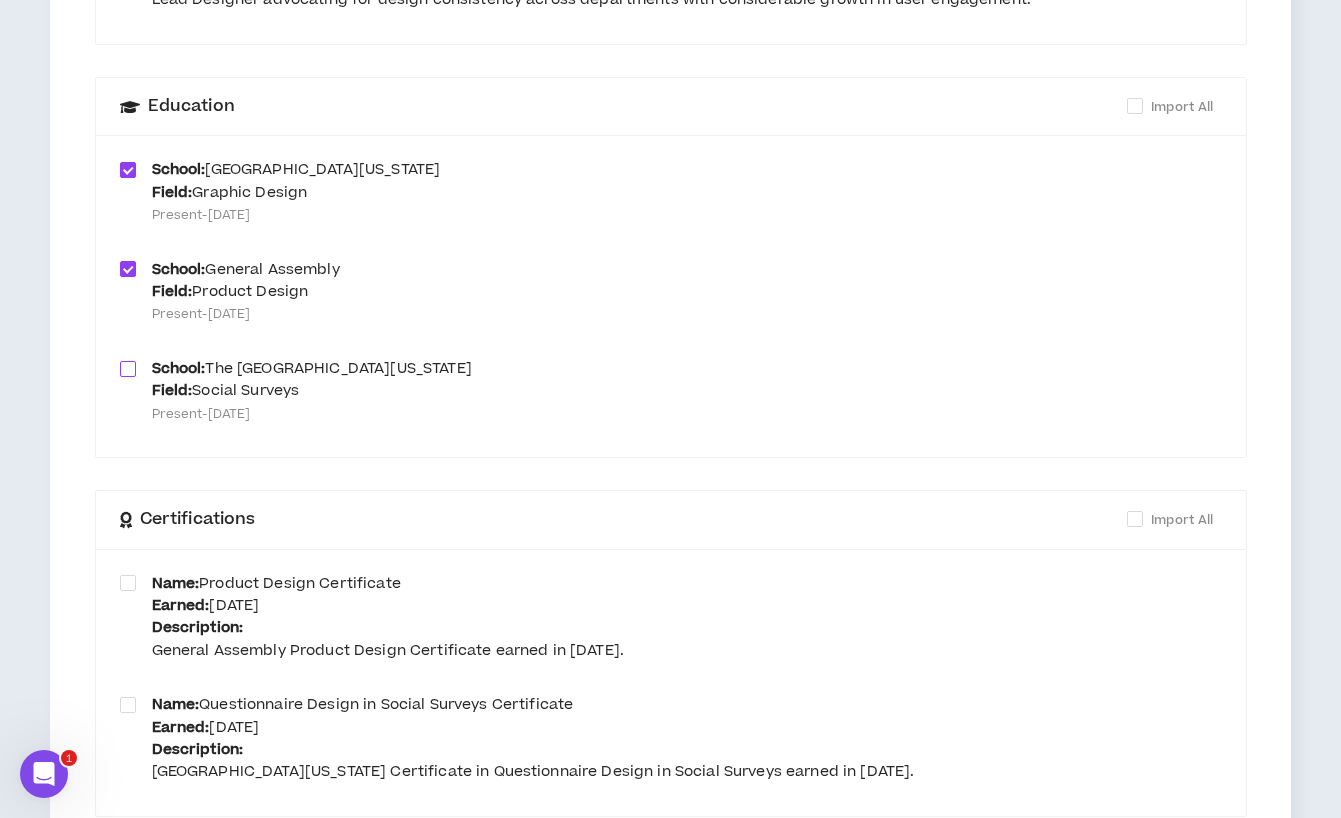 click at bounding box center (128, 369) 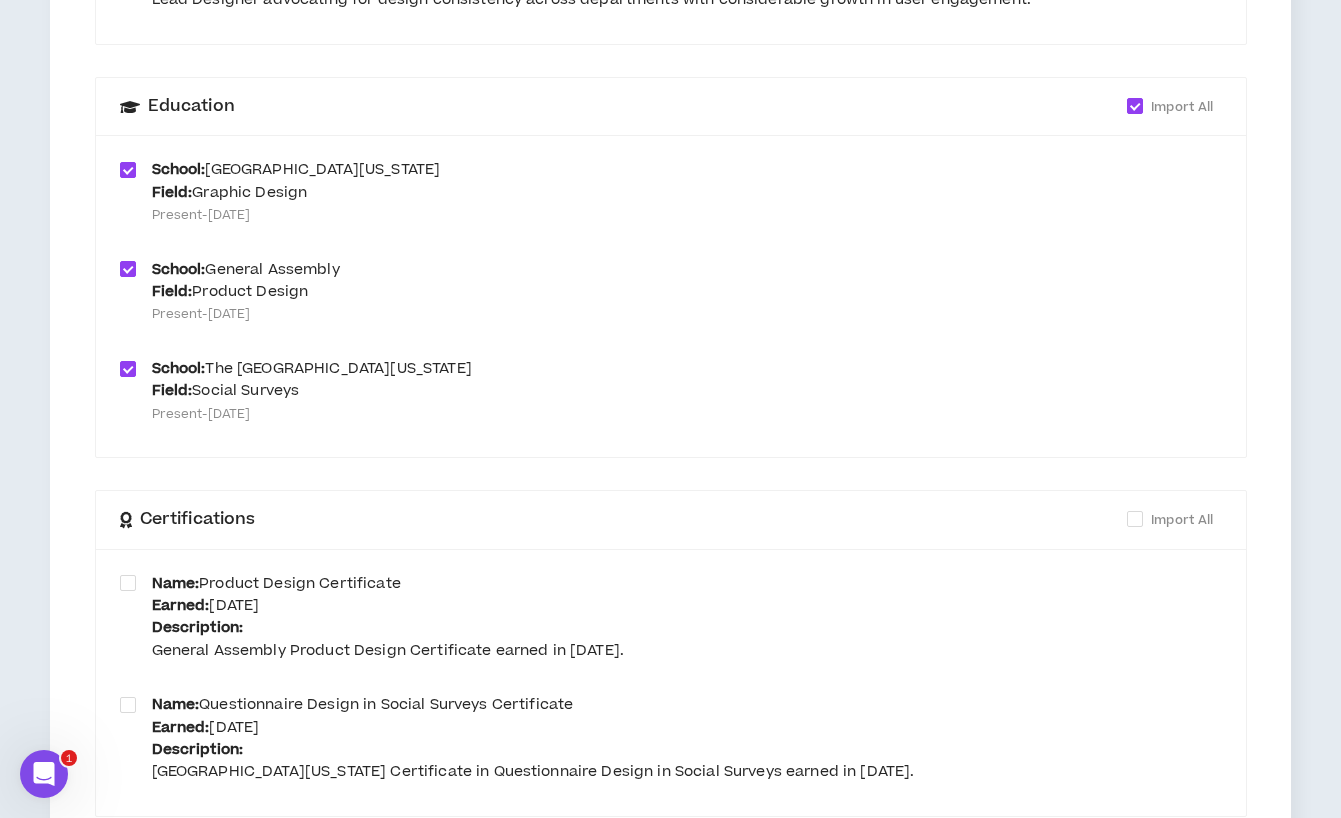 scroll, scrollTop: 928, scrollLeft: 0, axis: vertical 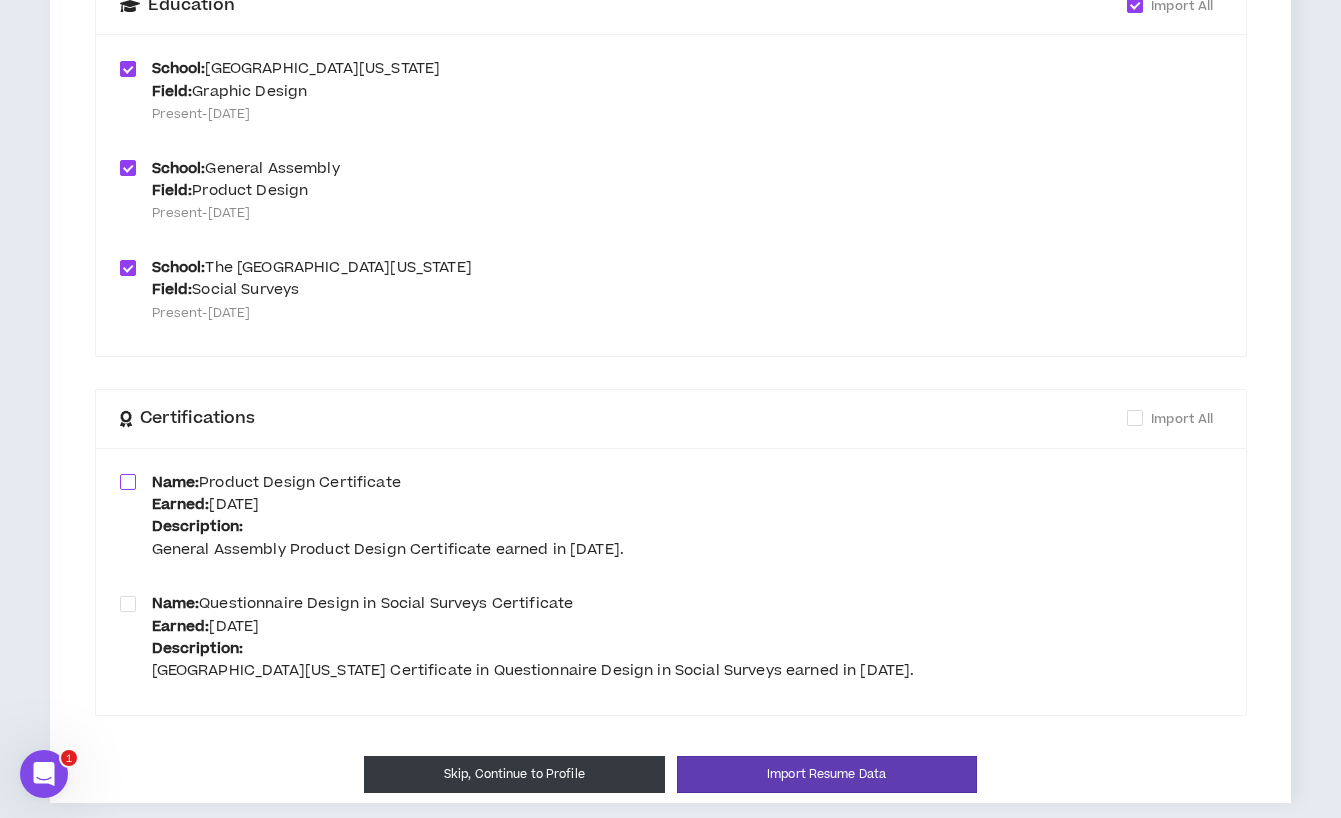 click at bounding box center [128, 482] 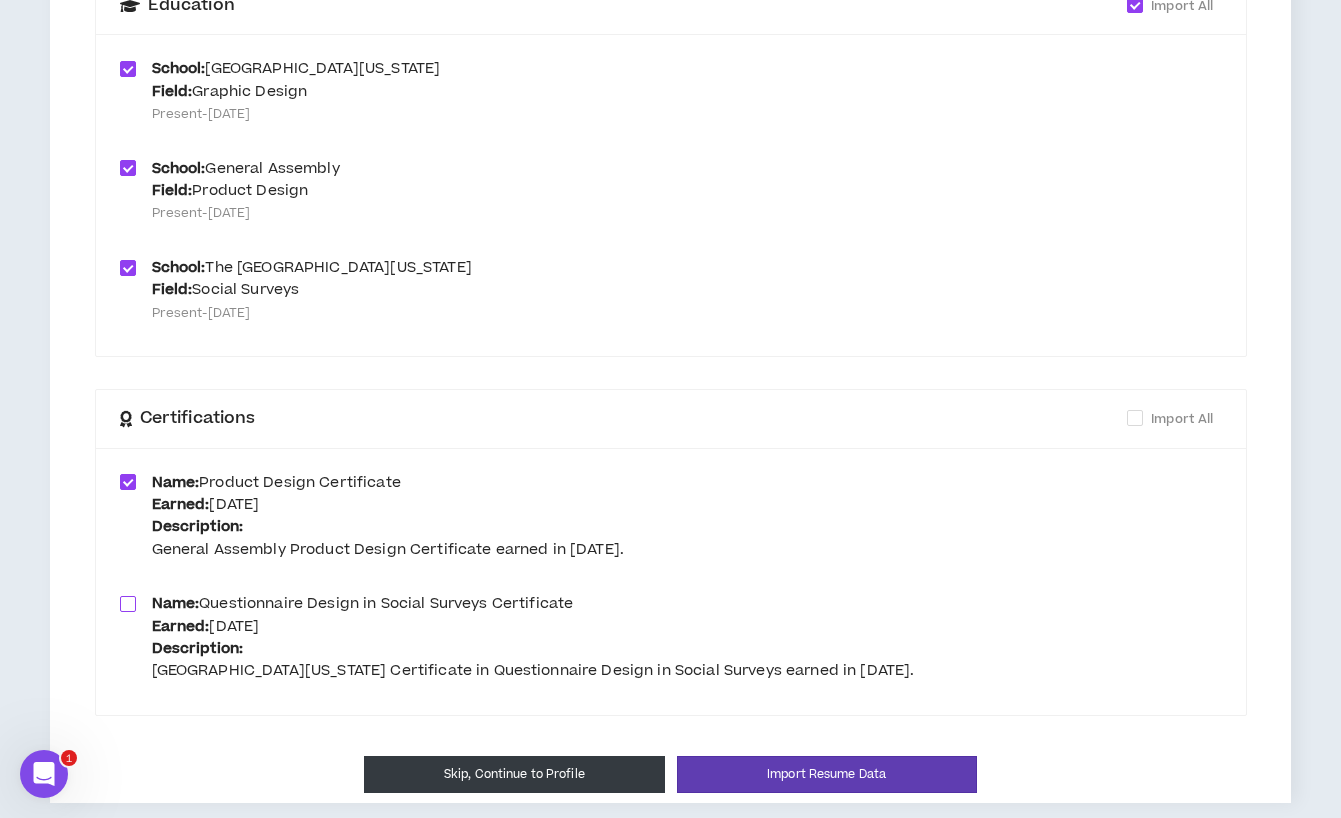 click at bounding box center [128, 604] 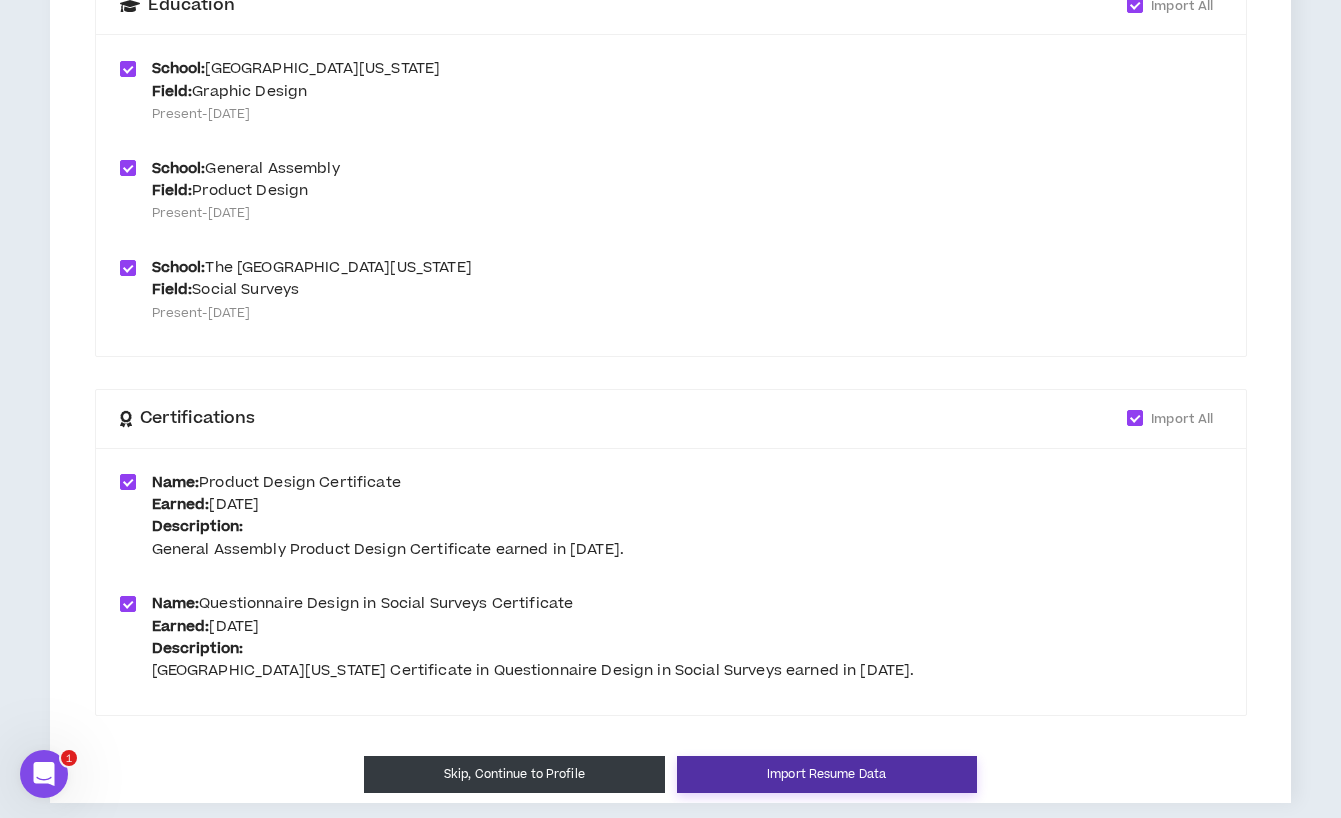 click on "Import Resume Data" at bounding box center [827, 774] 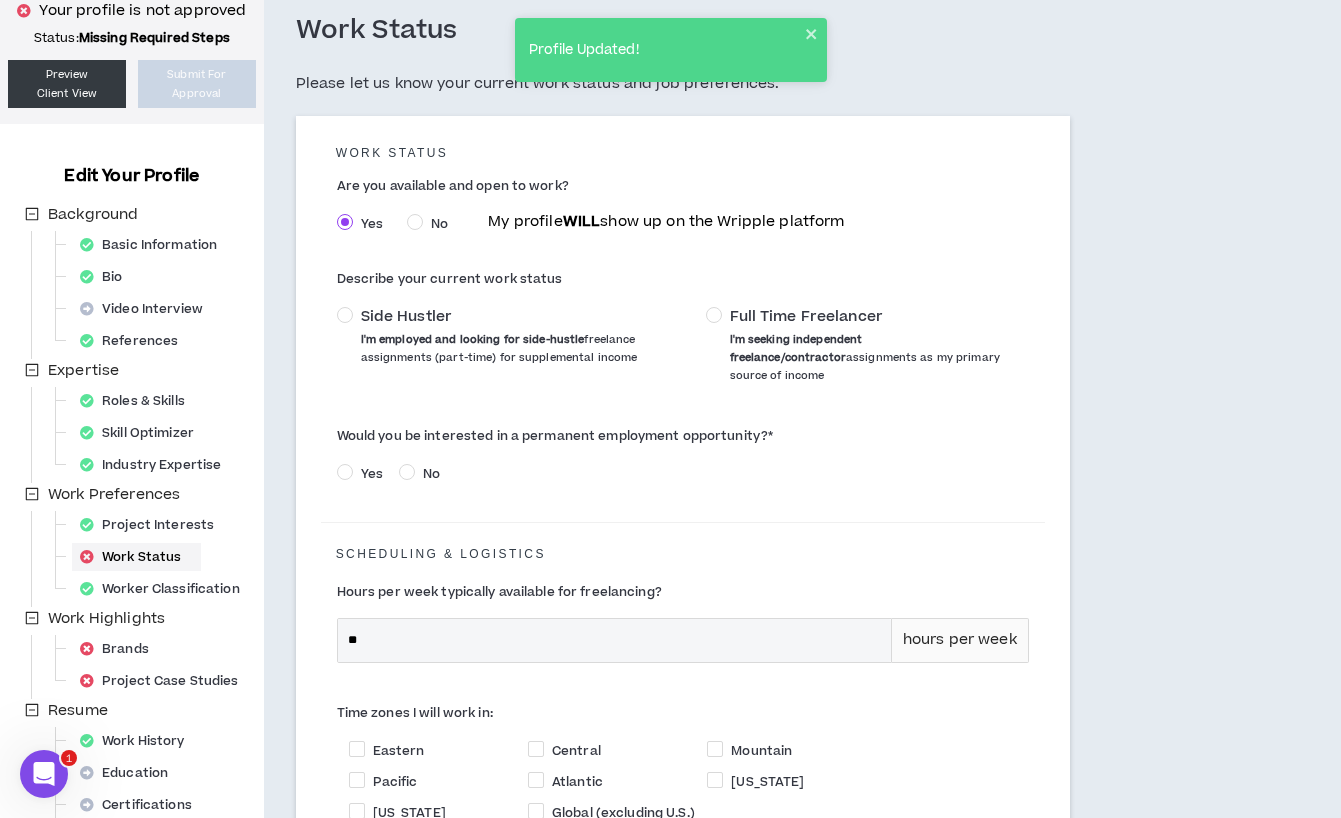 scroll, scrollTop: 107, scrollLeft: 0, axis: vertical 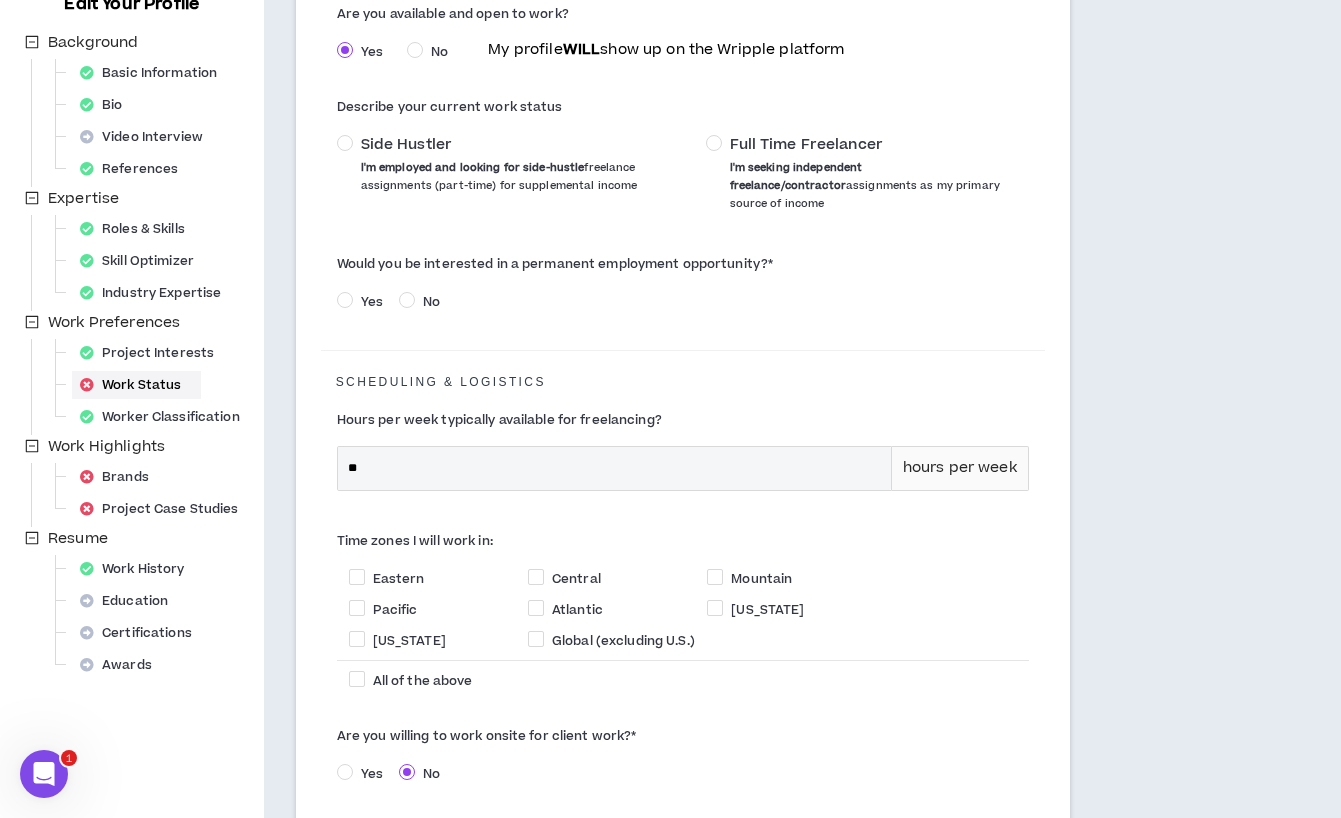 click on "No" at bounding box center (431, 302) 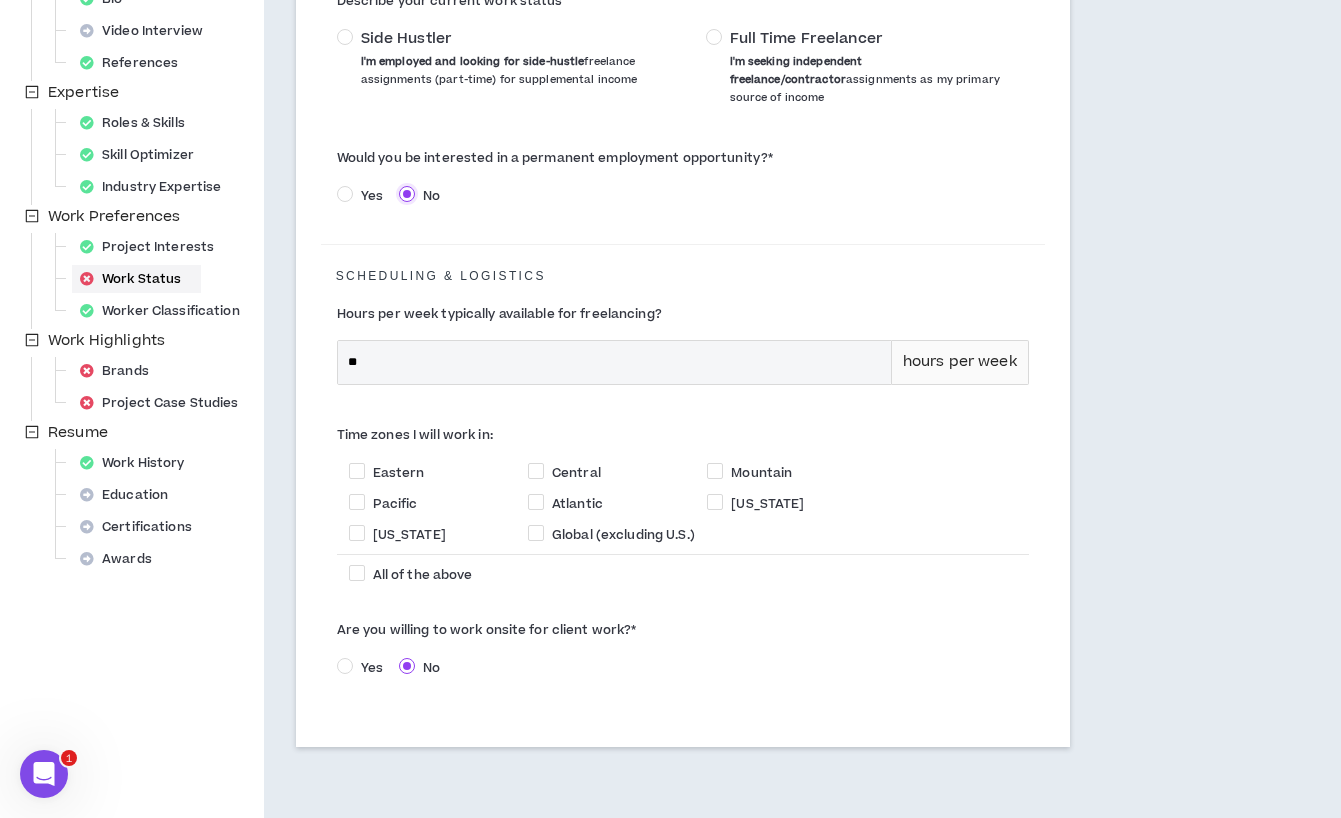 scroll, scrollTop: 393, scrollLeft: 0, axis: vertical 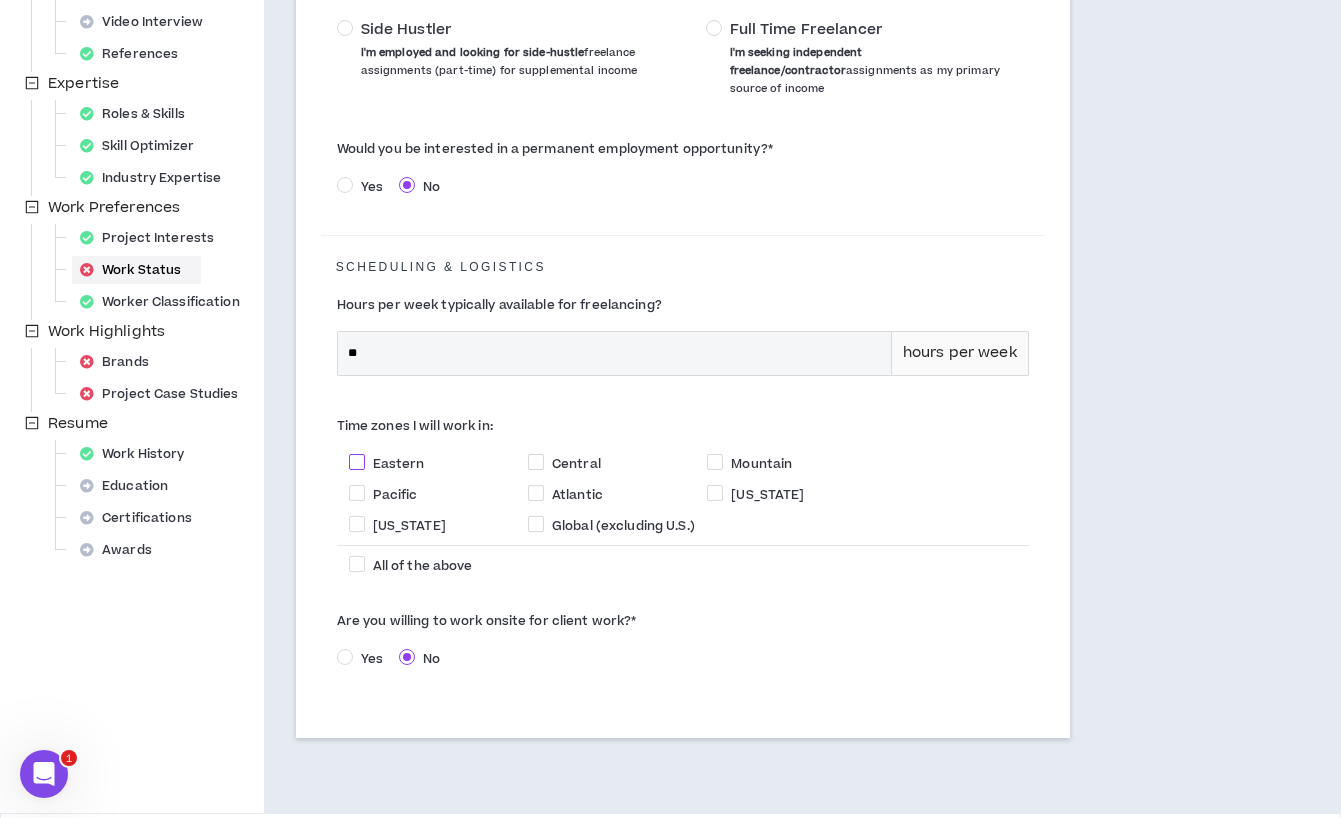 click on "Eastern" at bounding box center [399, 464] 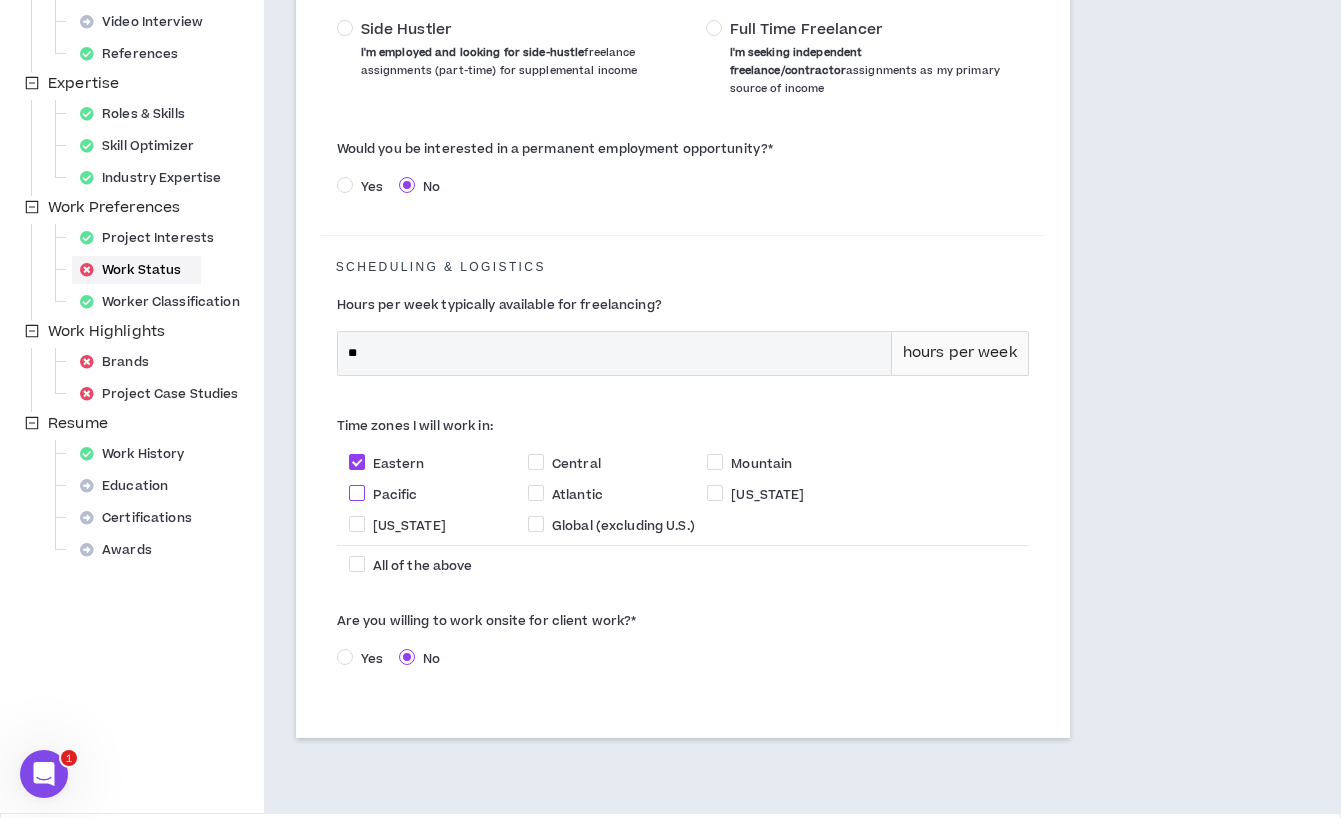 click on "Pacific" at bounding box center [395, 495] 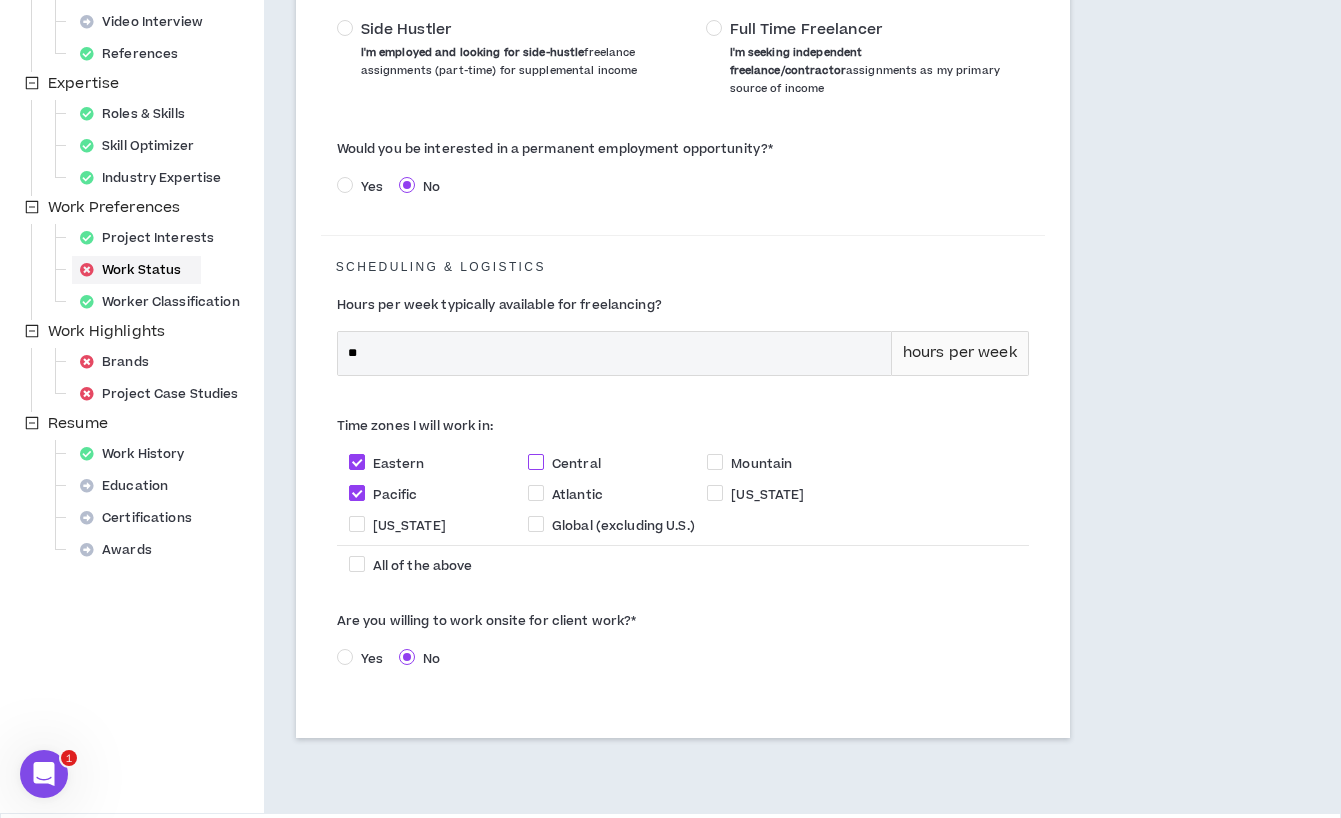 click on "Central" at bounding box center [576, 464] 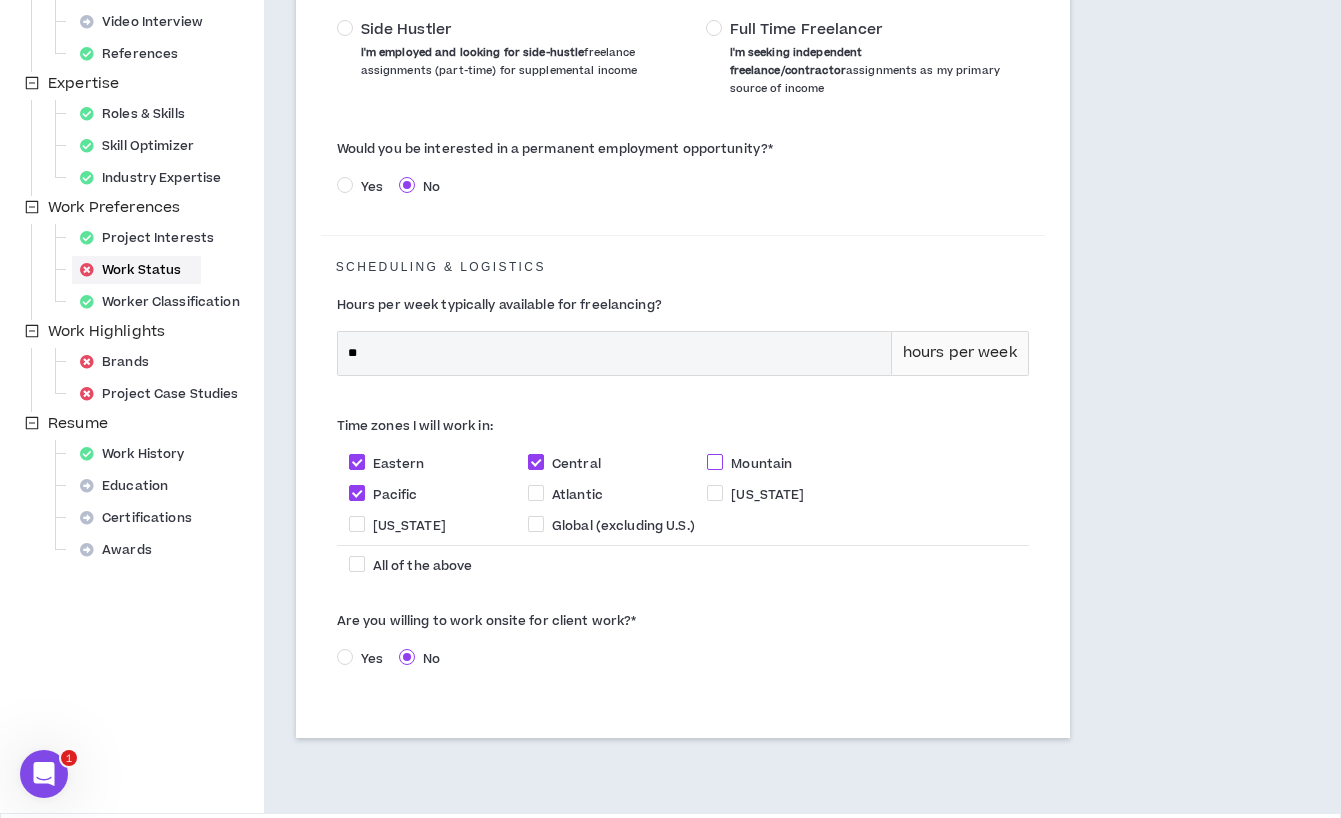 click at bounding box center (715, 462) 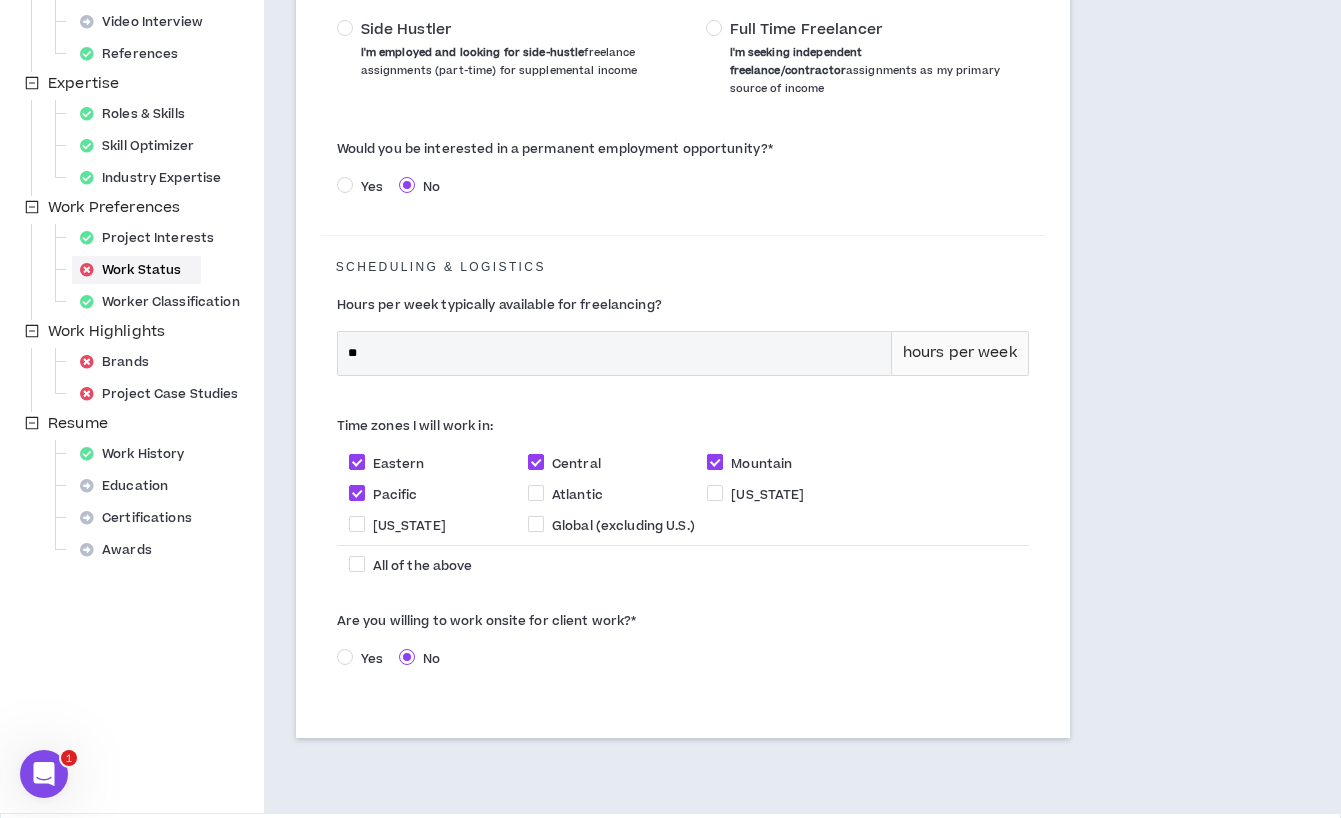 scroll, scrollTop: 451, scrollLeft: 0, axis: vertical 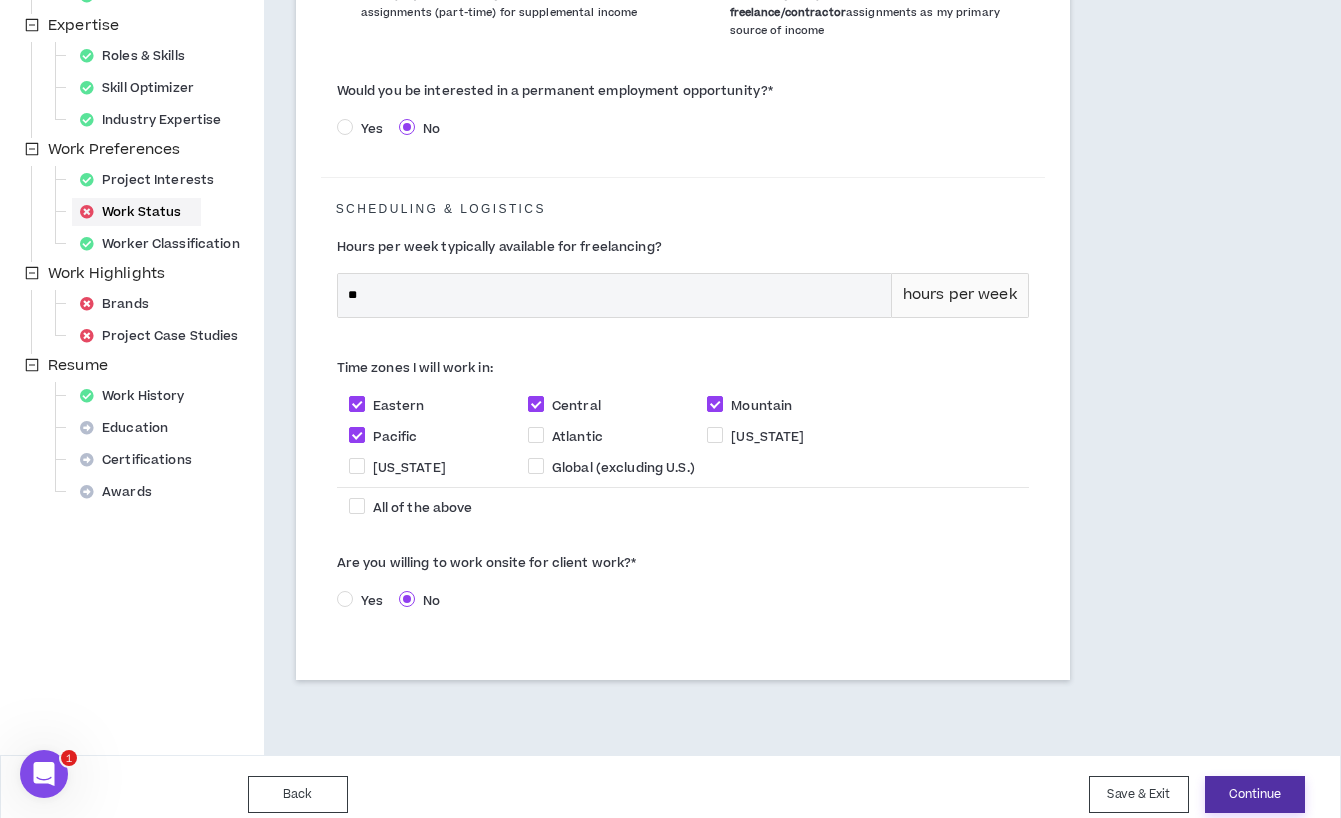 click on "Continue" at bounding box center (1255, 794) 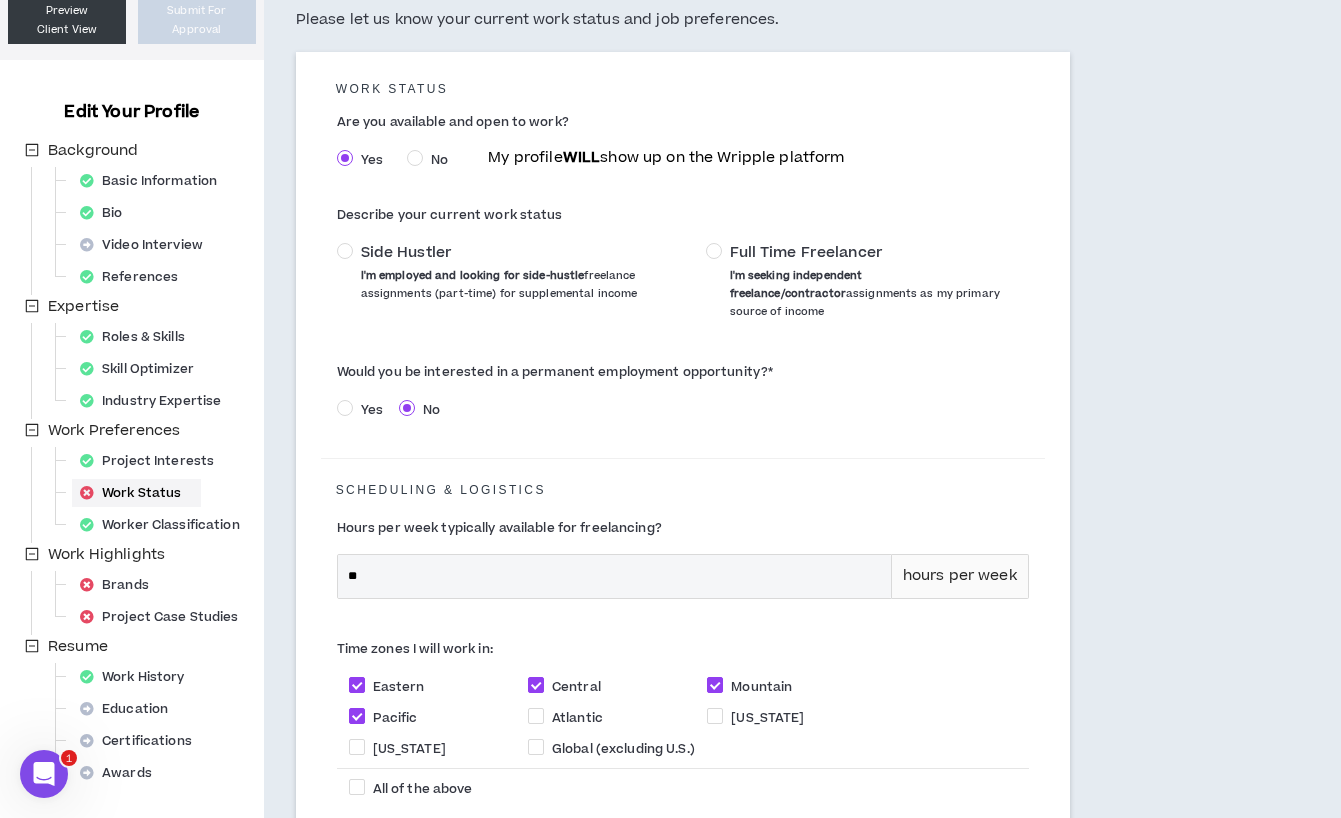 scroll, scrollTop: 212, scrollLeft: 0, axis: vertical 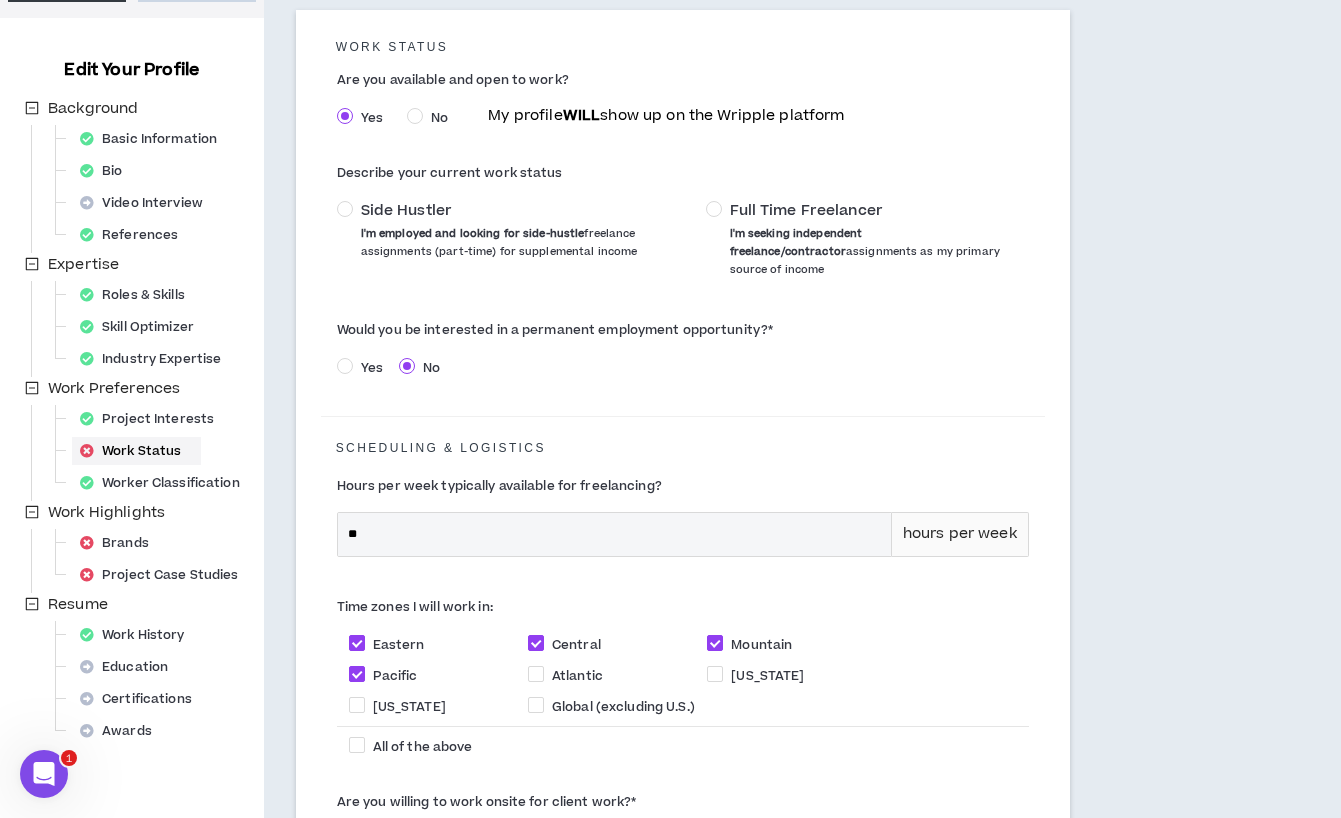 click on "I'm seeking independent freelance/contractor" at bounding box center (796, 242) 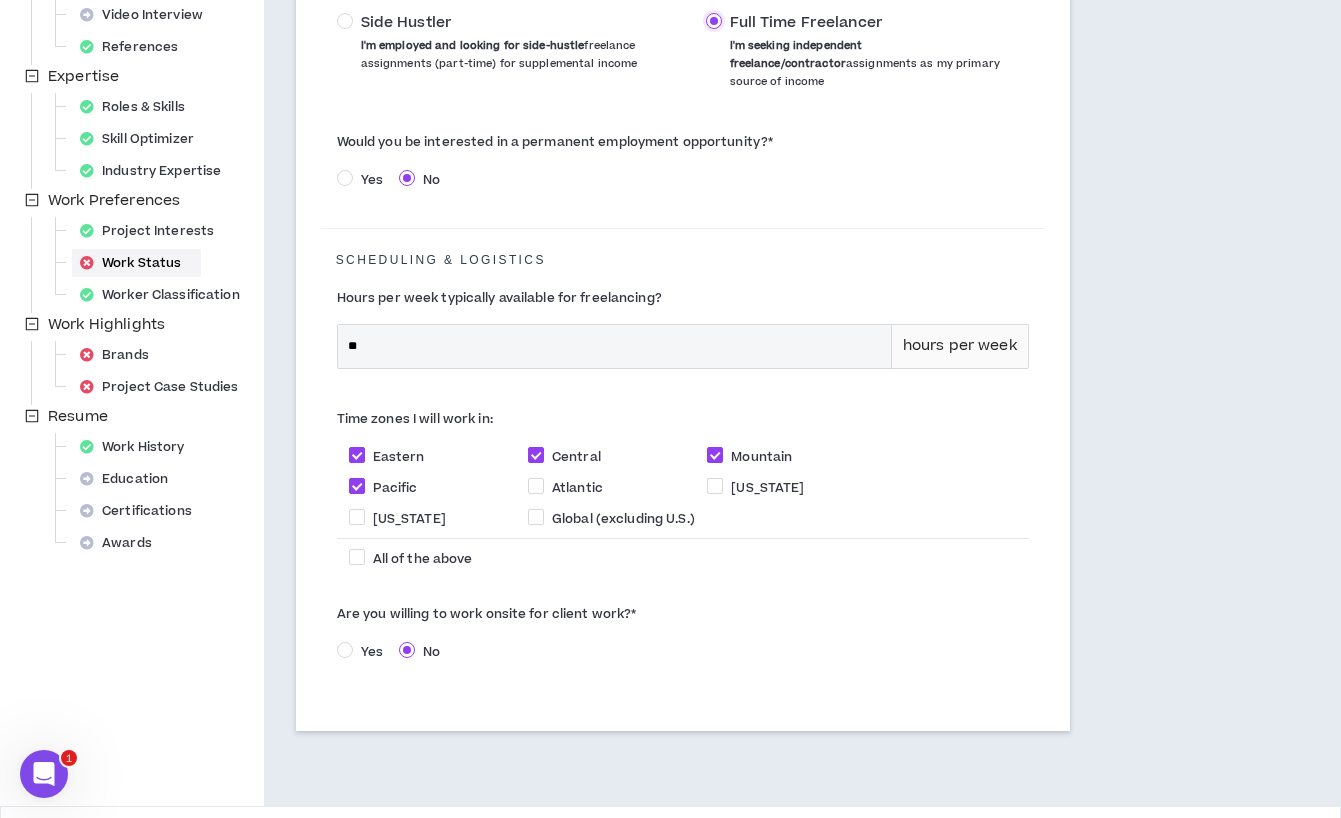 scroll, scrollTop: 451, scrollLeft: 0, axis: vertical 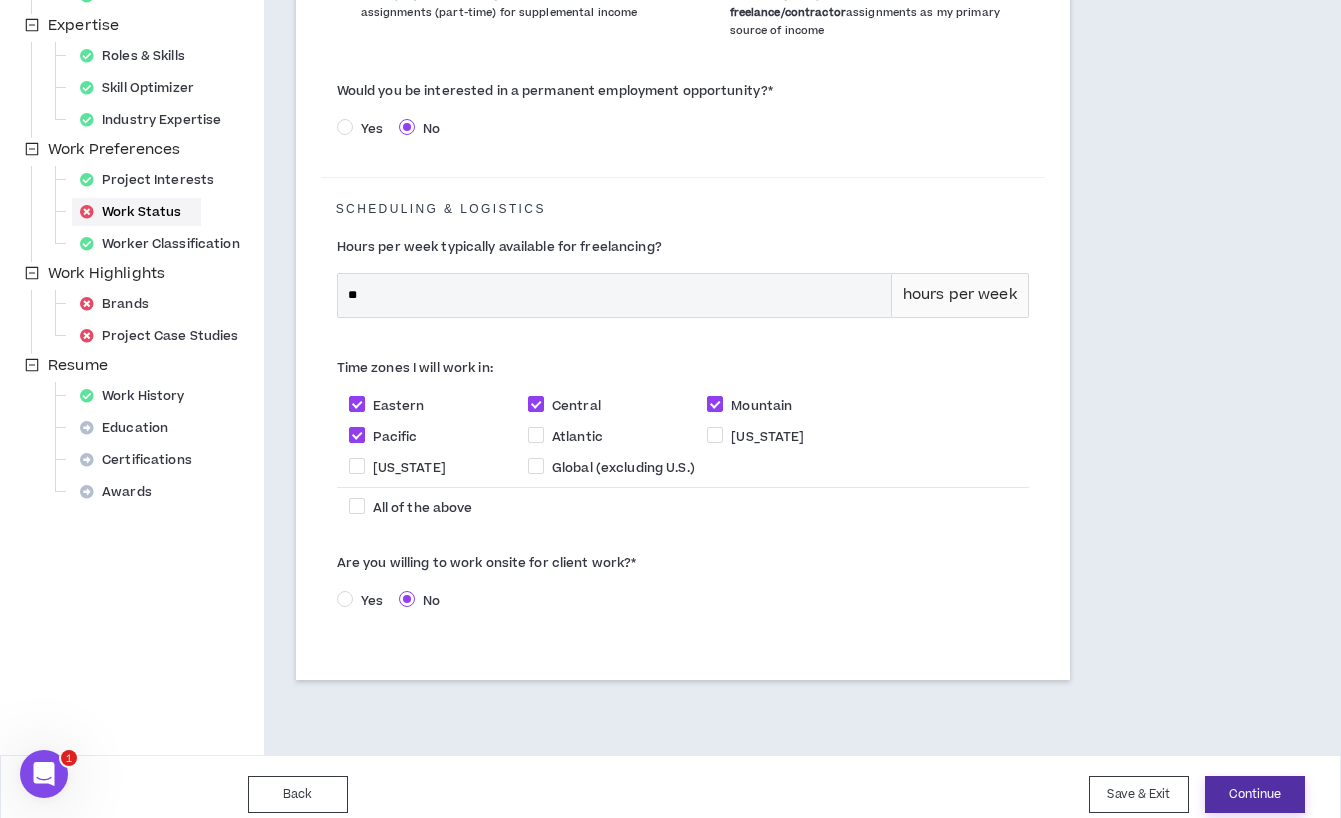 click on "Continue" at bounding box center (1255, 794) 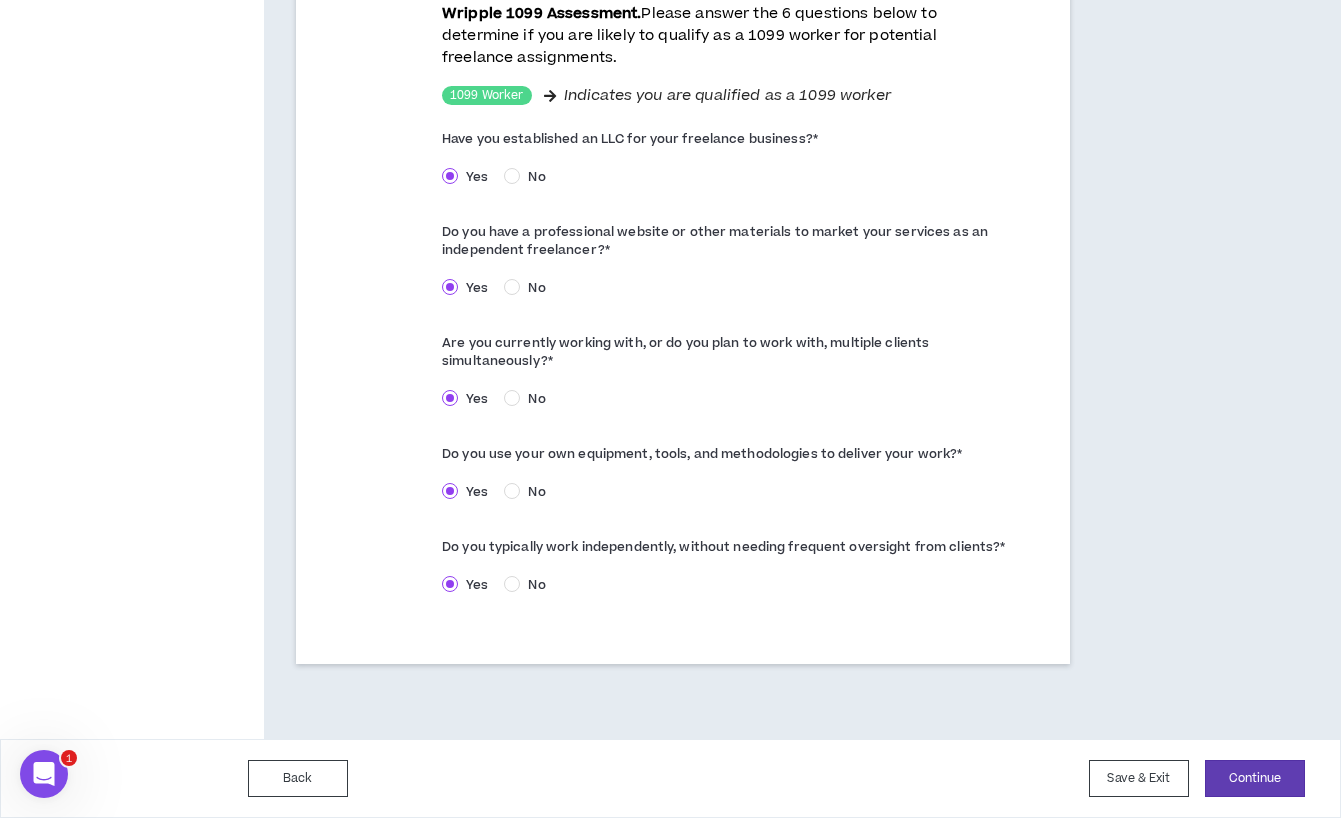 scroll, scrollTop: 1079, scrollLeft: 0, axis: vertical 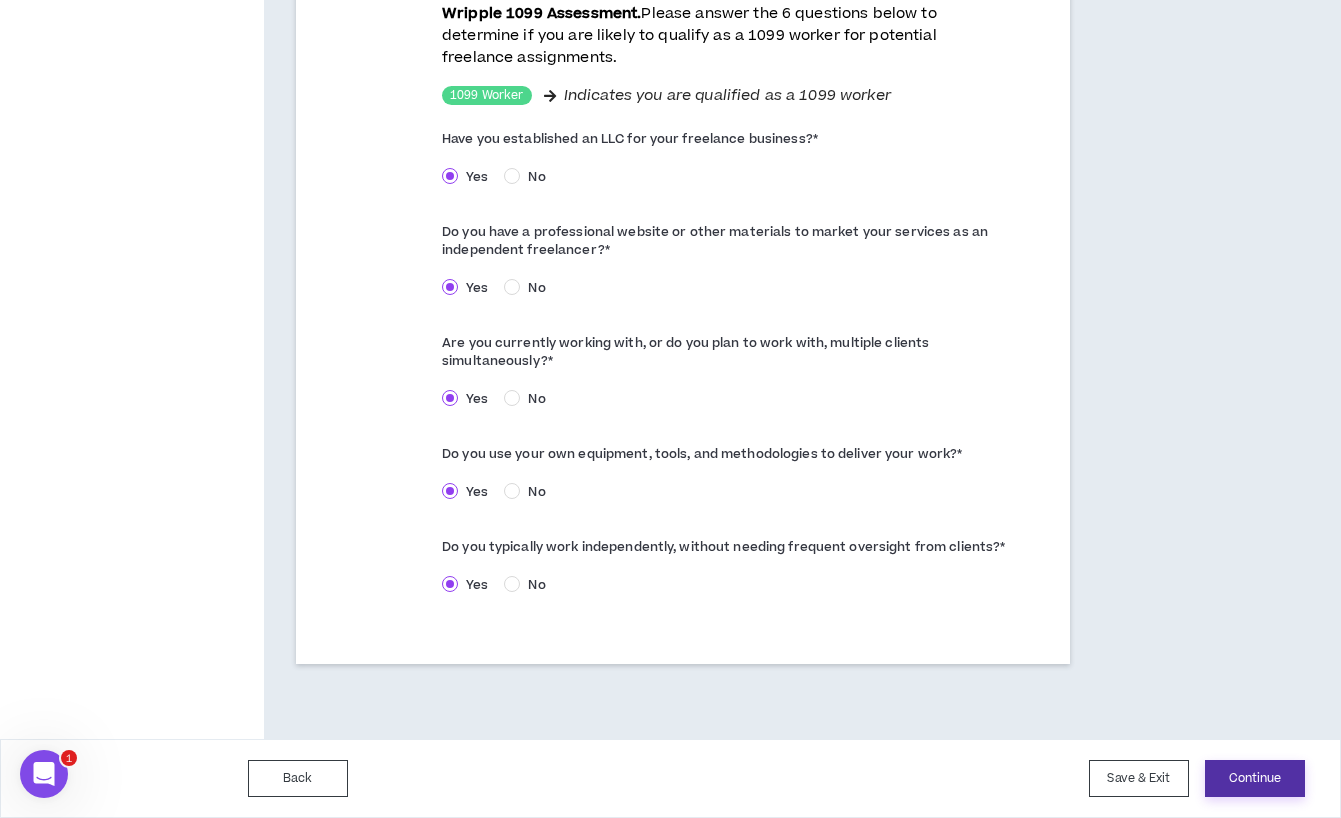 click on "Continue" at bounding box center (1255, 778) 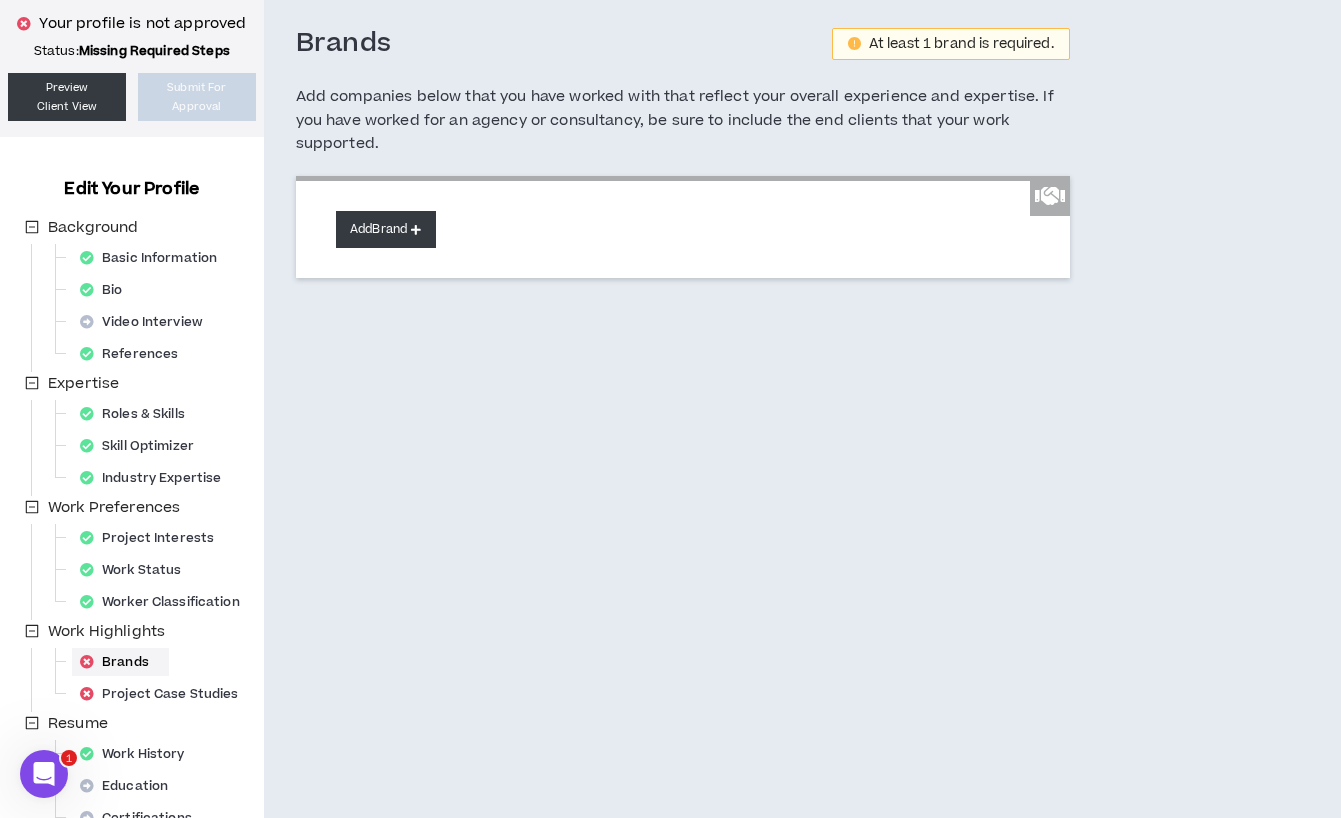 scroll, scrollTop: 93, scrollLeft: 0, axis: vertical 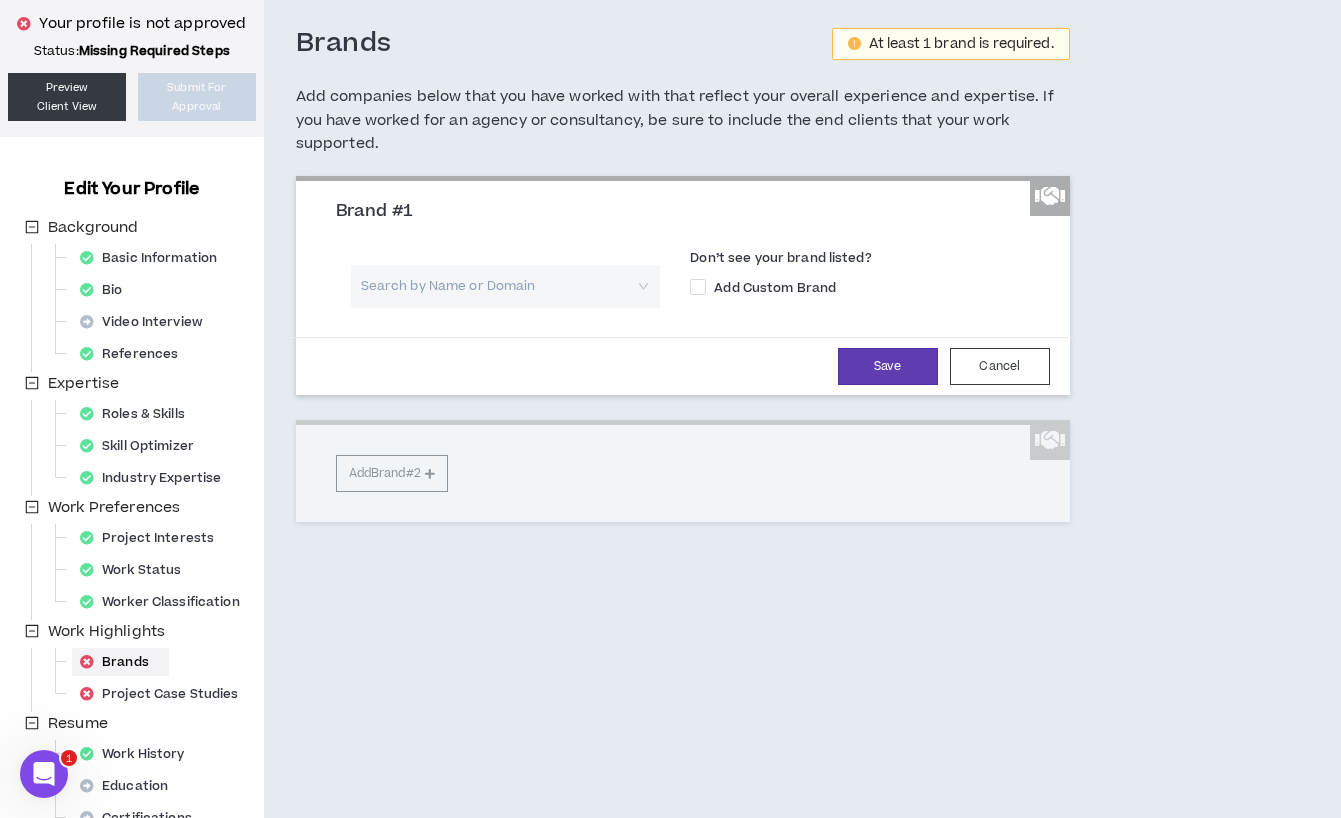 click at bounding box center (499, 286) 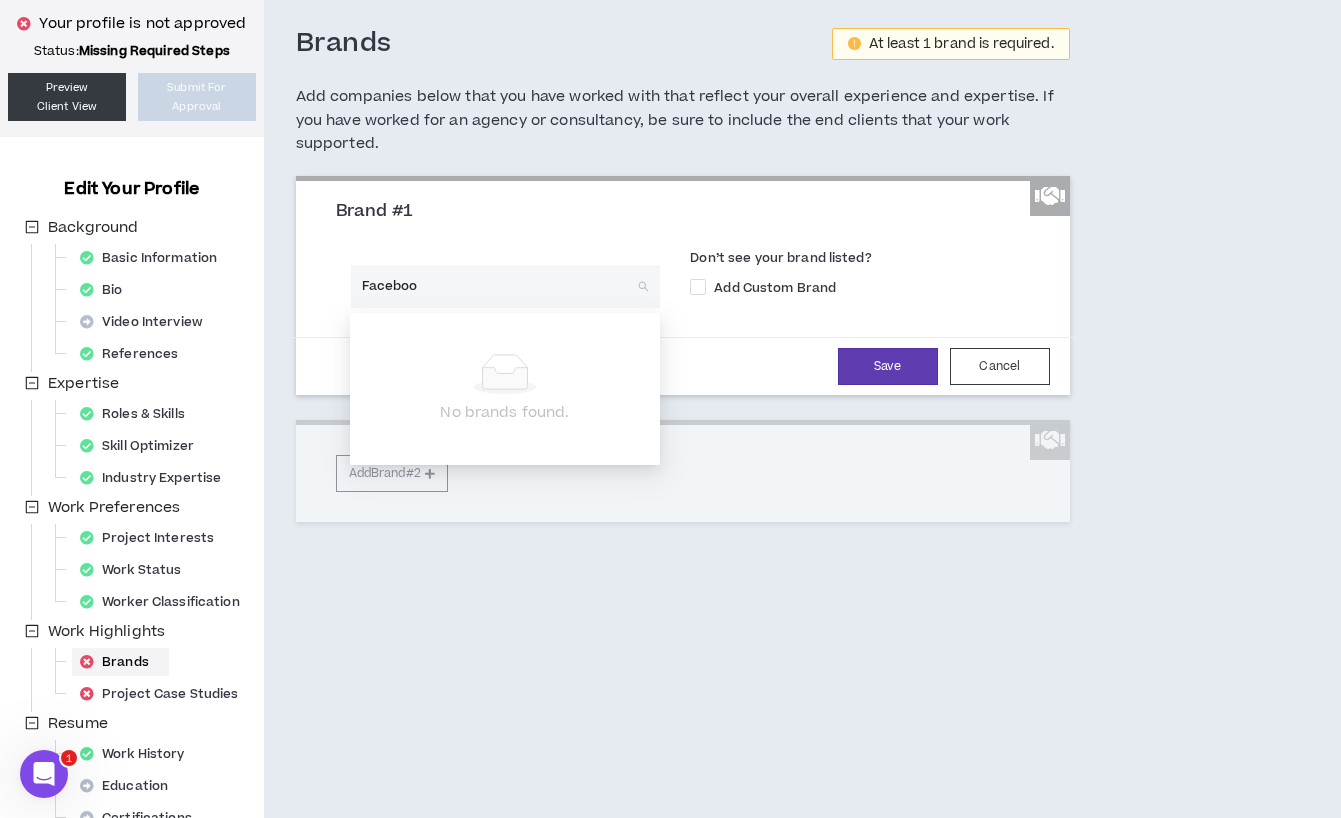 type on "Facebook" 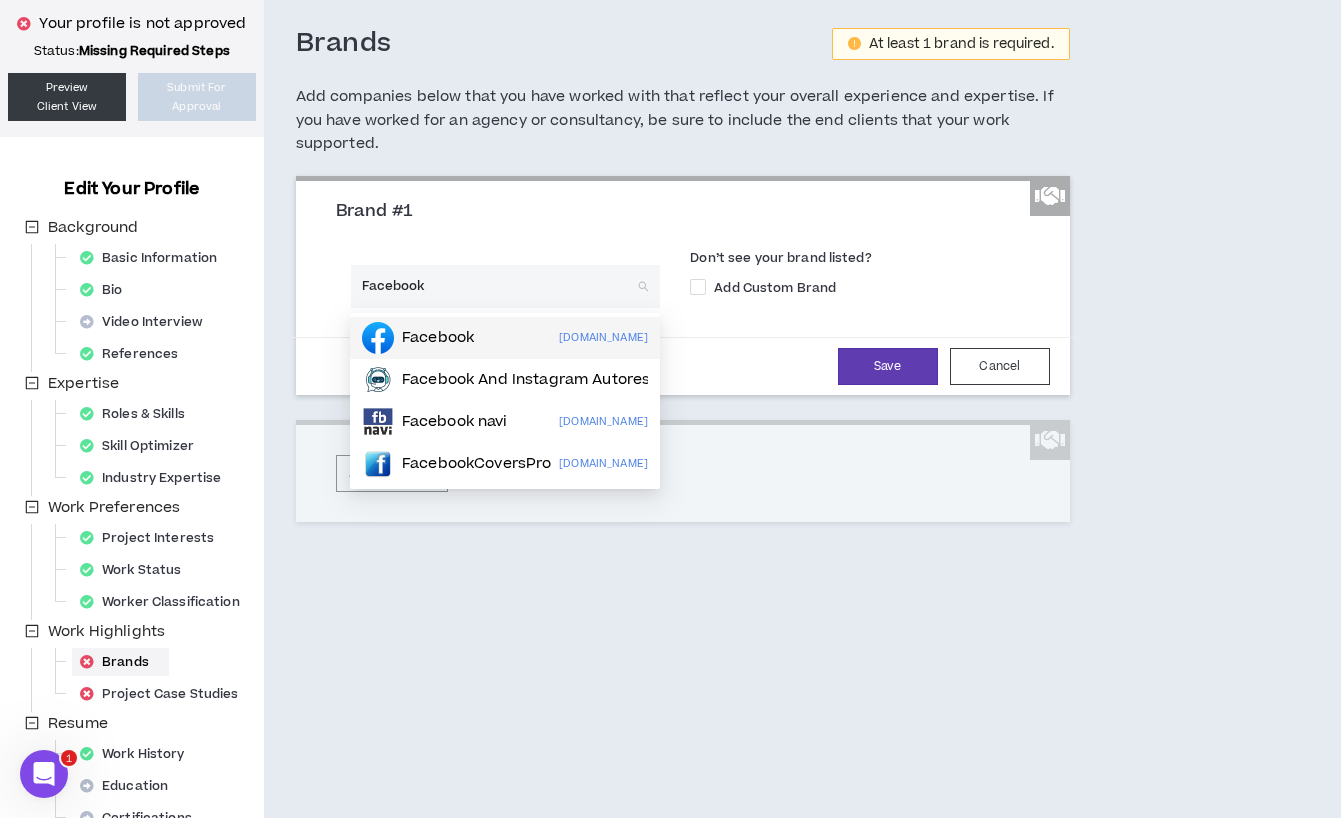 click on "Facebook" at bounding box center (438, 338) 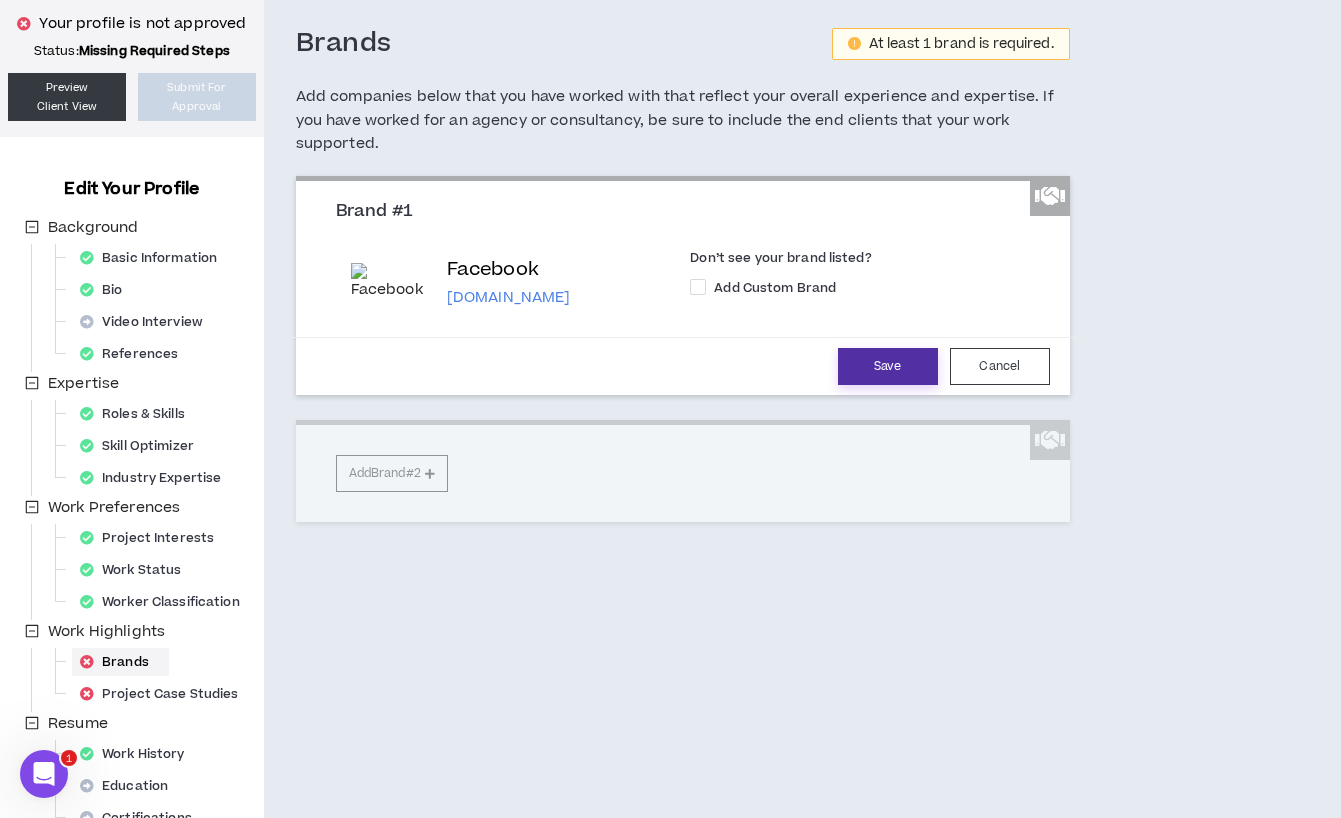 click on "Save" at bounding box center (888, 366) 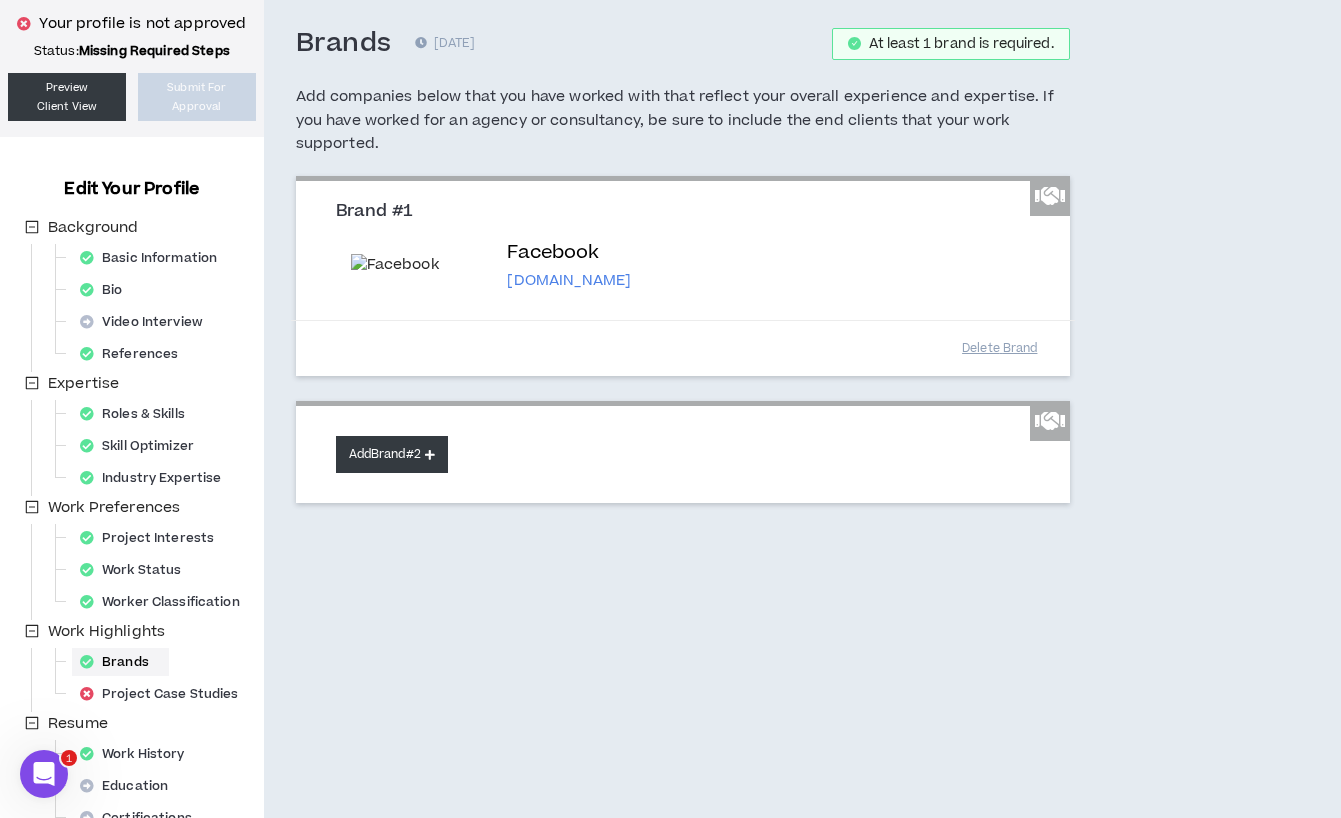 click on "Add  Brand  #2" at bounding box center (392, 454) 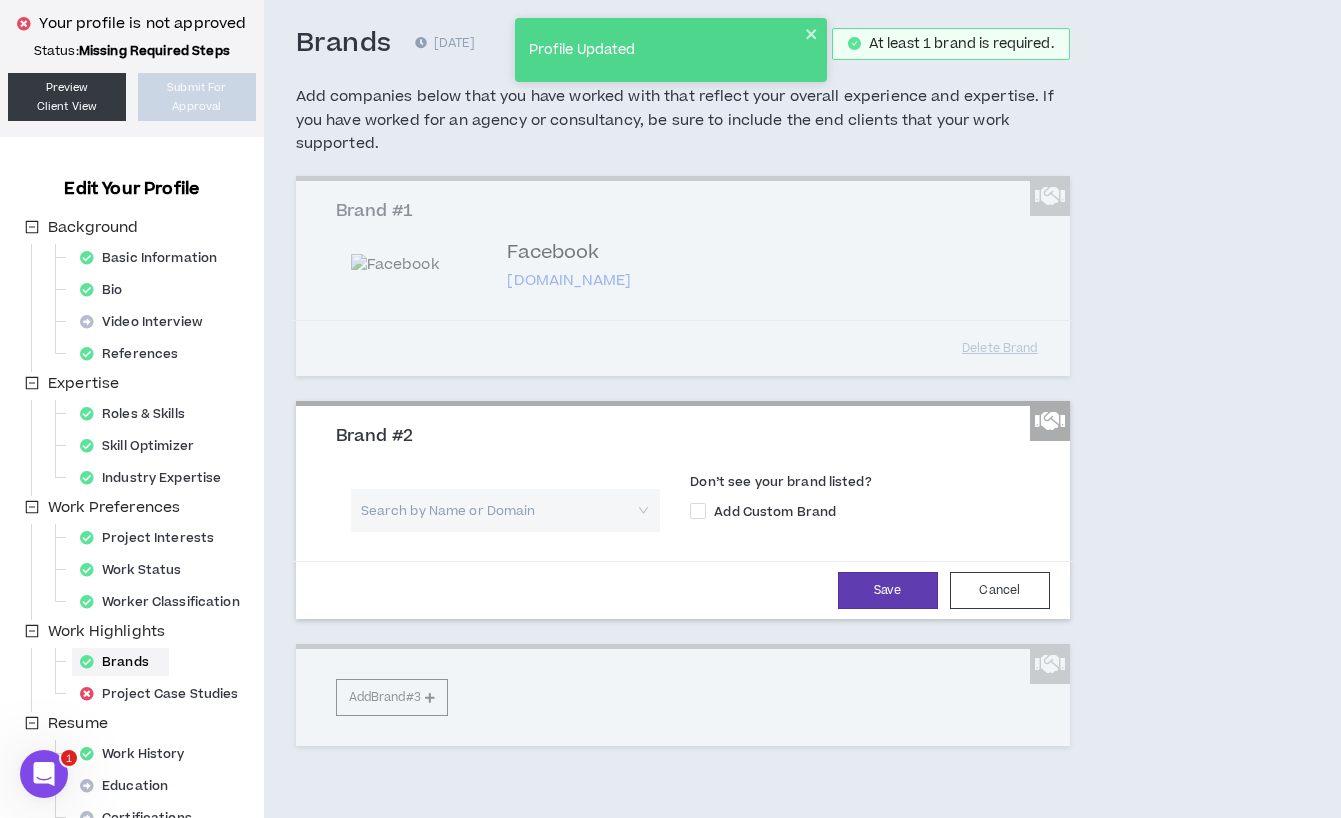 click at bounding box center [499, 510] 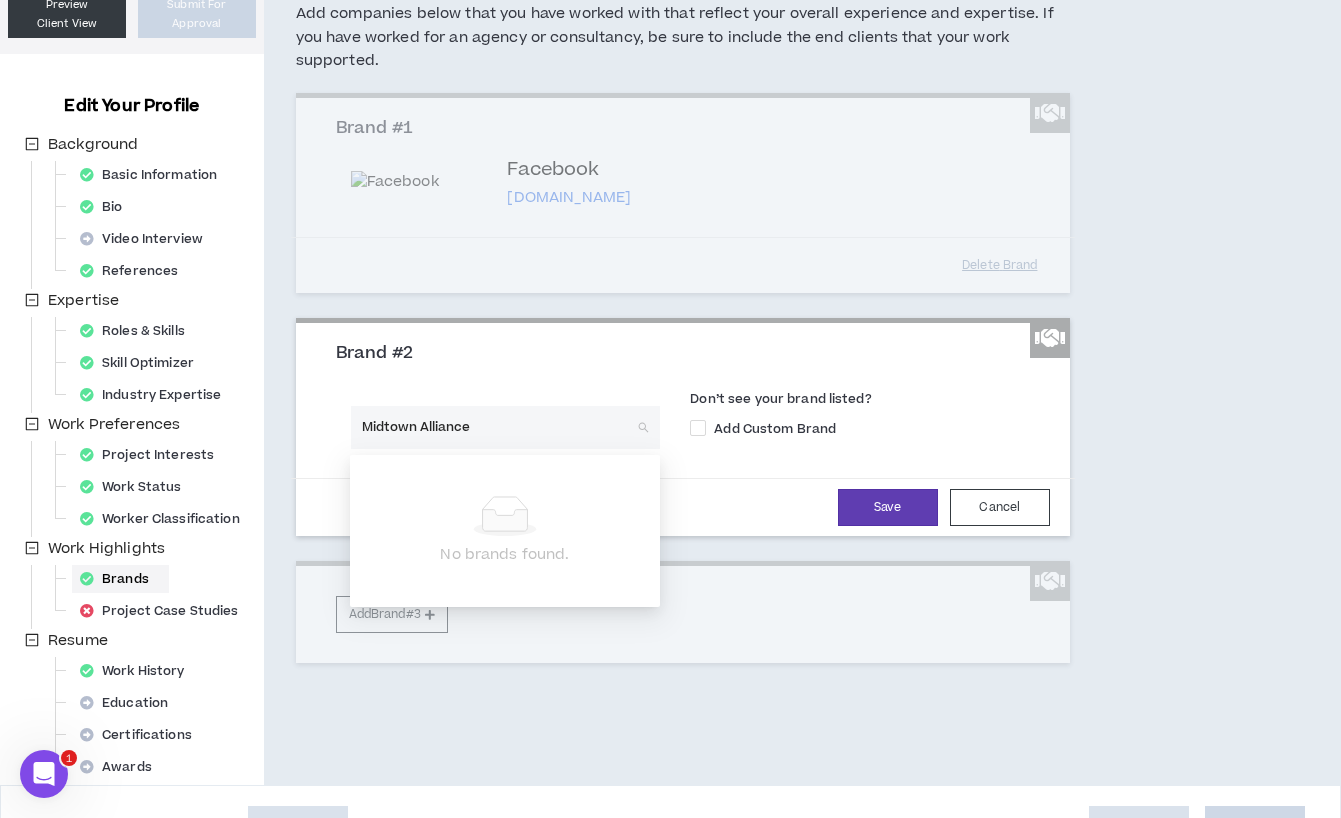 scroll, scrollTop: 186, scrollLeft: 0, axis: vertical 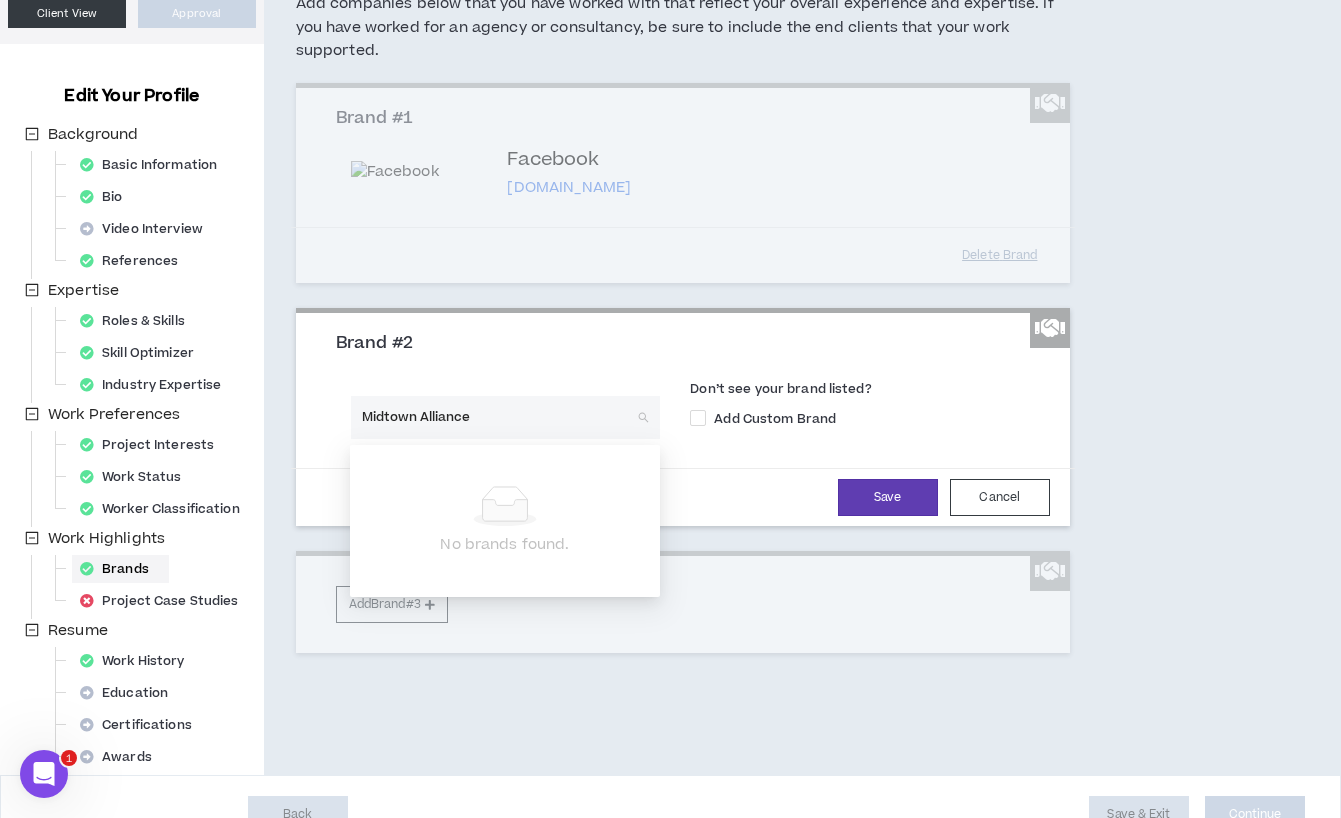 click on "Midtown Alliance" at bounding box center [499, 417] 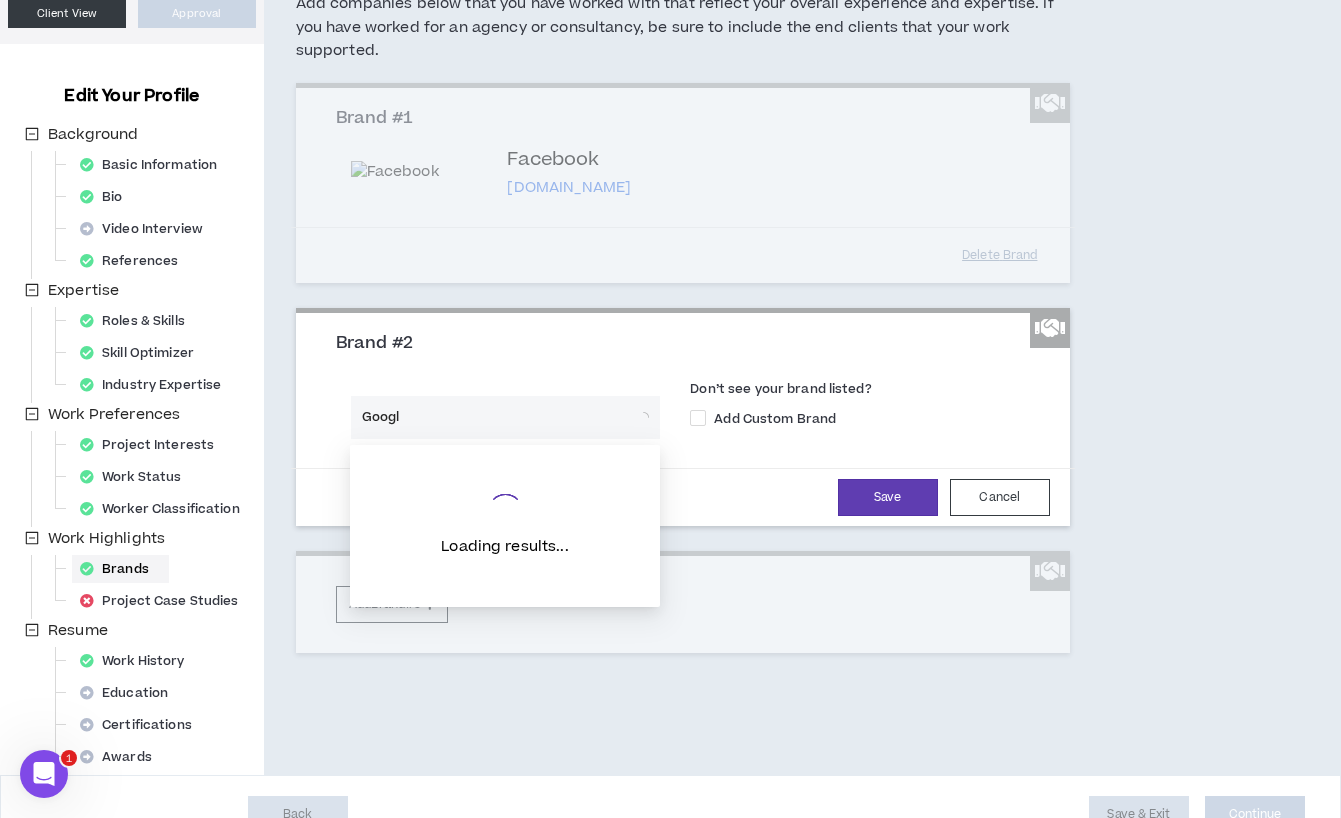 type on "Google" 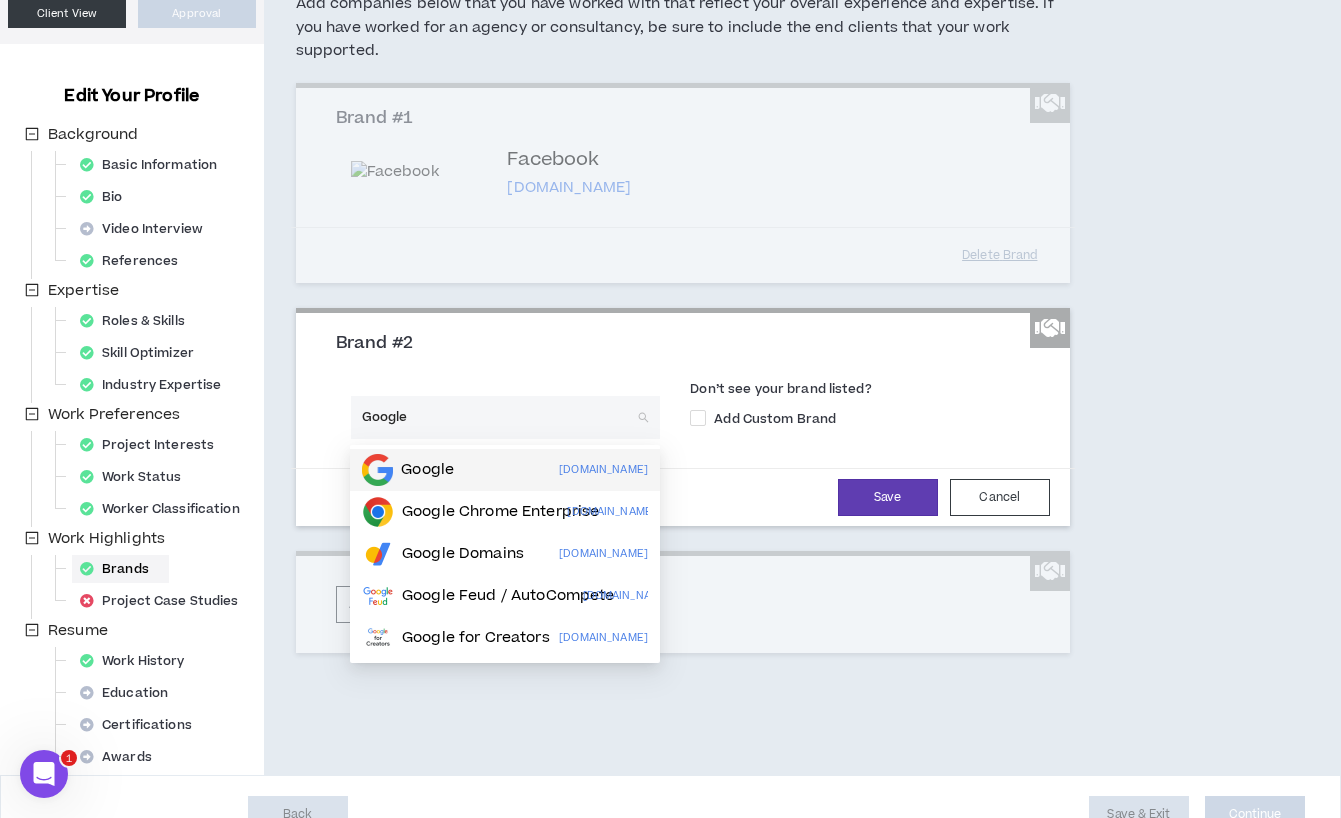 click on "Google [DOMAIN_NAME]" at bounding box center (505, 470) 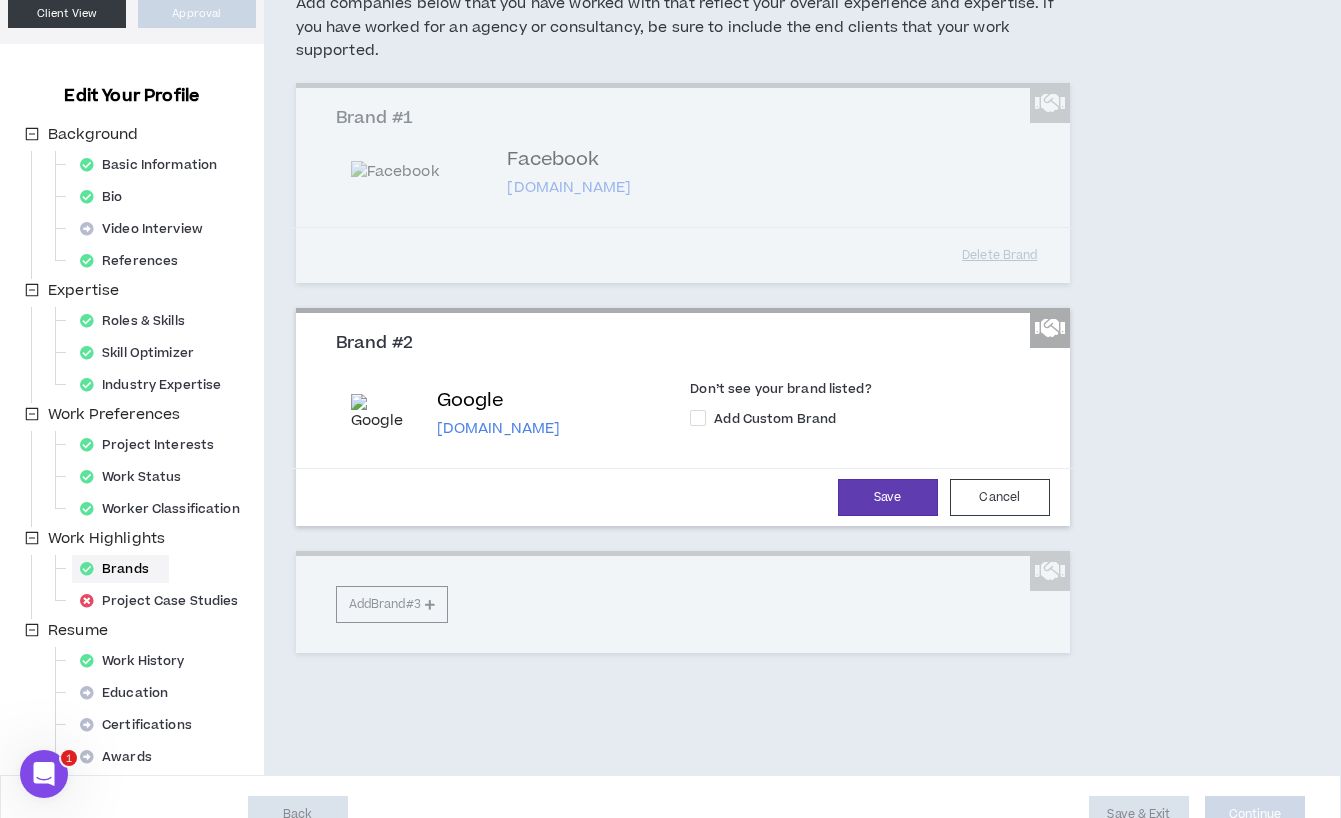 click on "Save Cancel" at bounding box center (683, 497) 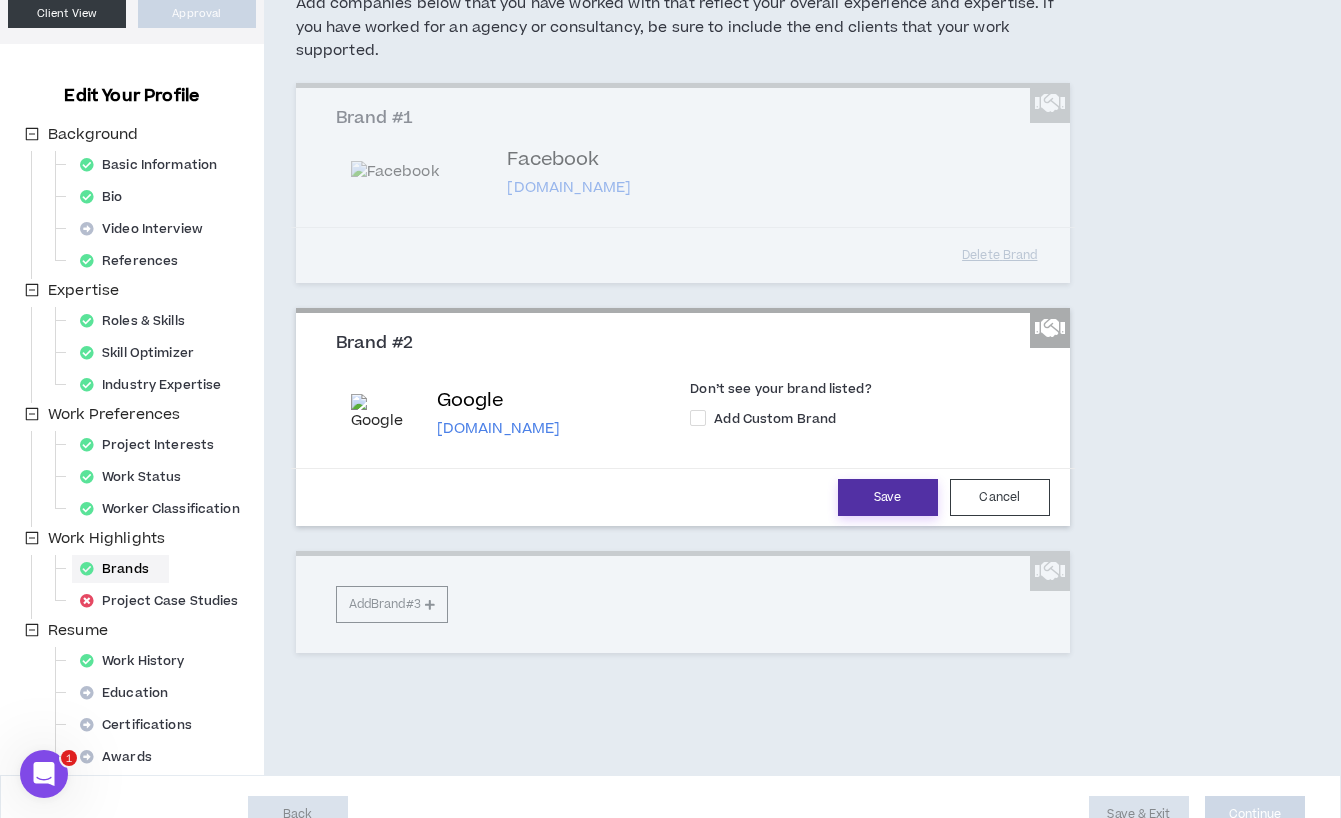 click on "Save" at bounding box center (888, 497) 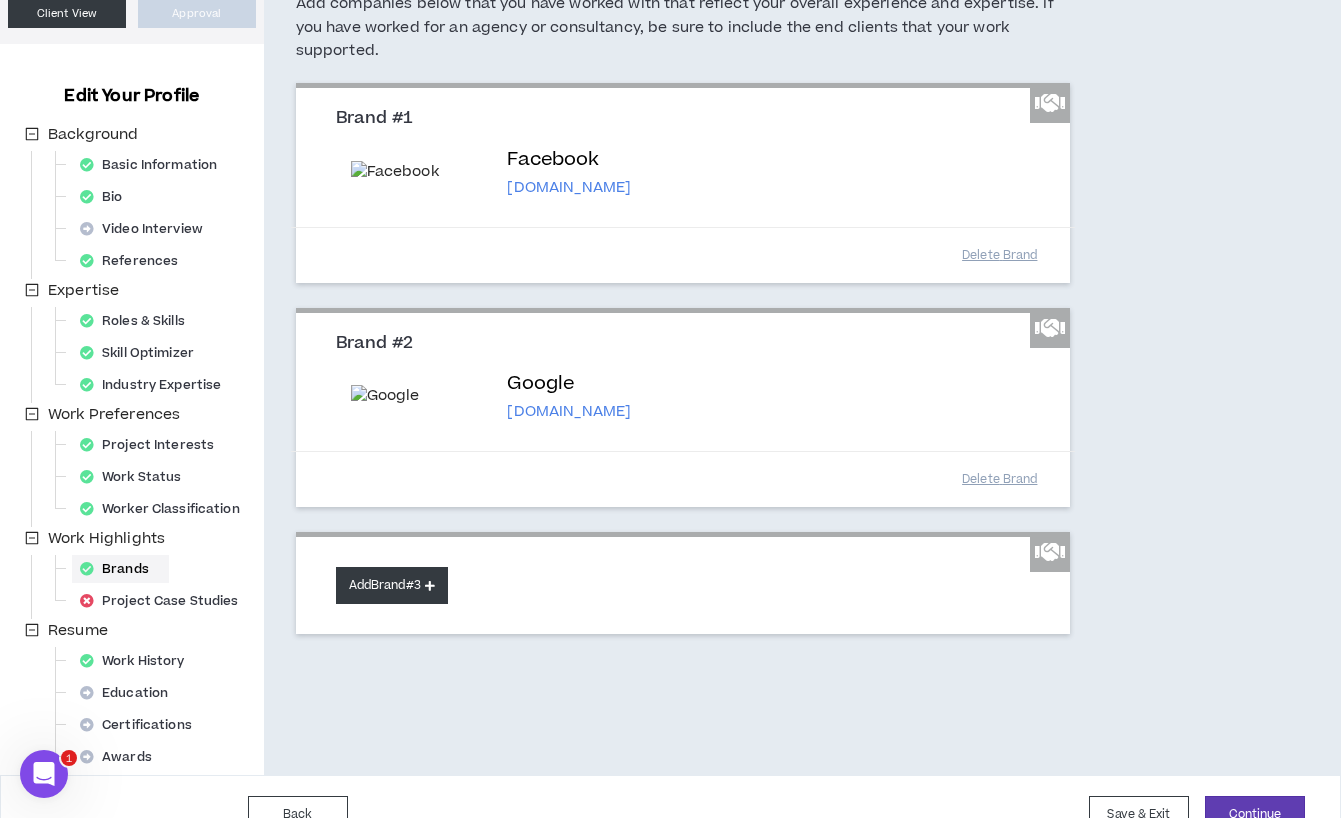 click on "Add  Brand  #3" at bounding box center [392, 585] 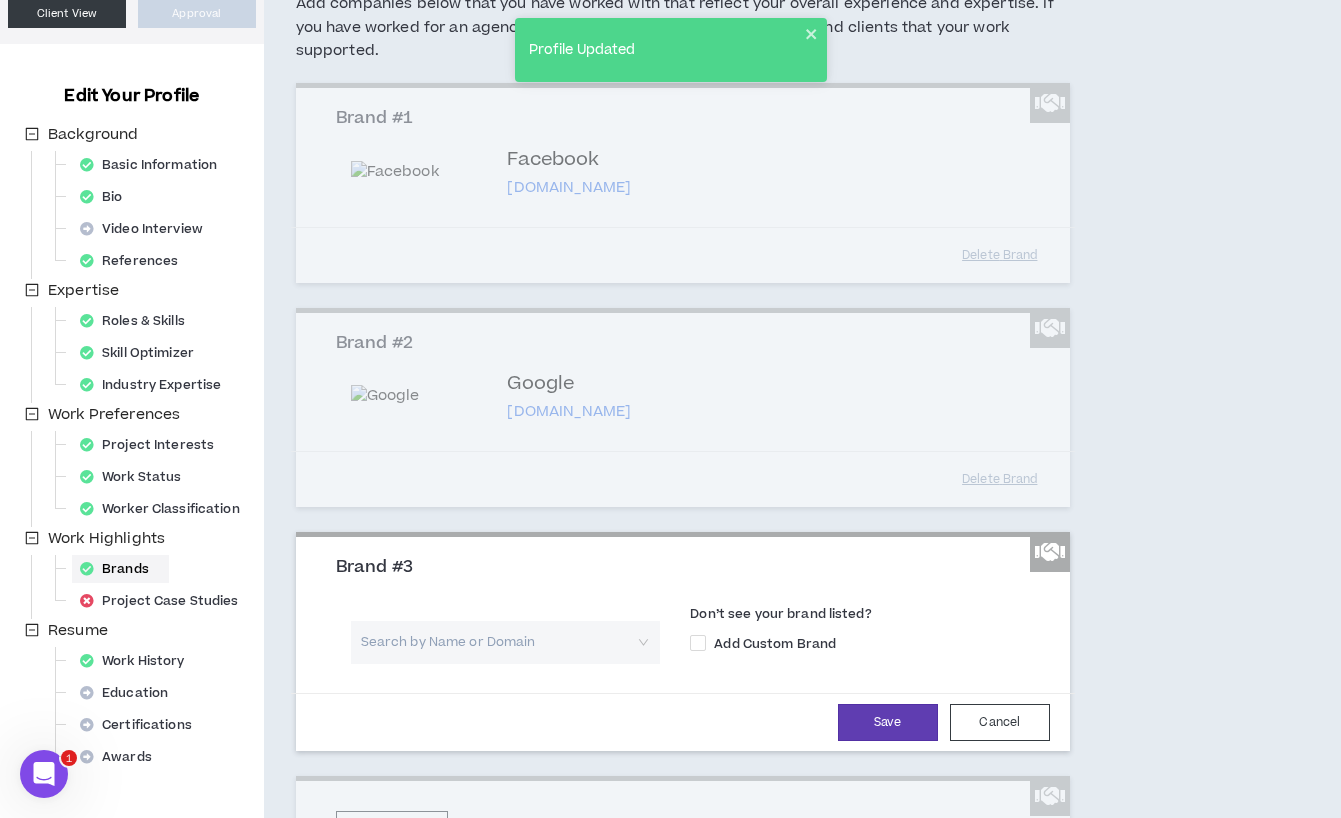 click at bounding box center [499, 642] 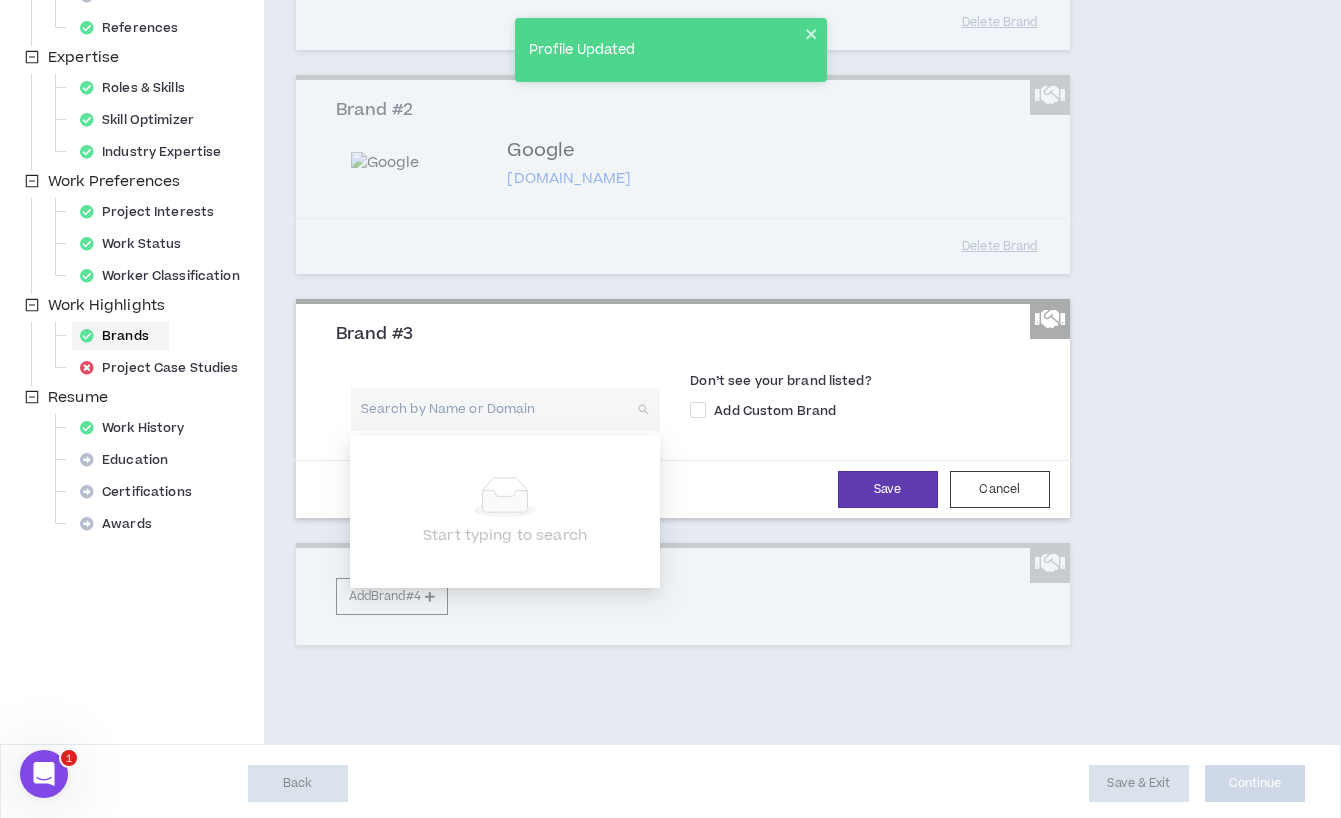 scroll, scrollTop: 424, scrollLeft: 0, axis: vertical 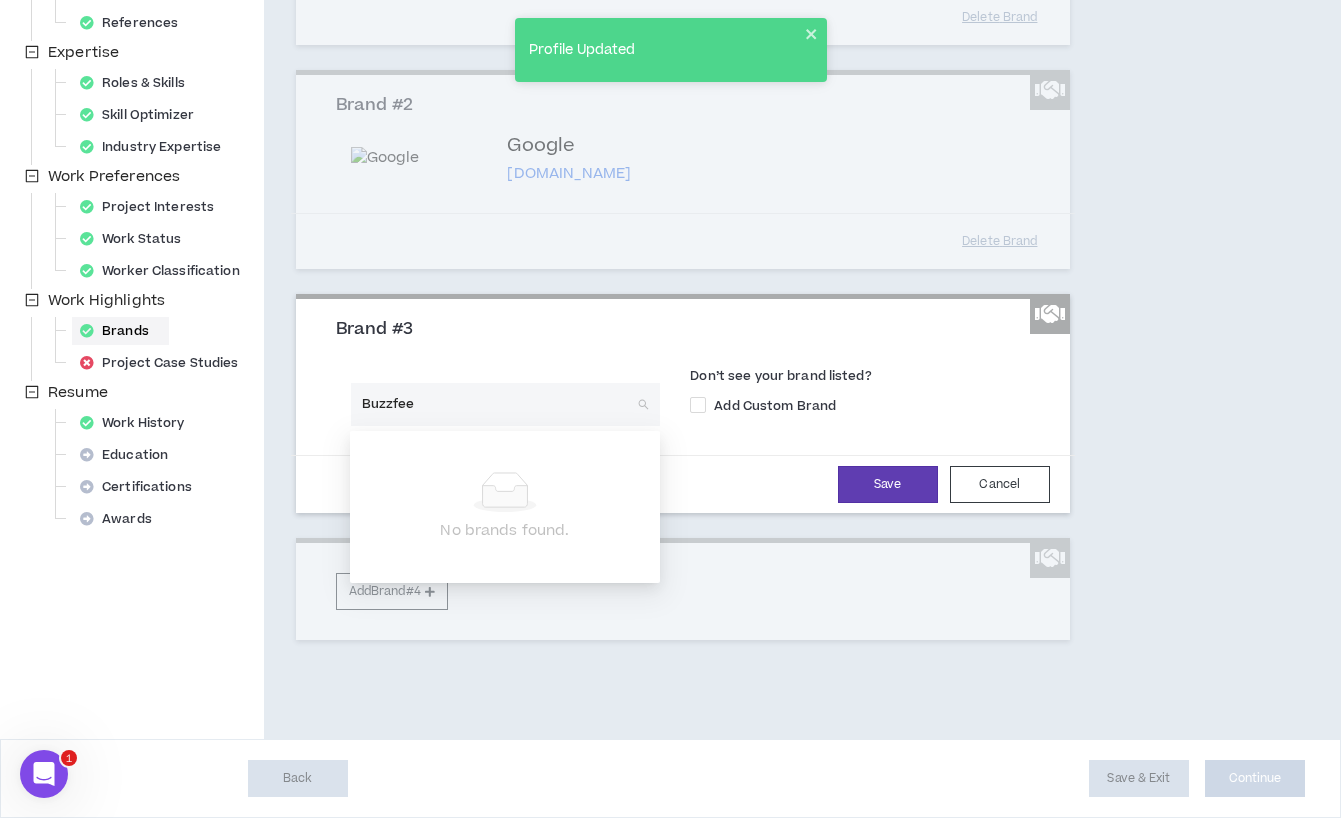 type on "Buzzfeed" 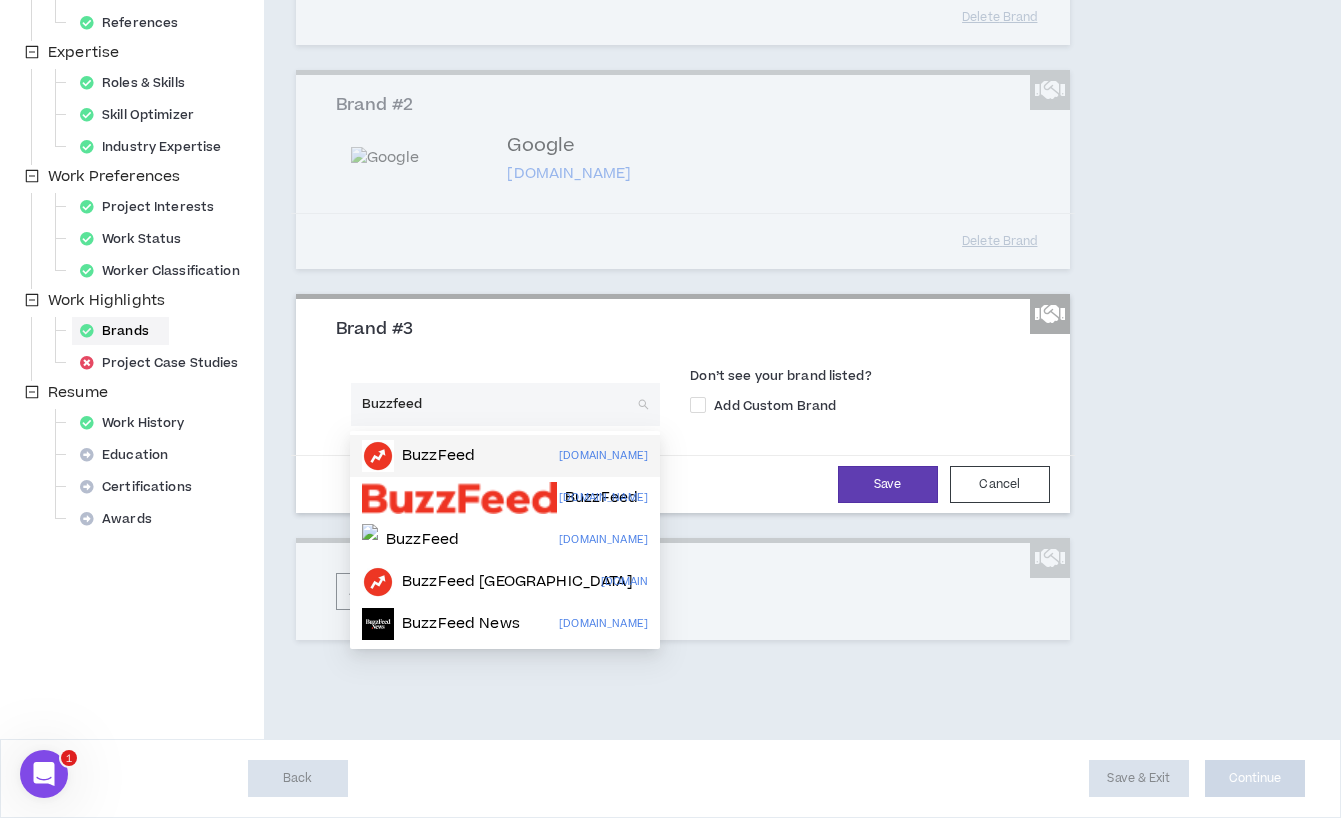 click on "BuzzFeed" at bounding box center (438, 456) 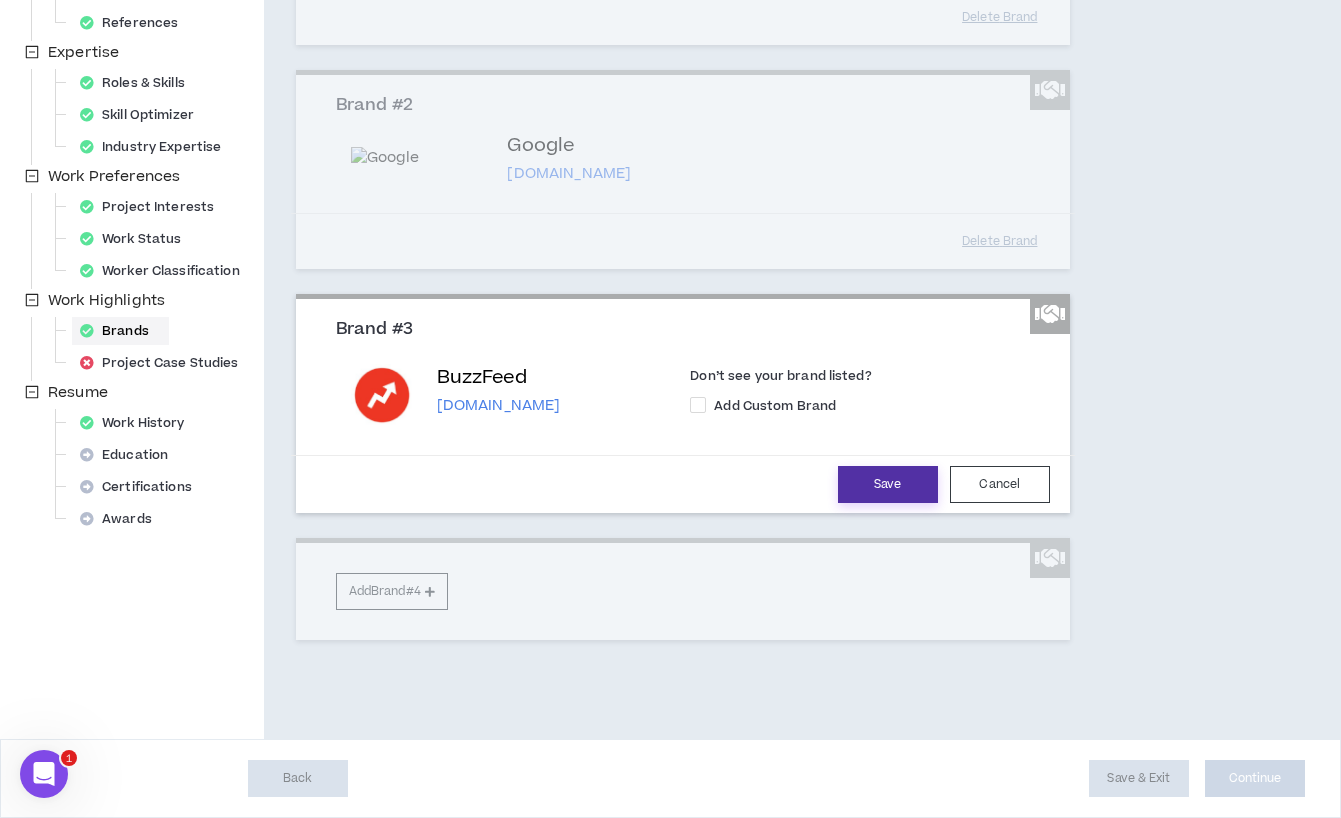 click on "Save" at bounding box center (888, 484) 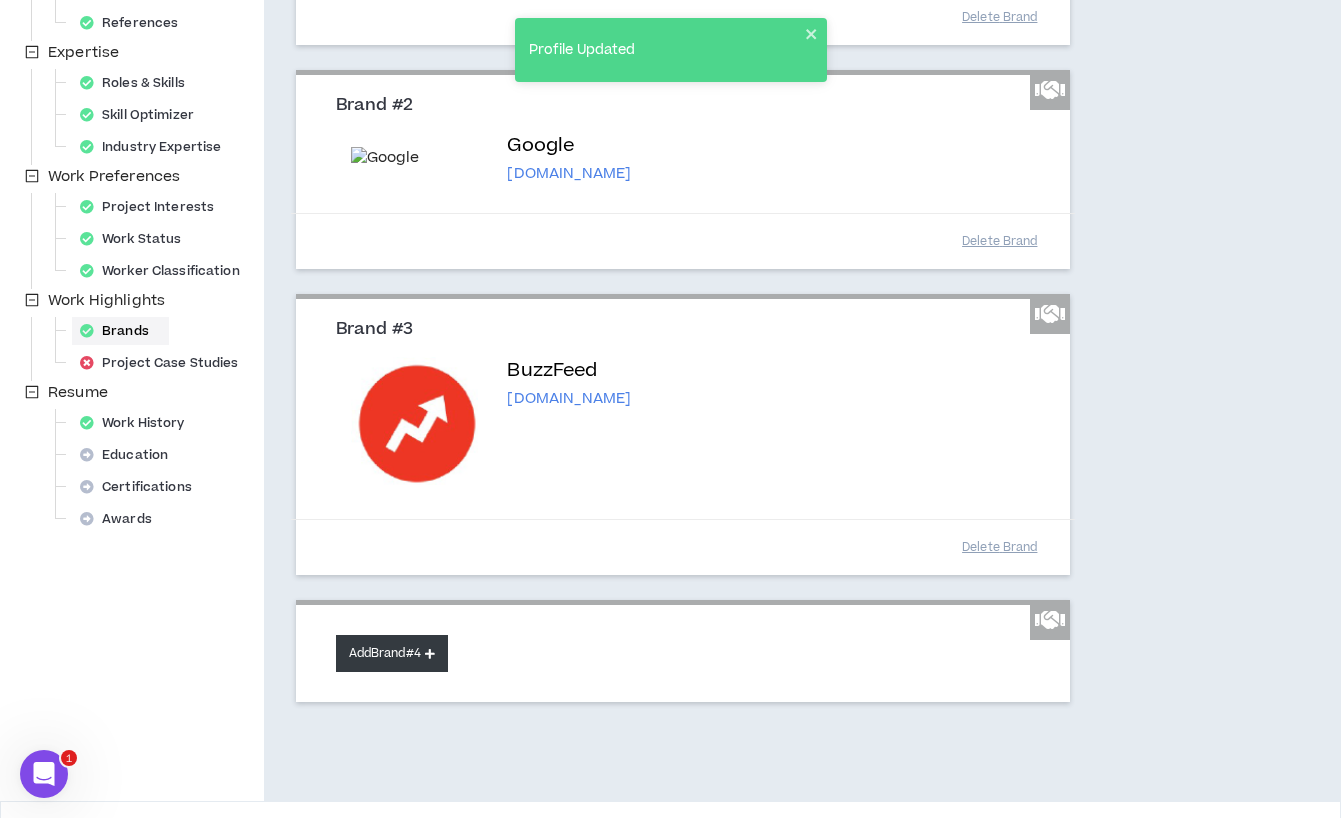 click on "Add  Brand  #4" at bounding box center [392, 653] 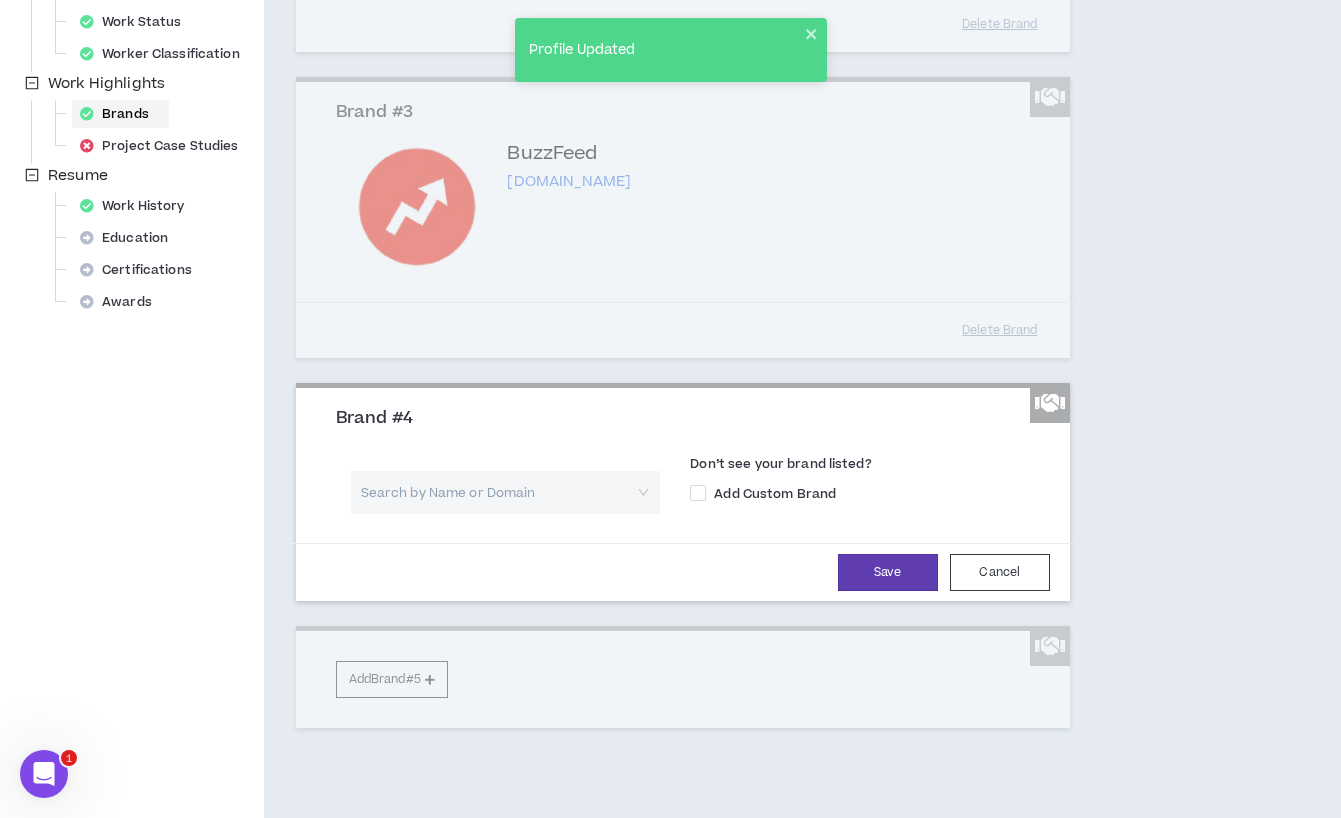 scroll, scrollTop: 657, scrollLeft: 0, axis: vertical 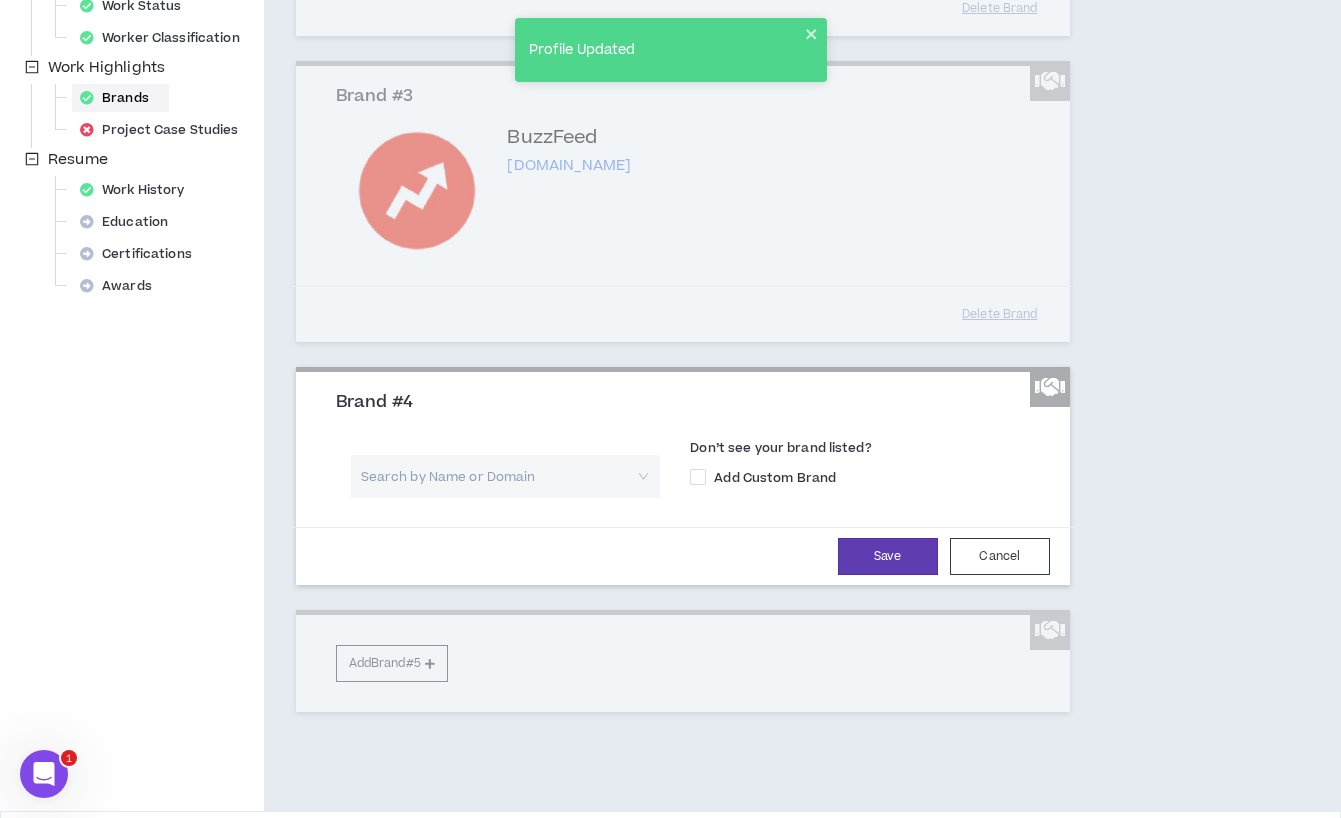 click at bounding box center (499, 476) 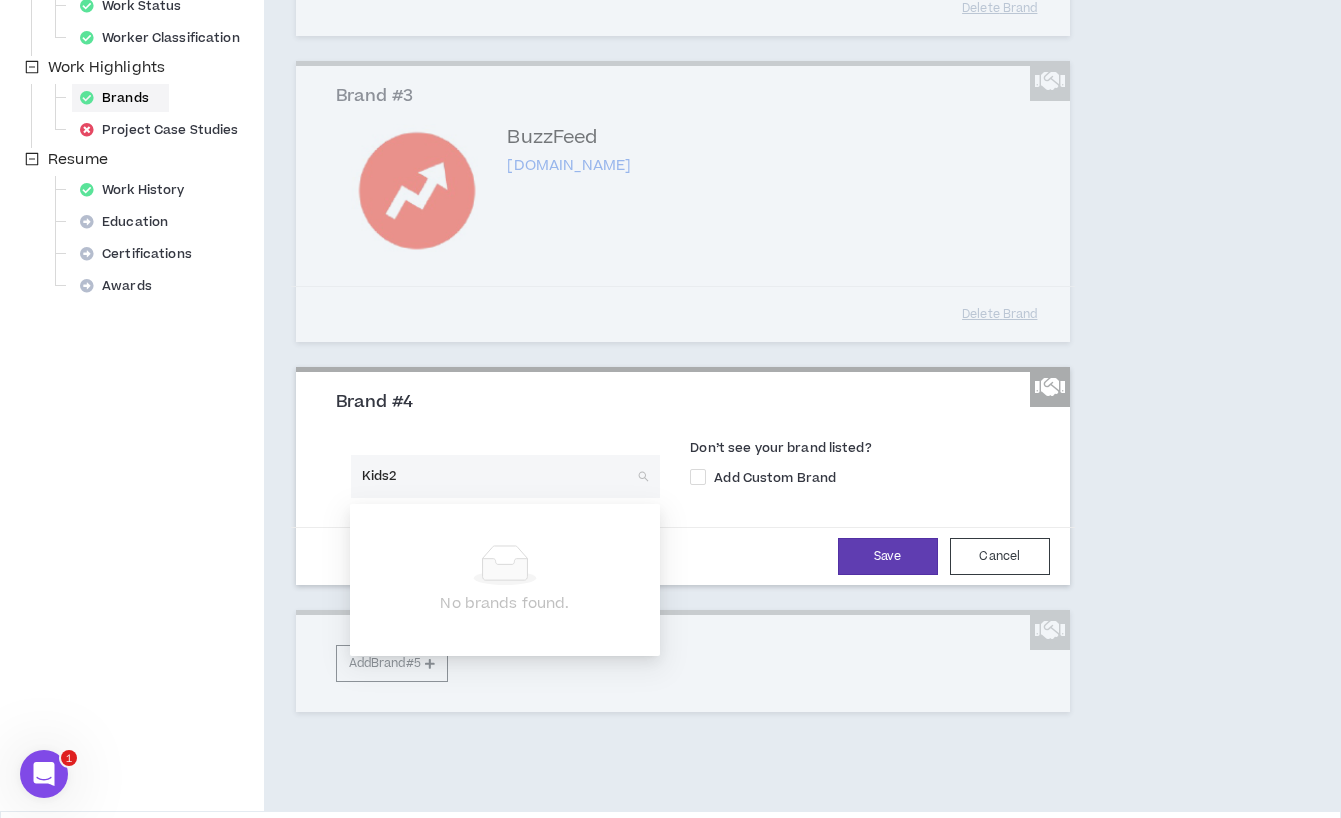 type on "Kids2" 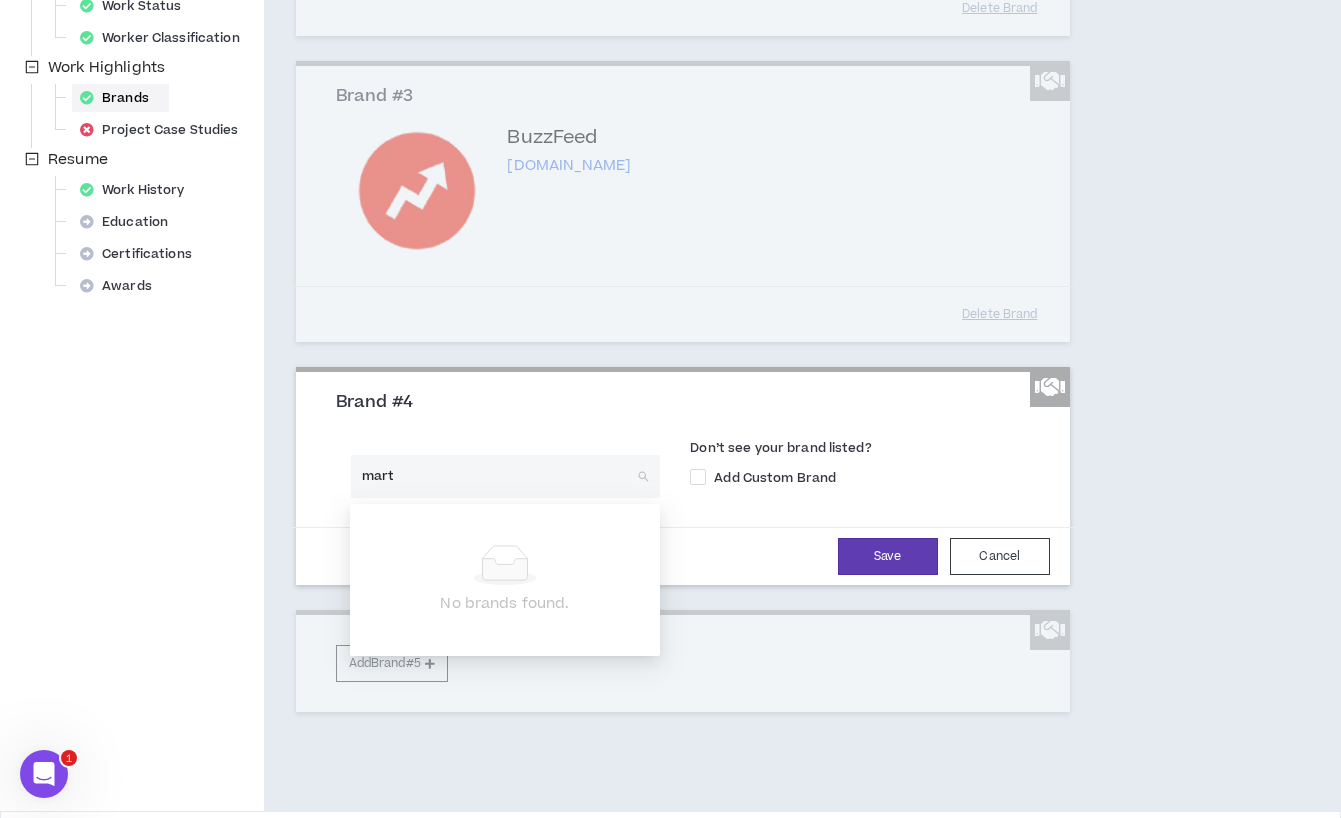 type on "[PERSON_NAME]" 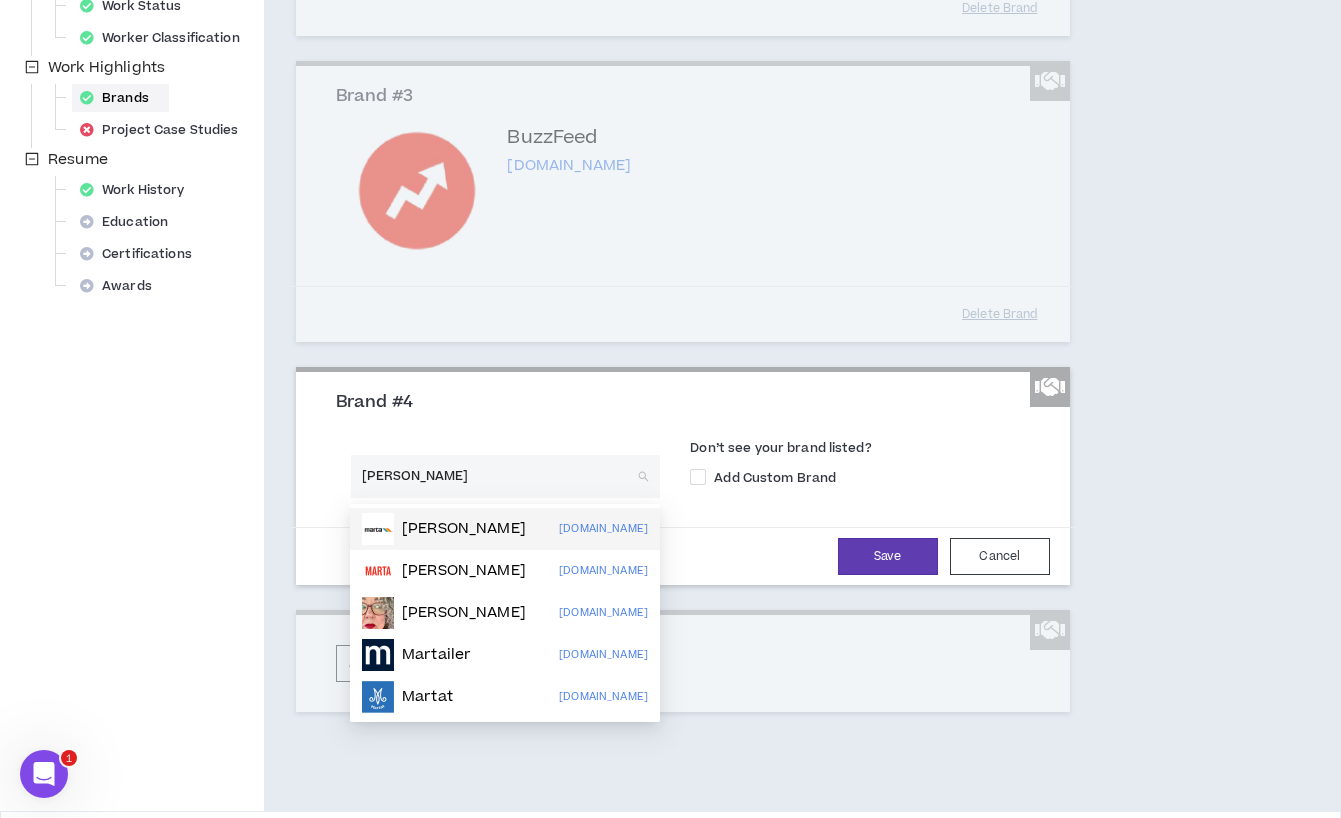 click on "[PERSON_NAME]" at bounding box center [464, 529] 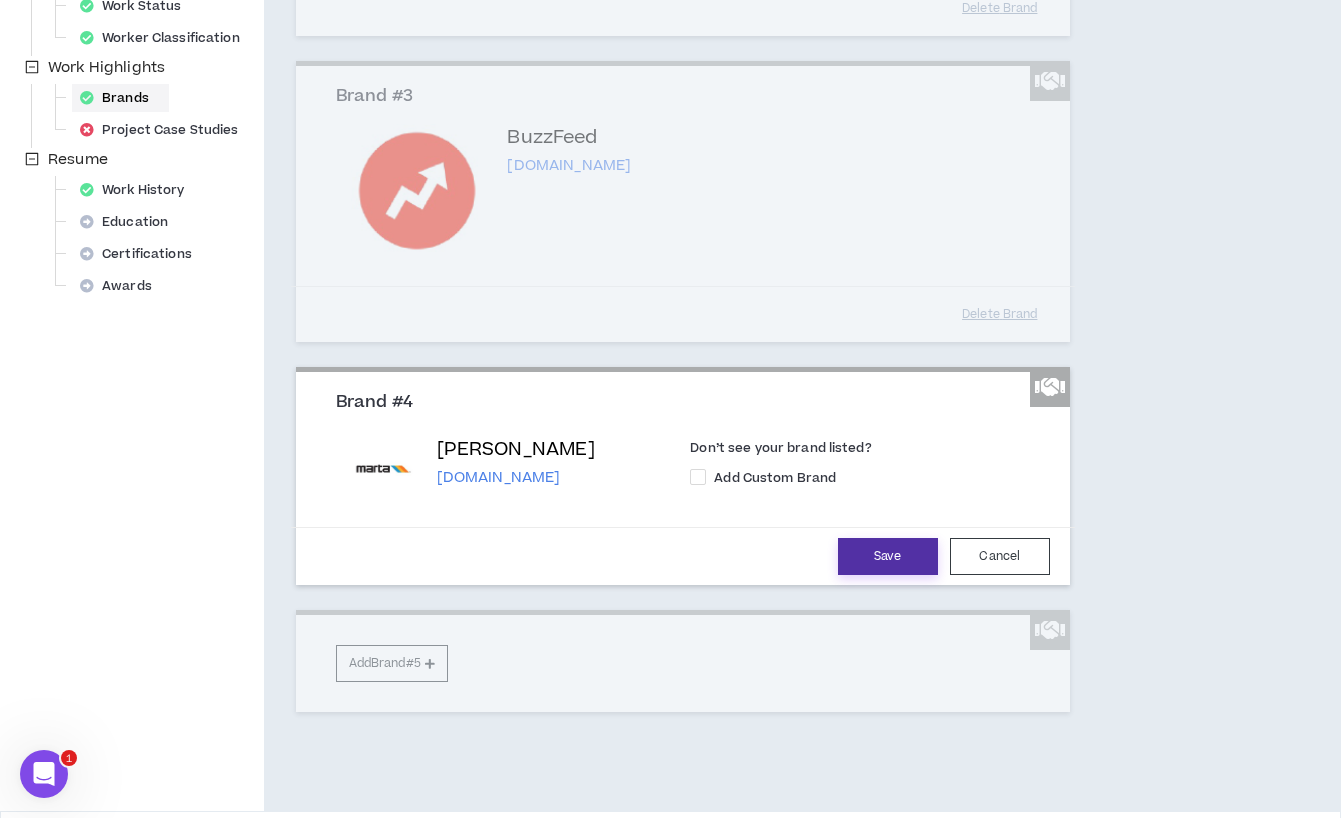click on "Save" at bounding box center [888, 556] 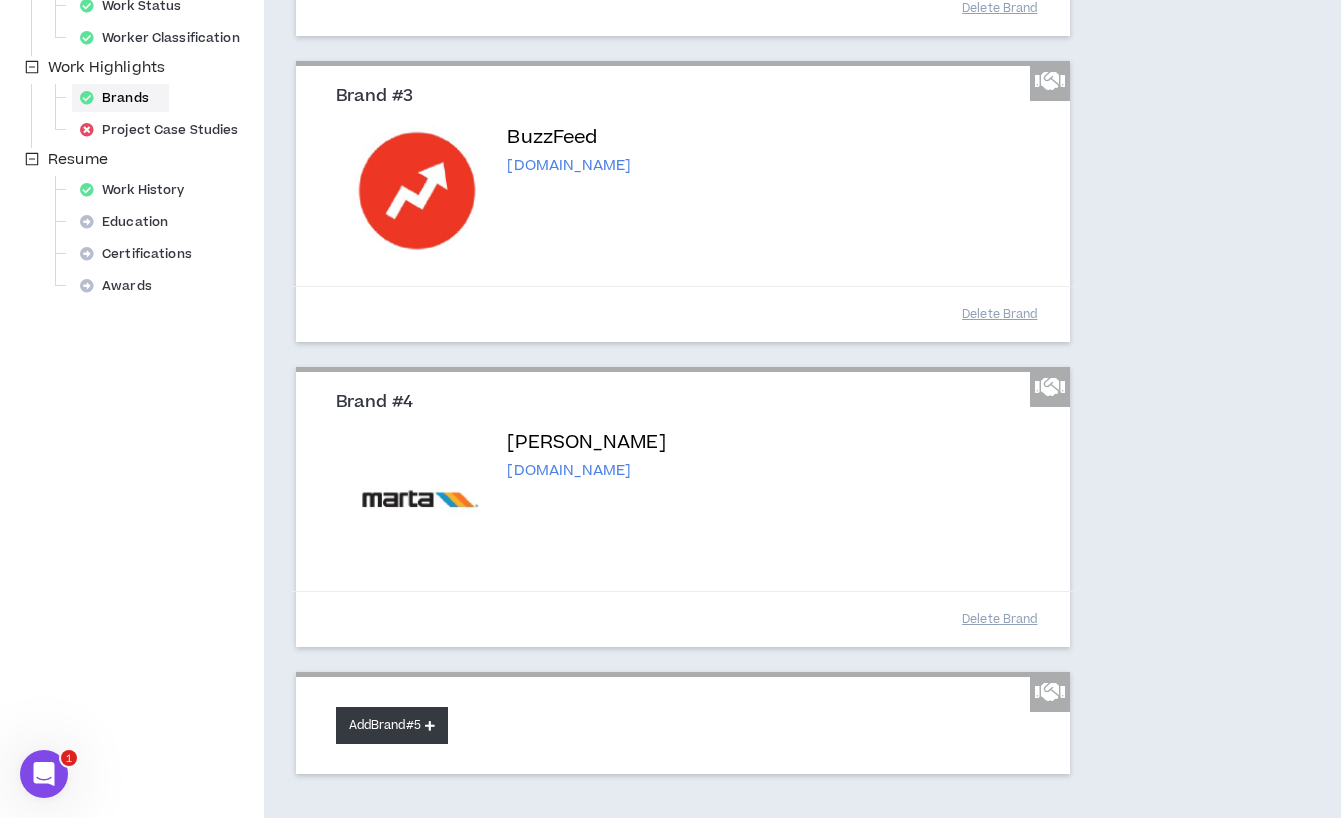 click on "Add  Brand  #5" at bounding box center [392, 725] 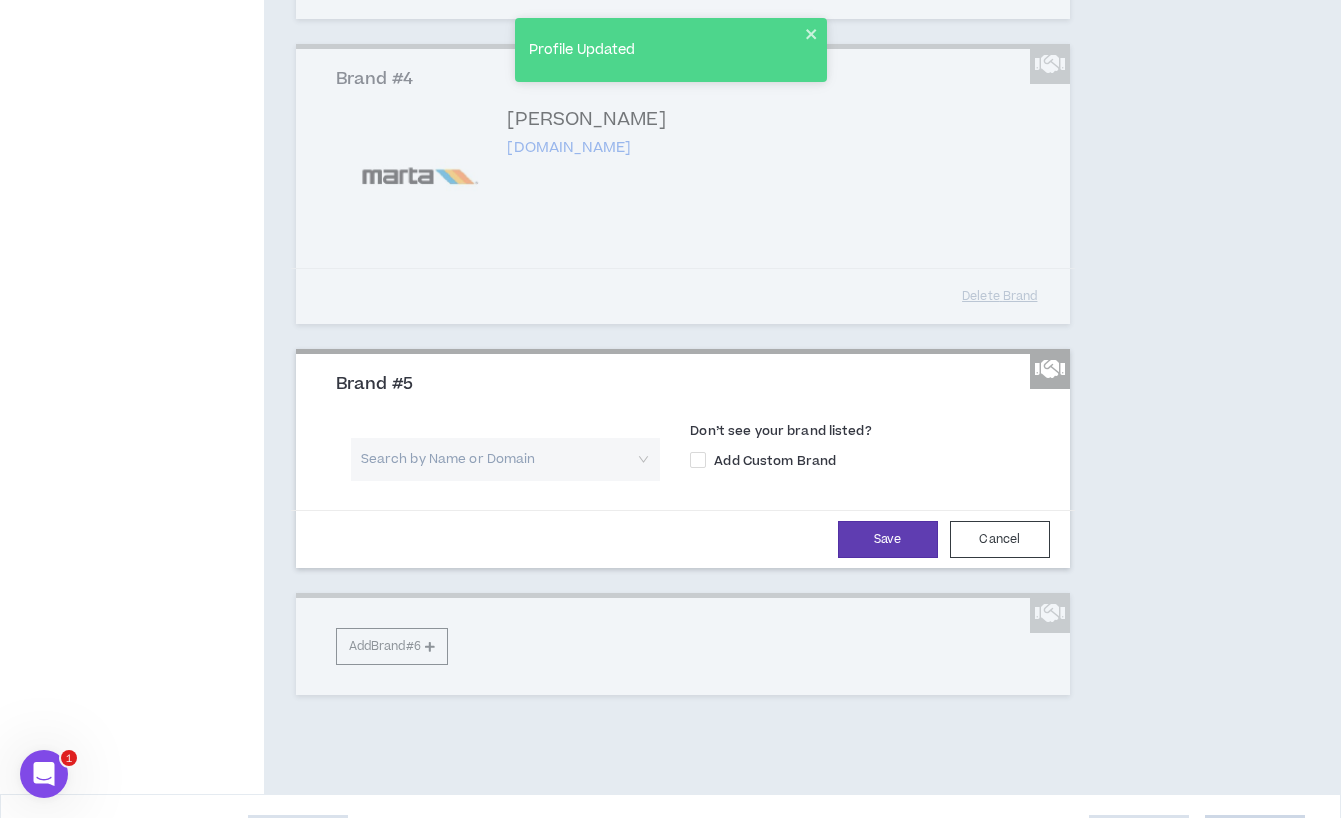 scroll, scrollTop: 1035, scrollLeft: 0, axis: vertical 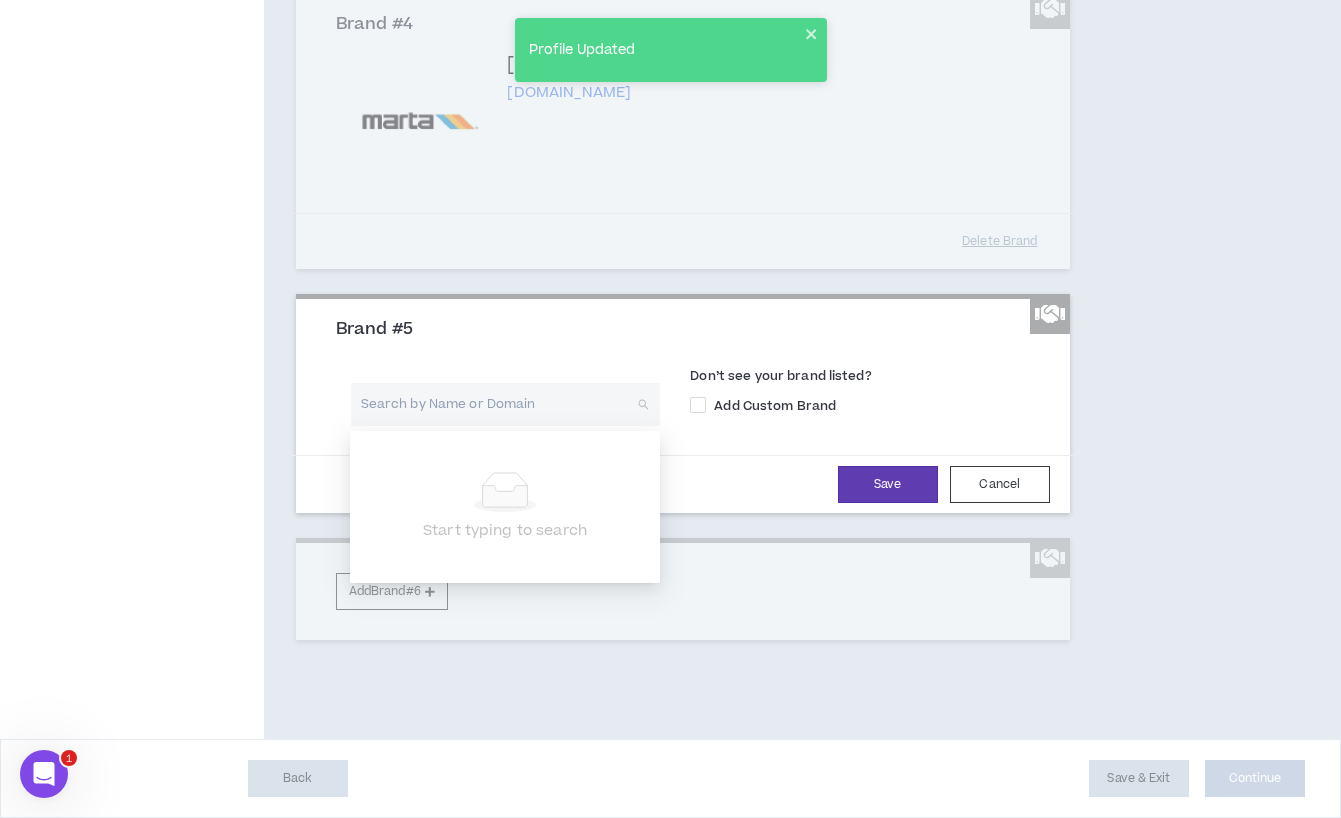 click at bounding box center [499, 404] 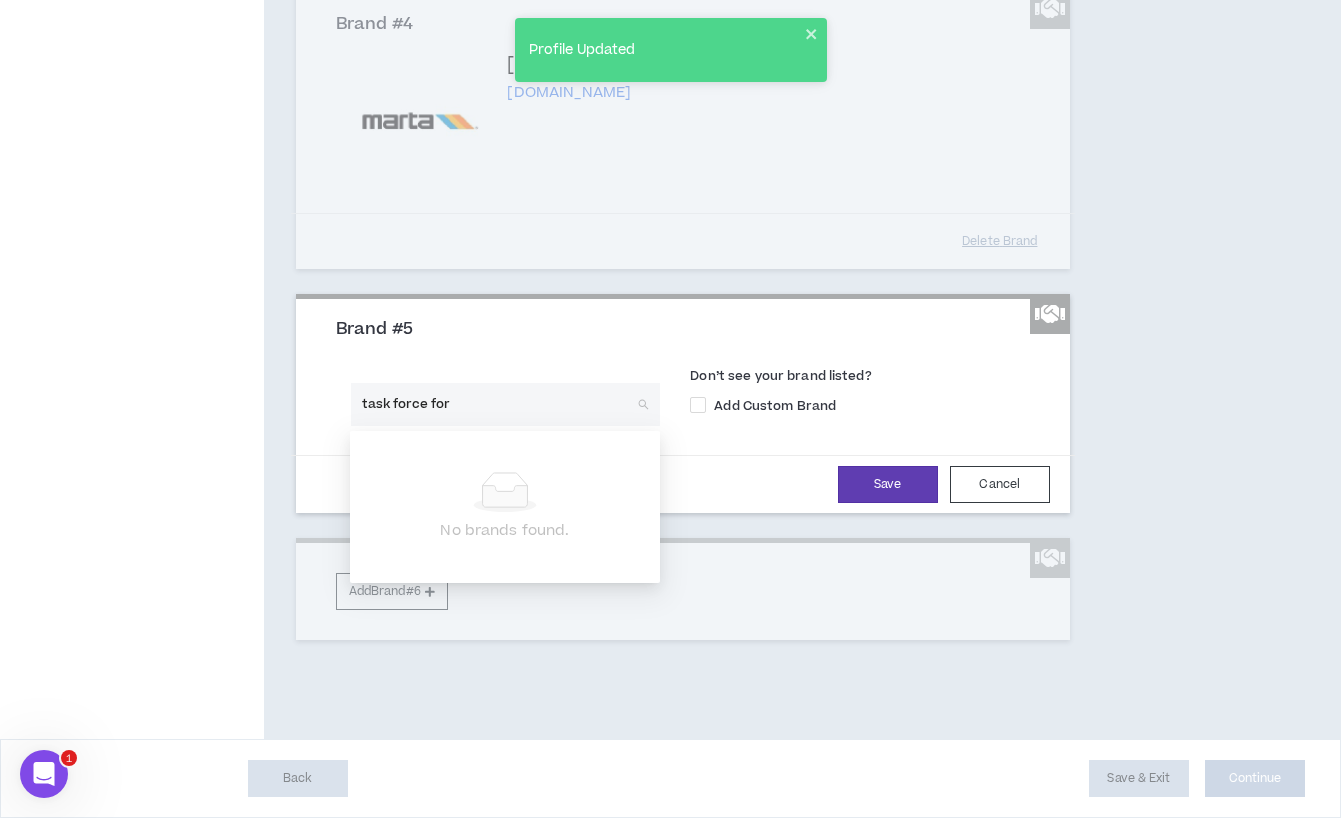type on "task force for" 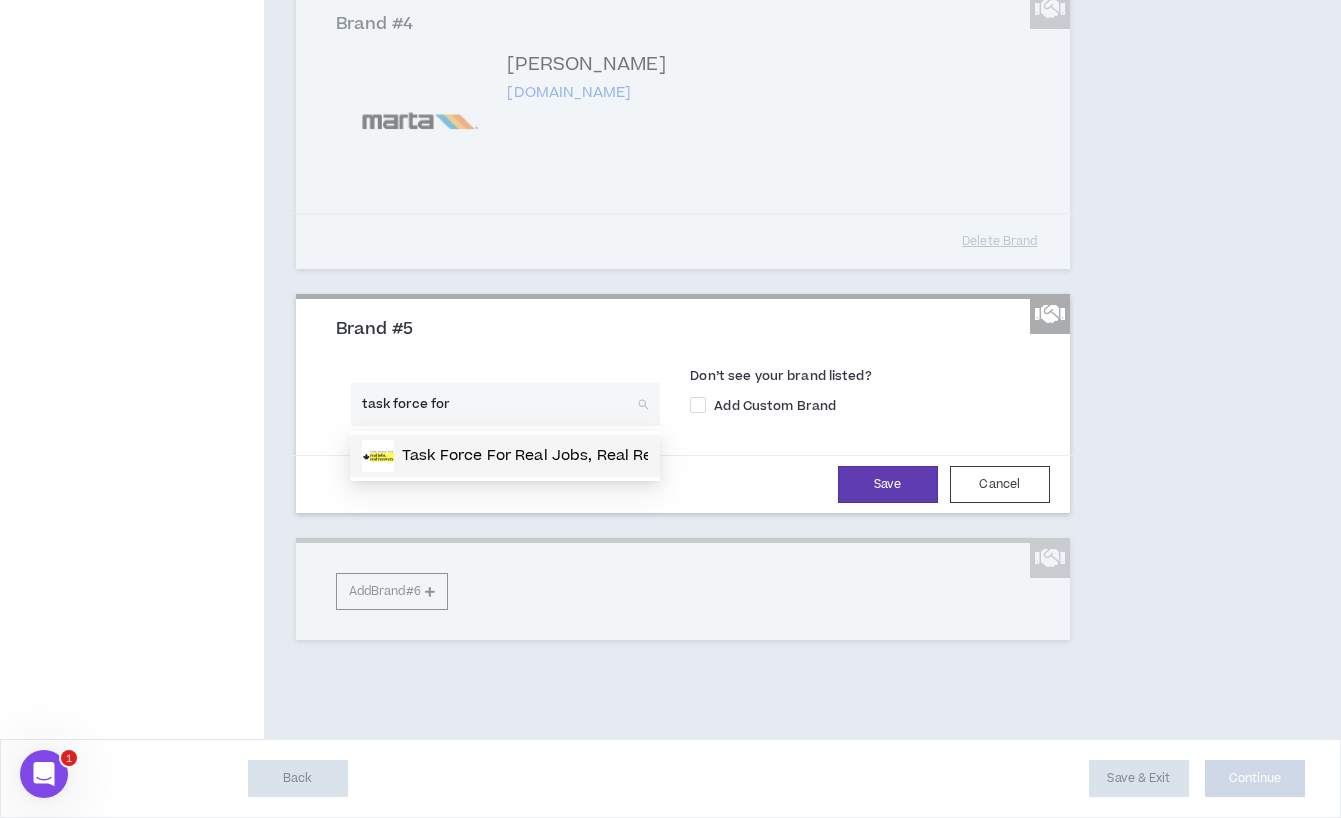 type 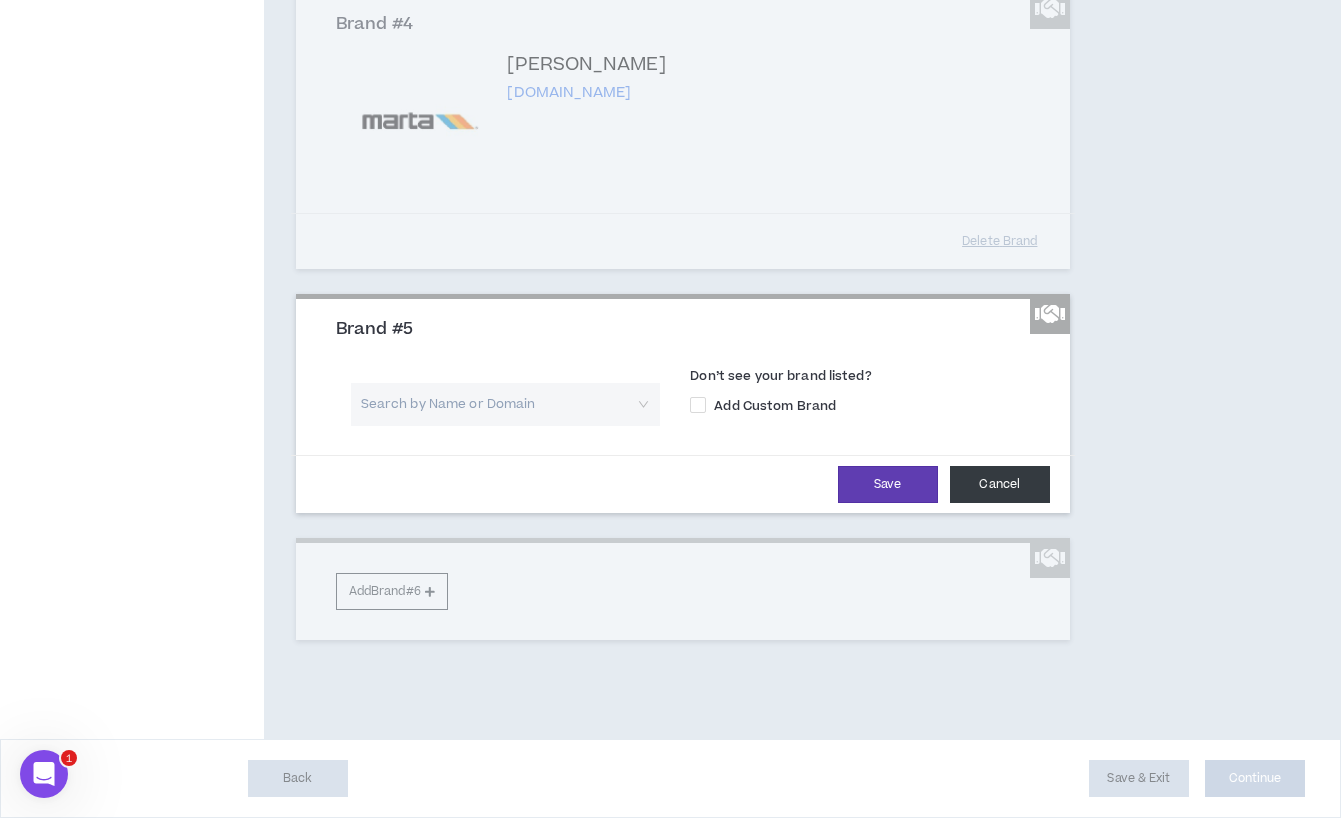 click on "Cancel" at bounding box center [1000, 484] 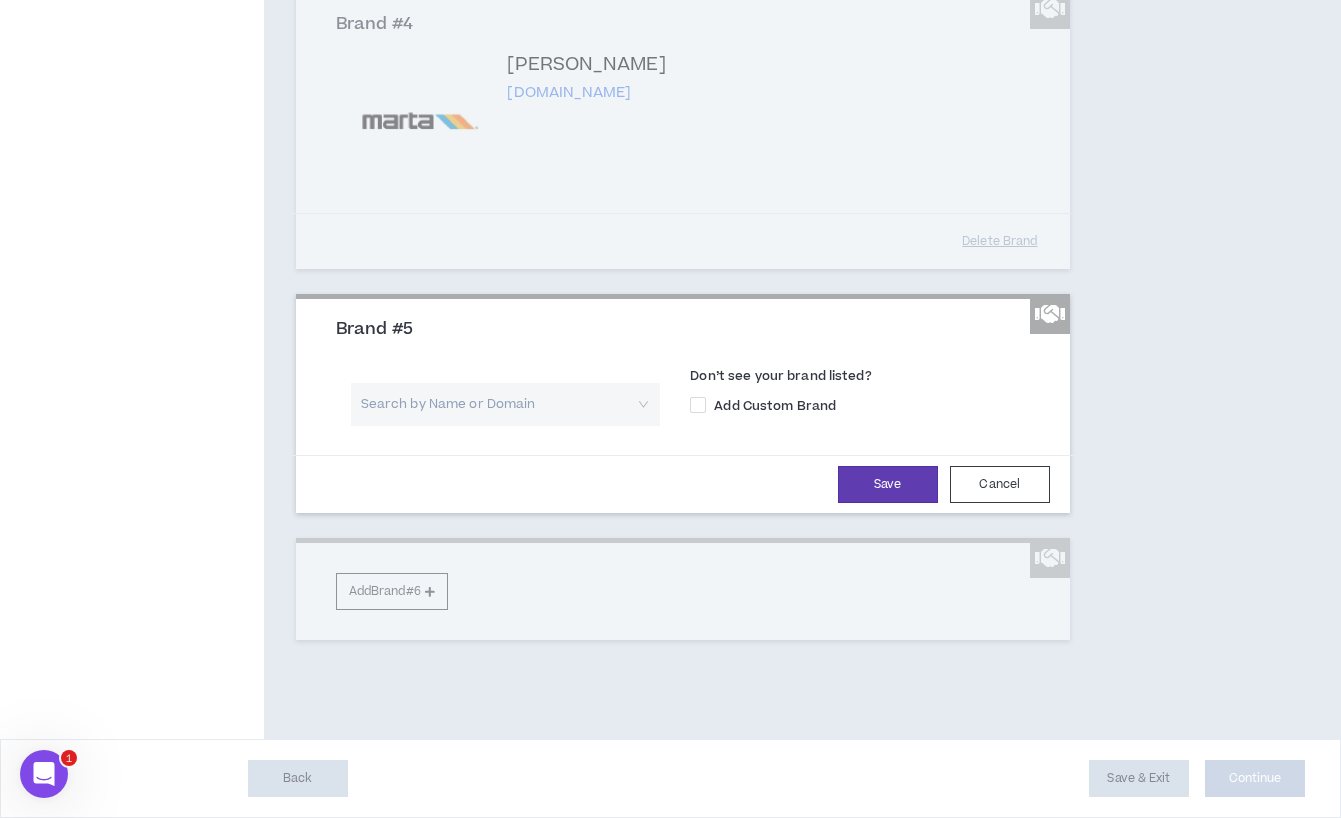 scroll, scrollTop: 791, scrollLeft: 0, axis: vertical 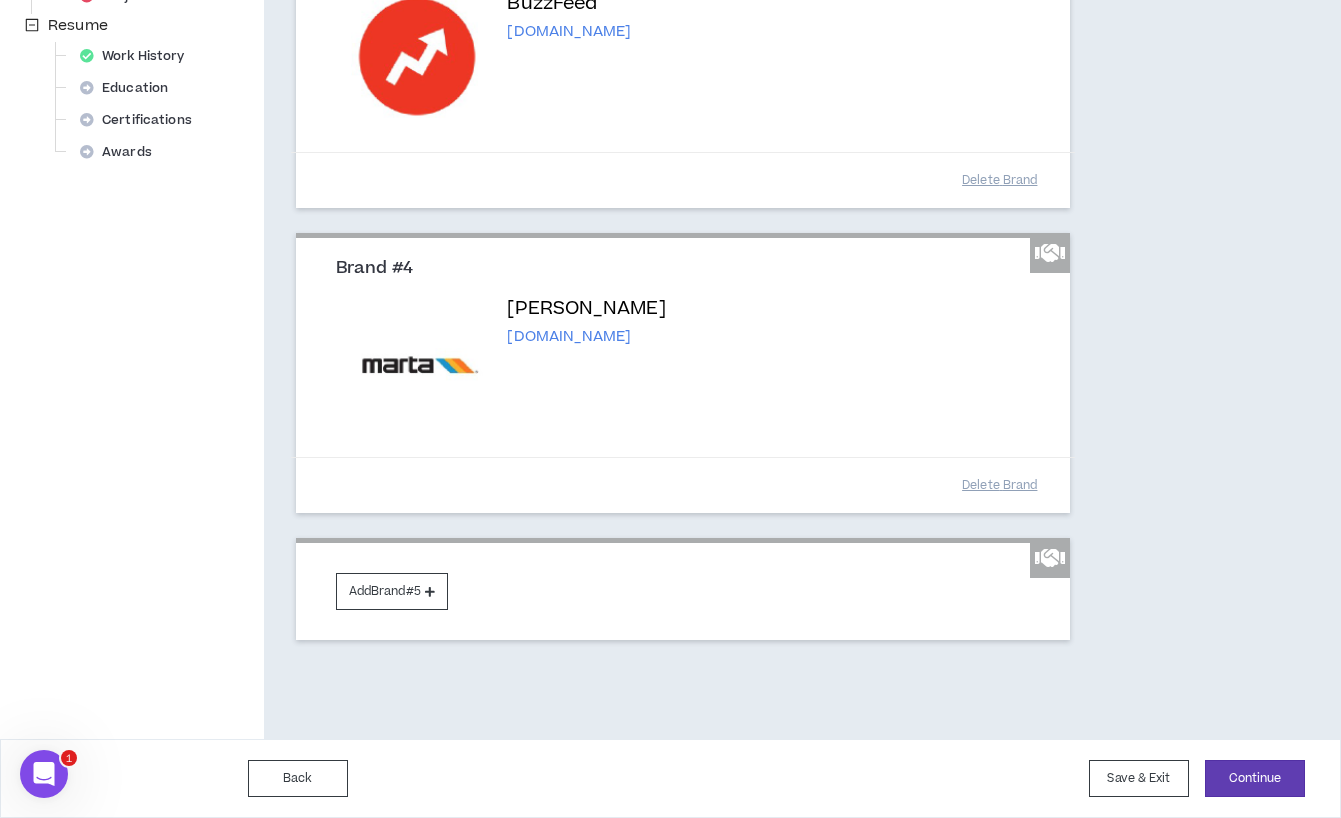 click on "Brands    [DATE] At least 1 brand is required. Add companies below that you have worked with that reflect your overall experience and expertise. If you have worked for an agency or consultancy, be sure to include the end clients that your work supported. Brand #1 Facebook [DOMAIN_NAME] Don’t see your brand listed? Add Custom Brand Delete   Brand Brand #2 Google [DOMAIN_NAME] Don’t see your brand listed? Add Custom Brand Delete   Brand Brand #3 BuzzFeed [DOMAIN_NAME] Don’t see your brand listed? Add Custom Brand Delete   Brand Brand #4 [PERSON_NAME] [DOMAIN_NAME] Don’t see your brand listed? Add Custom Brand Delete   Brand Add  Brand  #5" at bounding box center (767, 19) 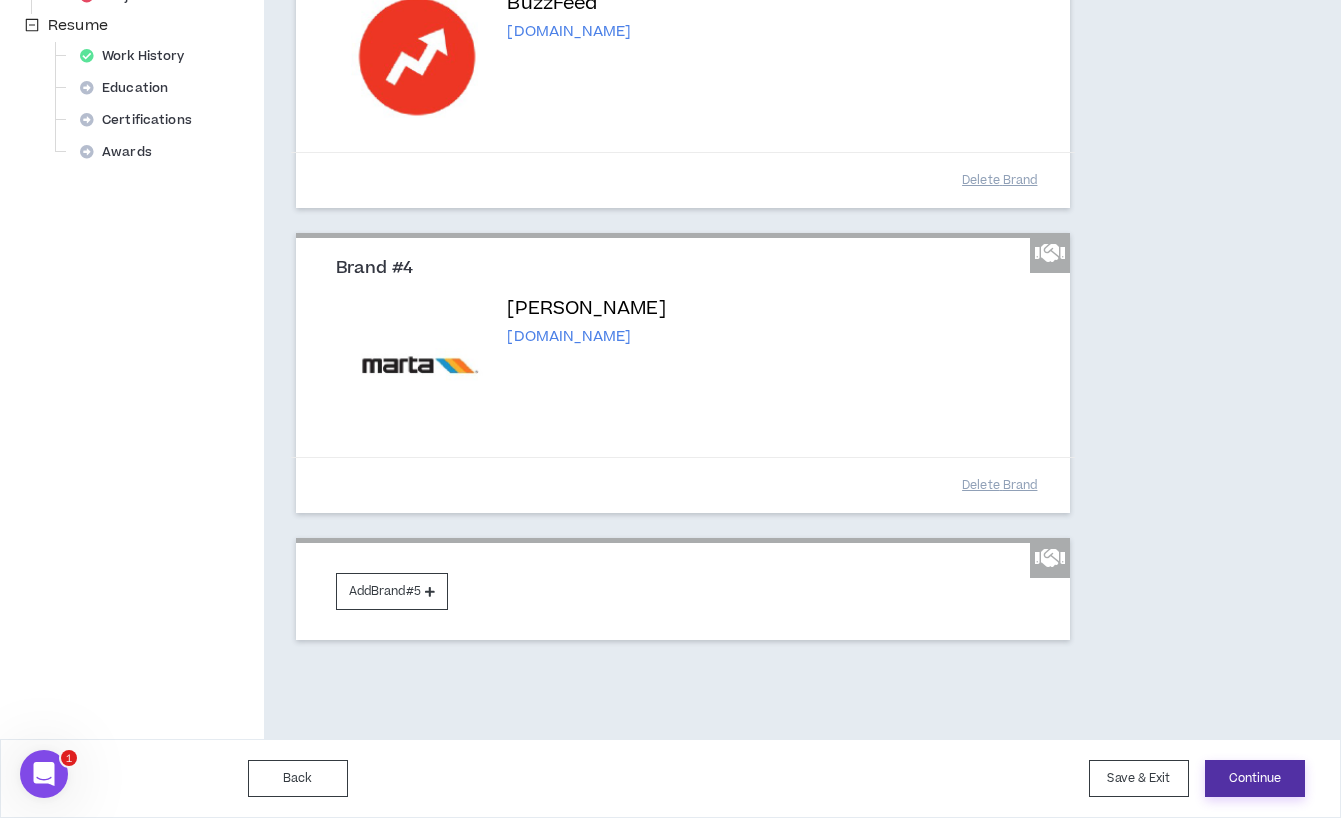 click on "Continue" at bounding box center (1255, 778) 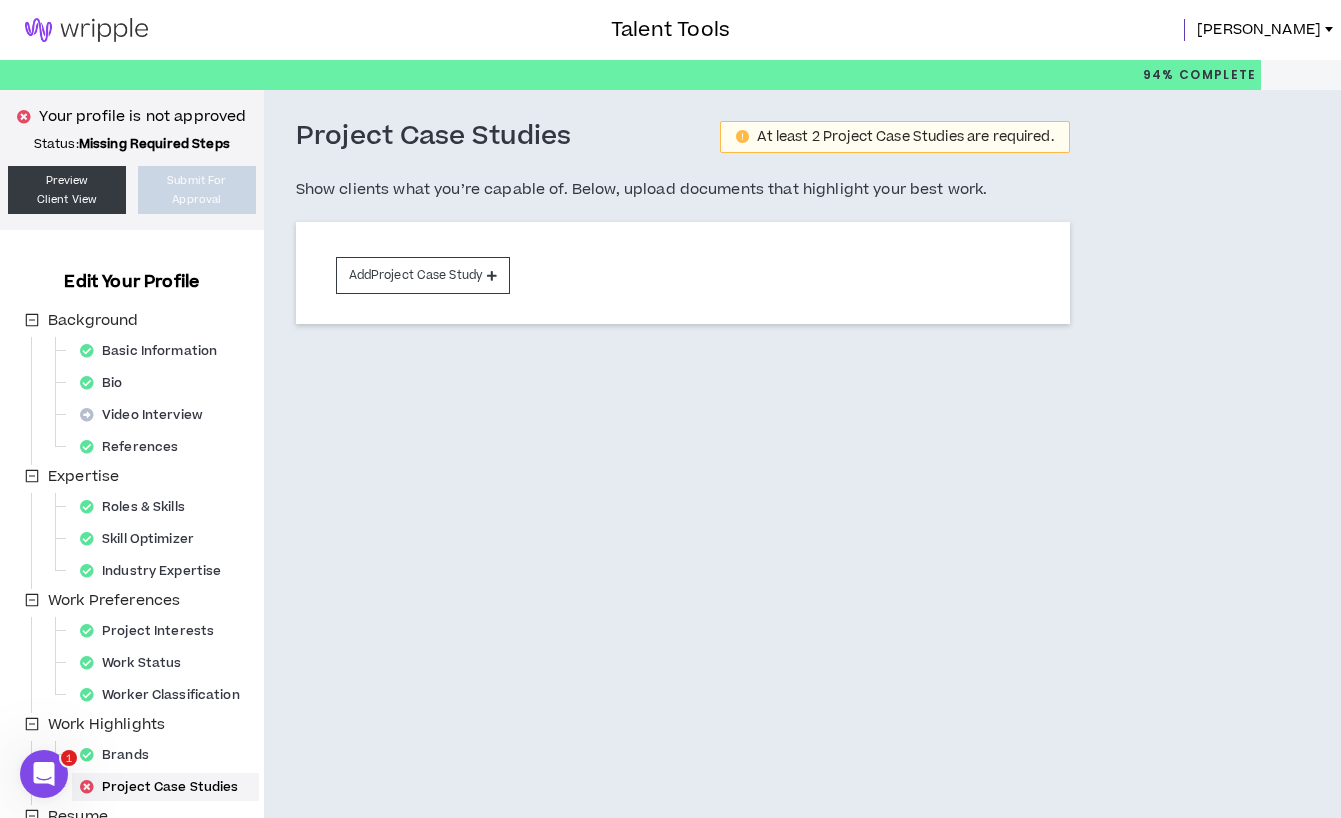 scroll, scrollTop: 222, scrollLeft: 0, axis: vertical 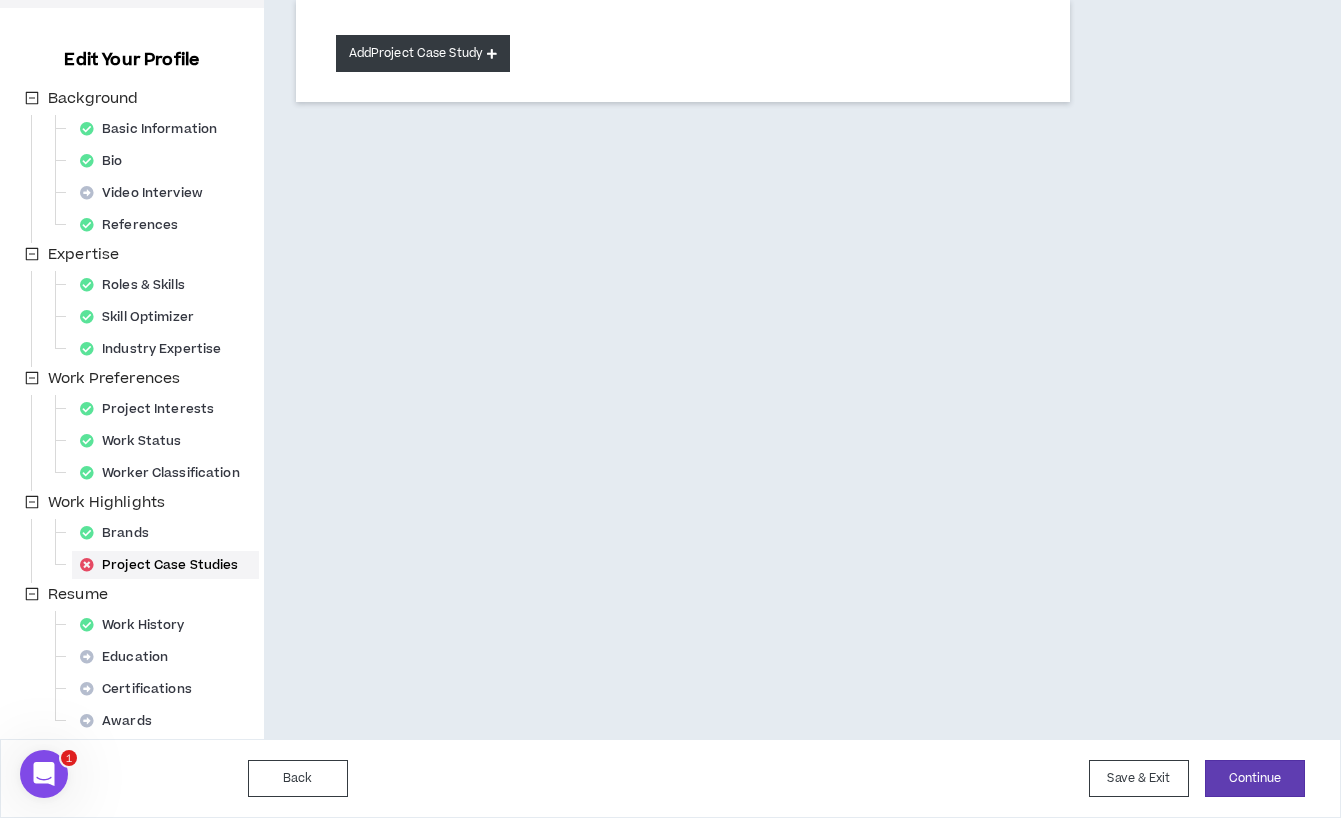 click on "Add  Project Case Study" at bounding box center [423, 53] 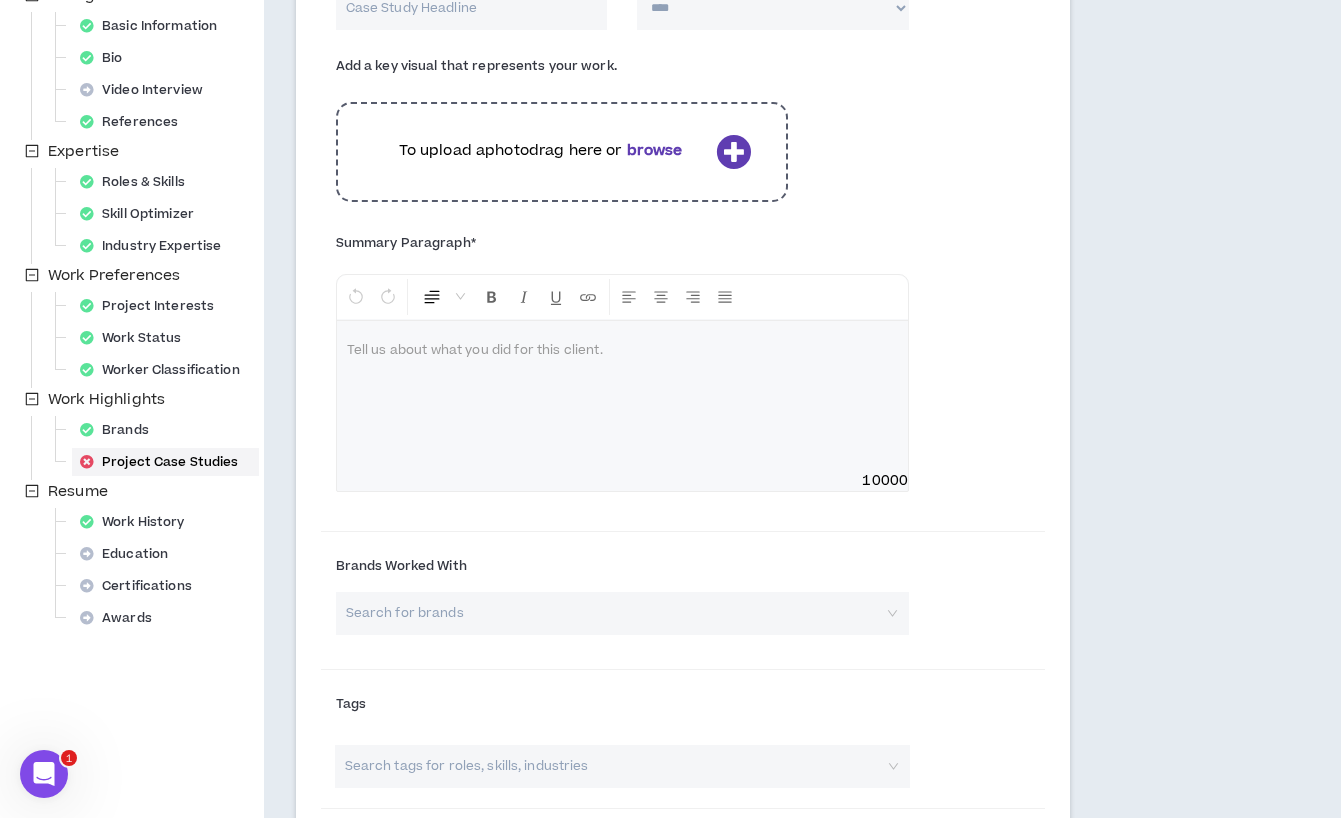 scroll, scrollTop: 0, scrollLeft: 0, axis: both 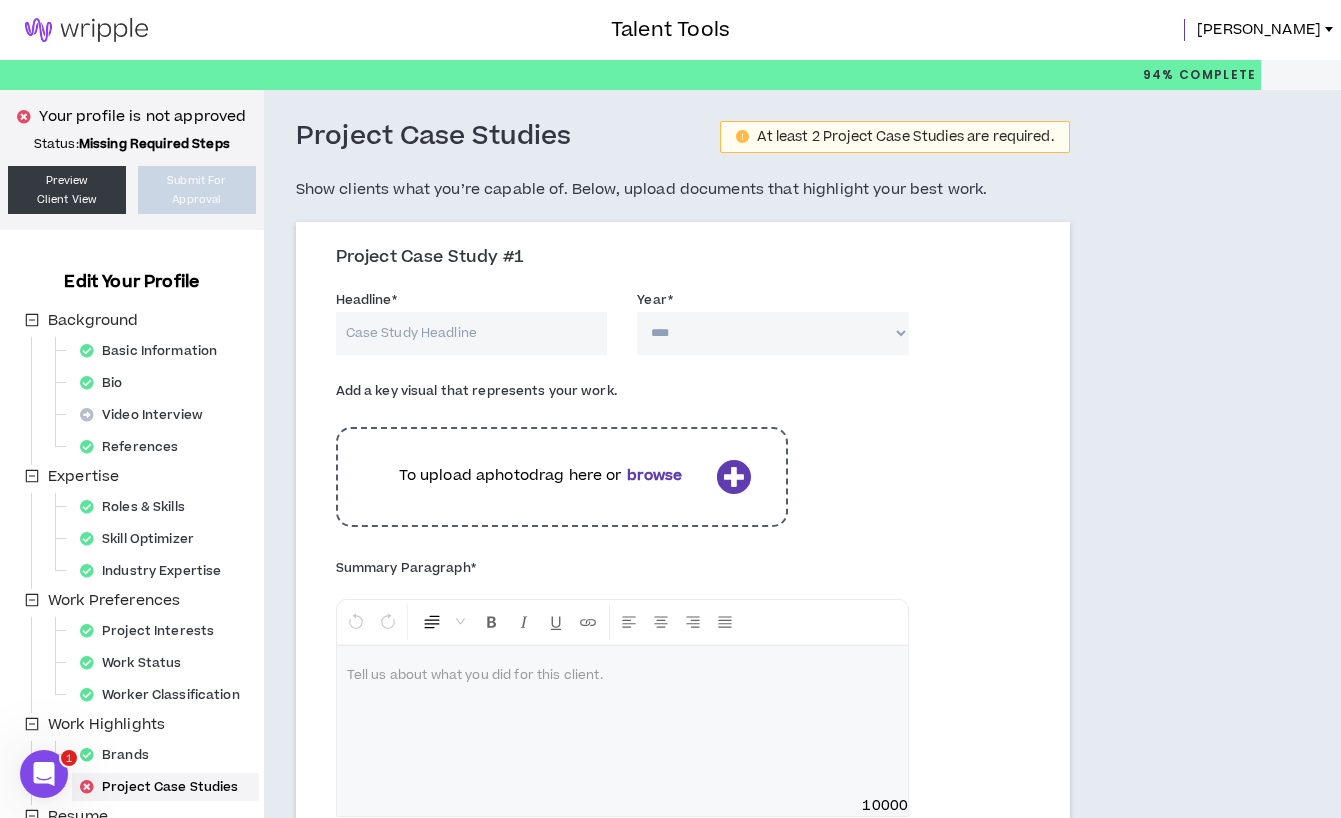 click on "Headline  *" at bounding box center [472, 333] 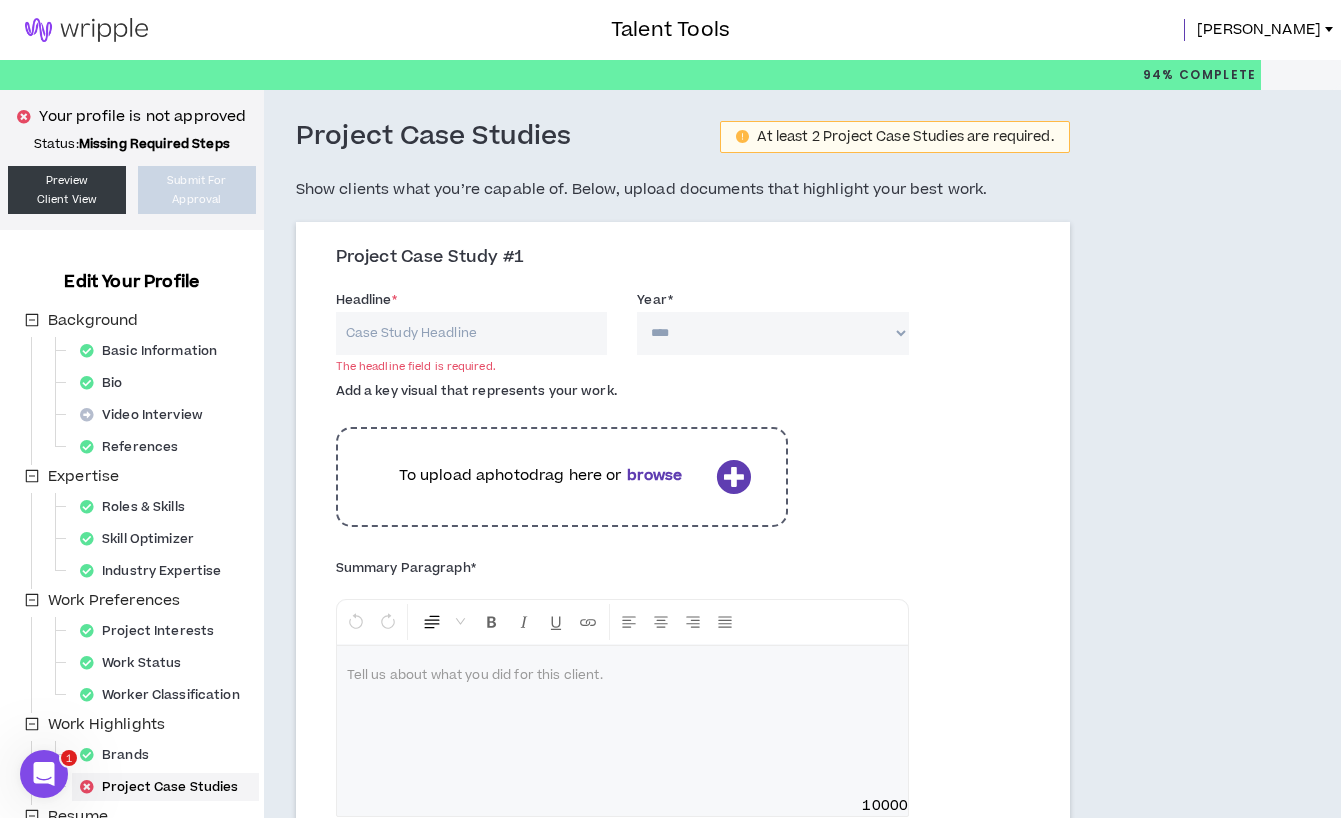 click at bounding box center [622, 721] 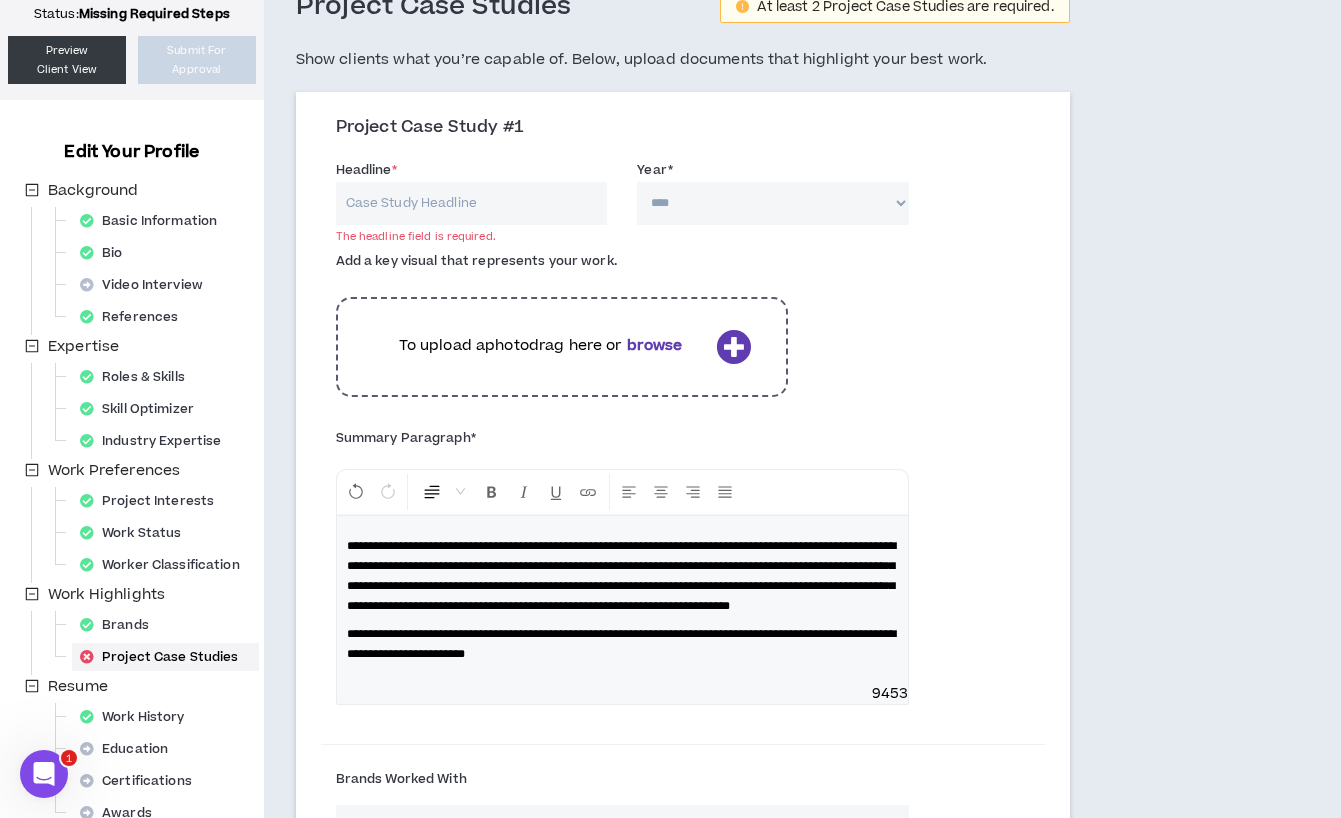 scroll, scrollTop: 134, scrollLeft: 0, axis: vertical 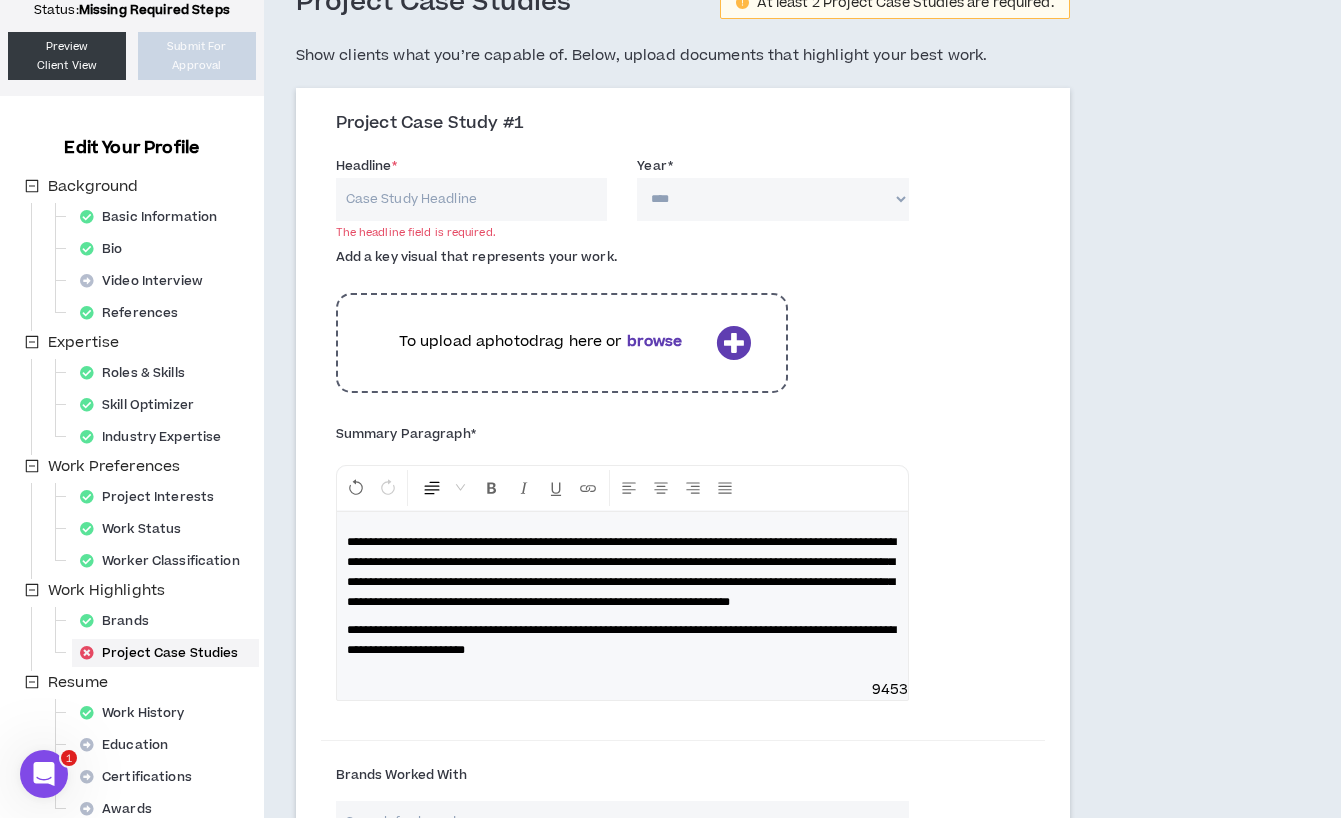 click on "**********" at bounding box center (621, 572) 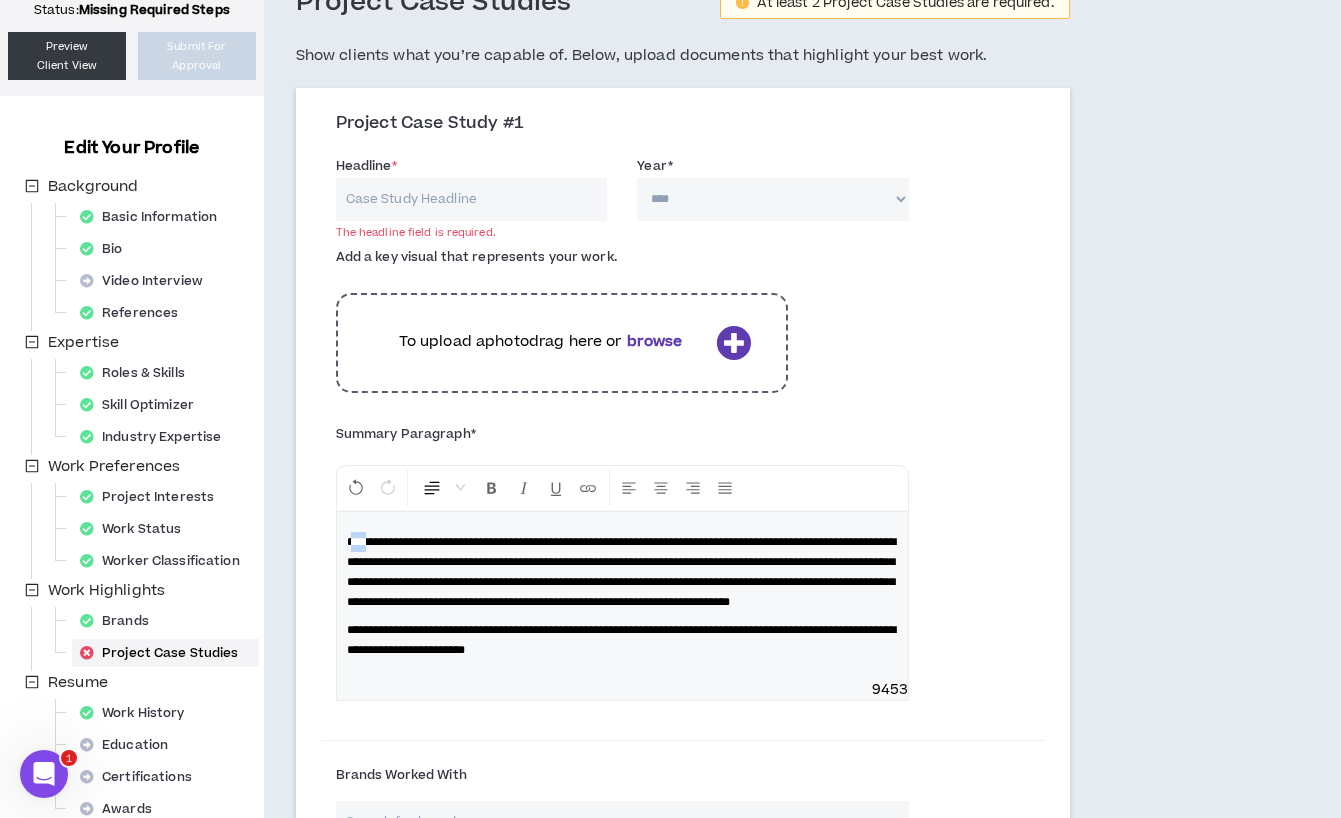 click on "**********" at bounding box center [621, 572] 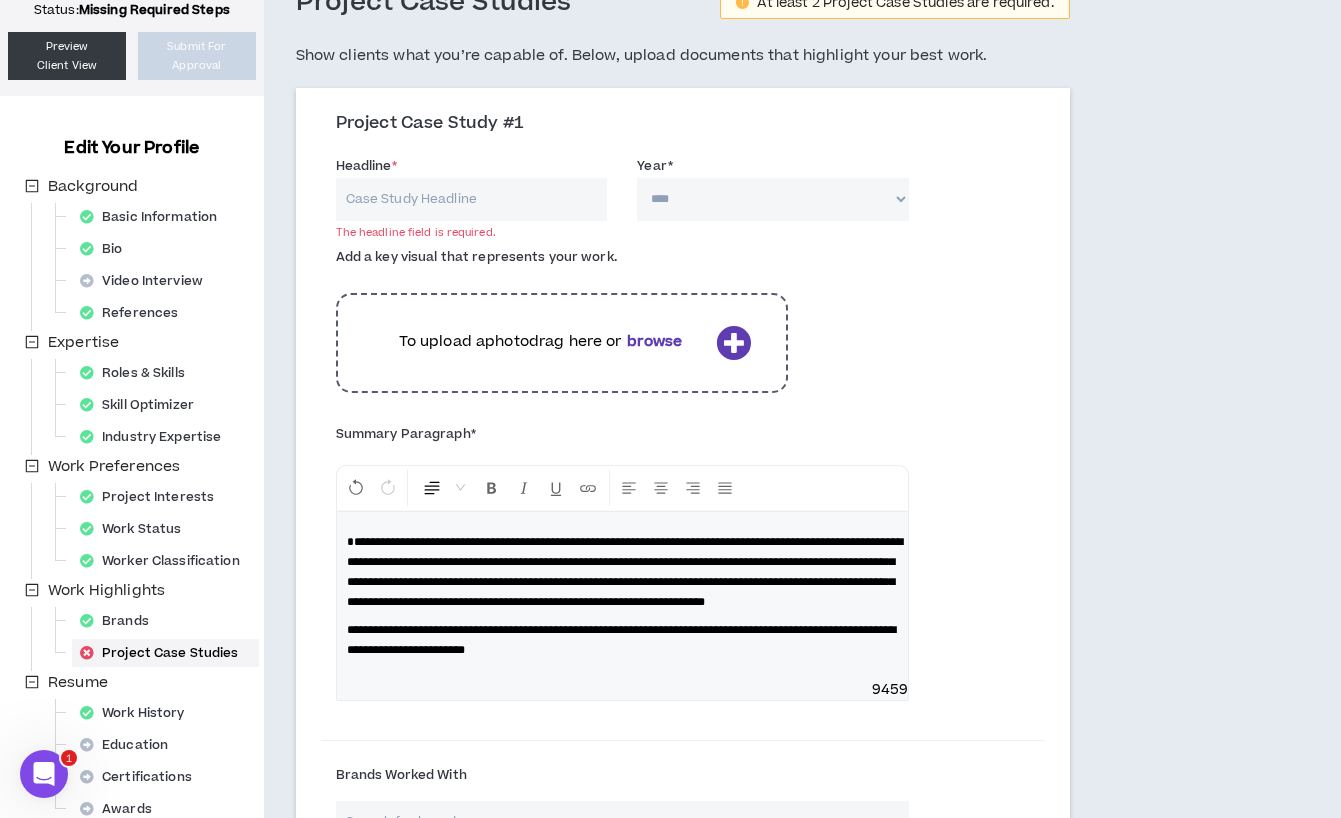 type 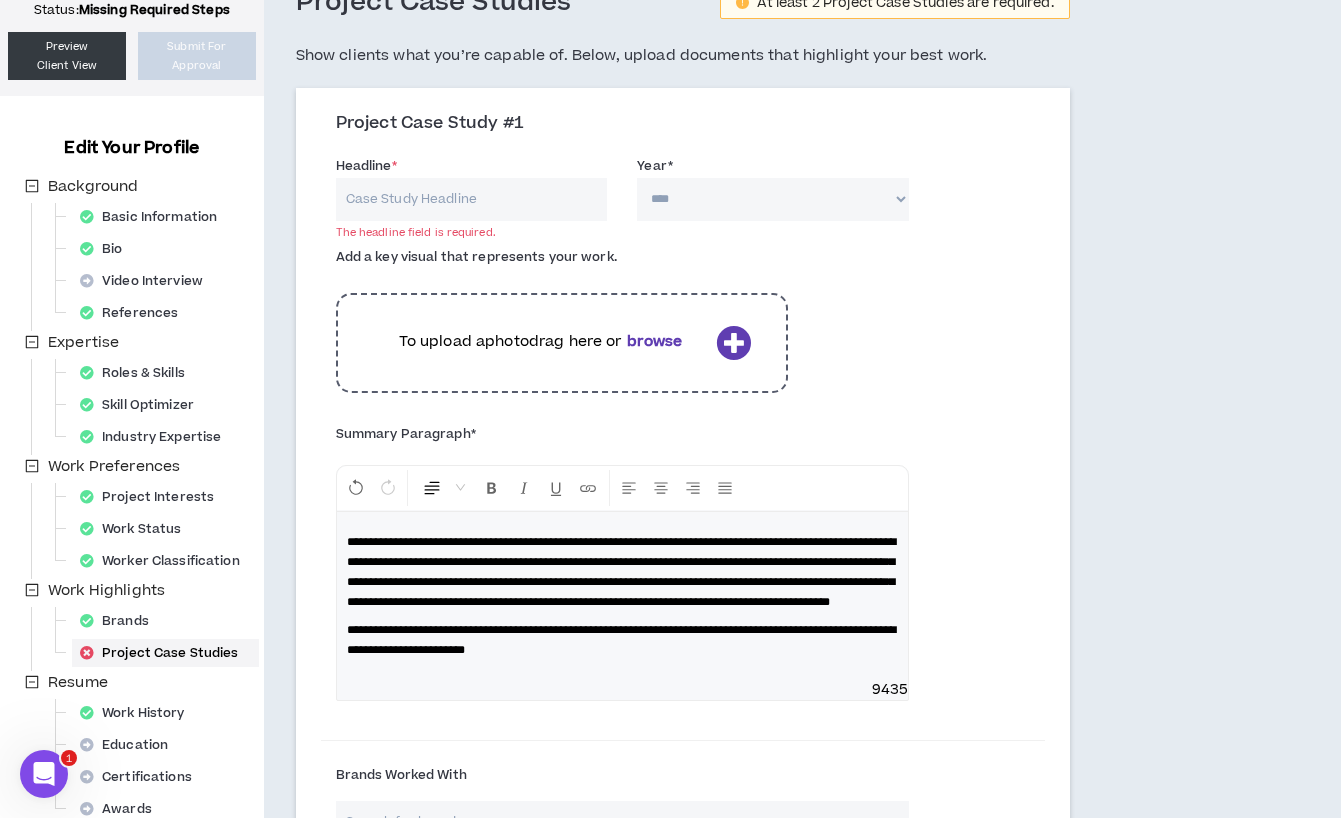 click on "**********" at bounding box center (622, 572) 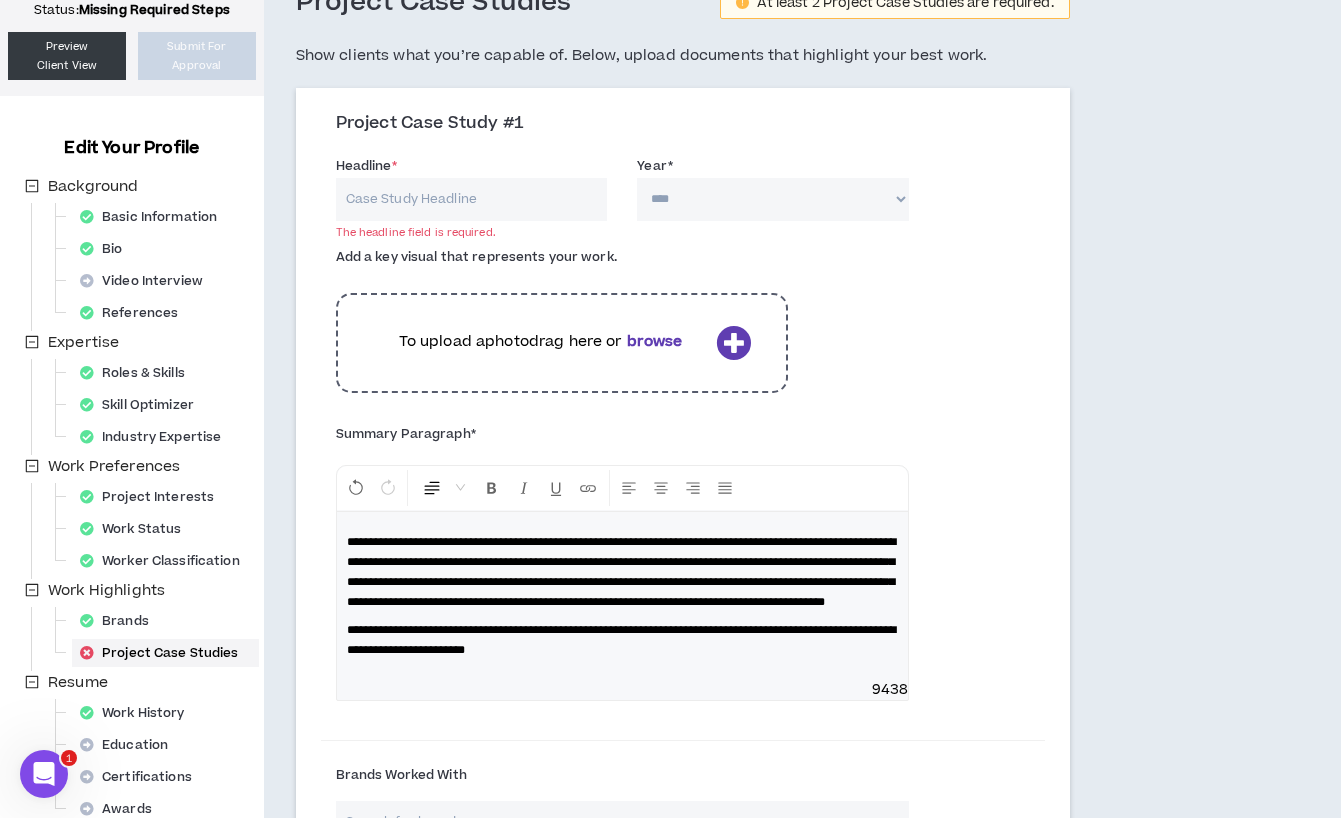 click on "**********" at bounding box center (622, 640) 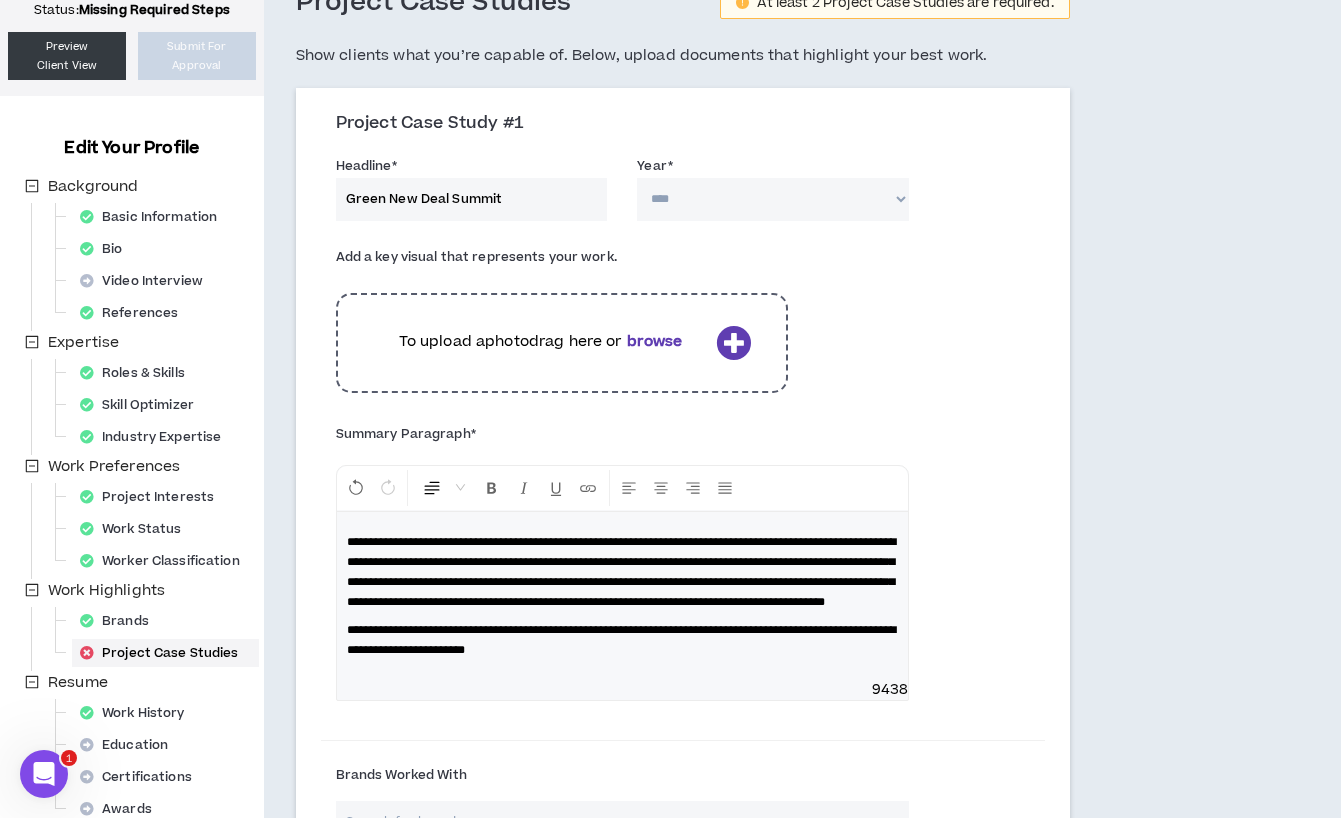 type on "Green New Deal Summit" 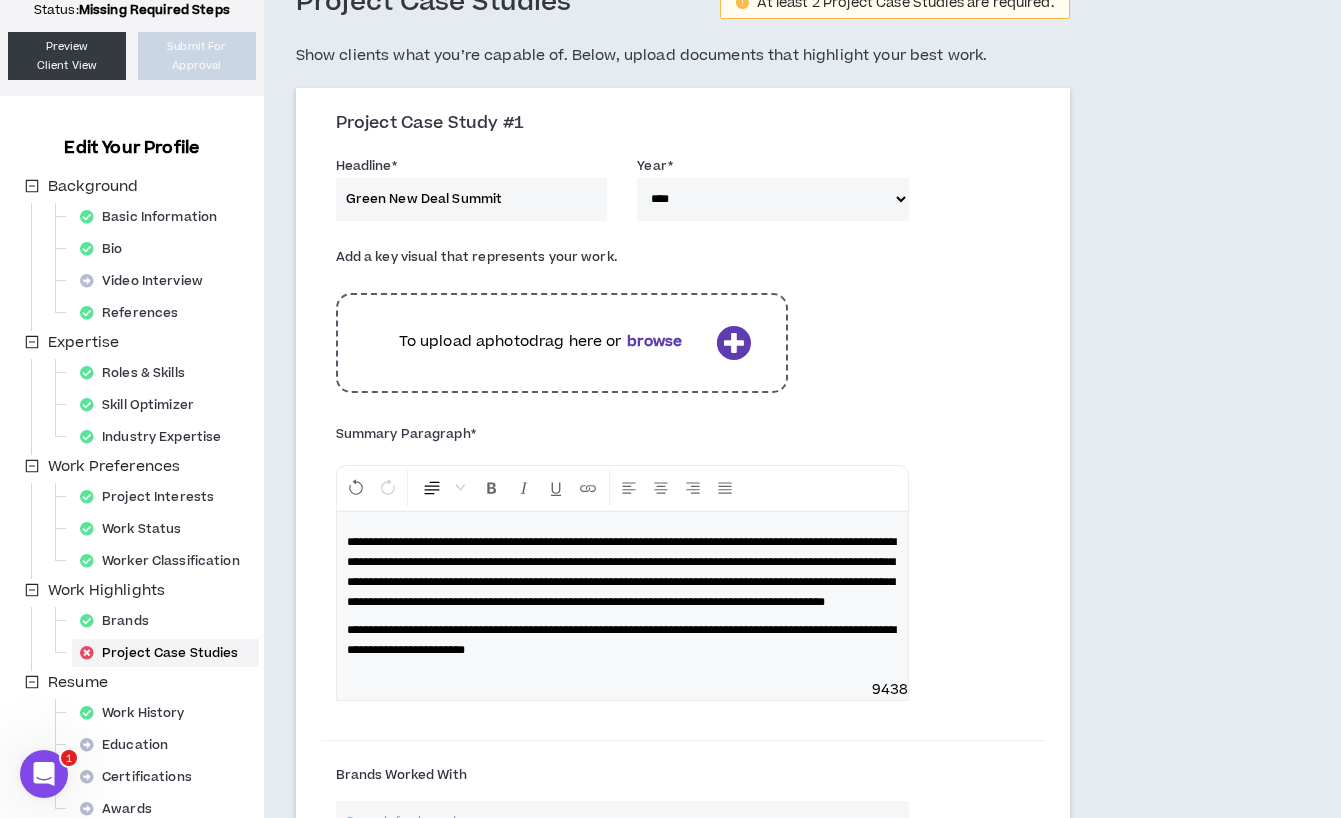 click on "**** **** **** **** **** **** **** **** **** **** **** **** **** **** **** **** **** **** **** **** **** **** **** **** **** **** **** **** **** **** **** **** **** **** **** **** **** **** **** **** **** **** **** **** **** **** **** **** **** **** **** **** **** **** **** **** **** **** **** **** **** **** **** **** **** **** **** **** **** **** **** **** **** **** **** **** **** **** **** **** **** **** **** **** **** **** **** **** **** **** **** **** **** **** **** **** **** **** **** **** **** **** **** **** **** **** **** **** **** **** **** **** **** **** **** **** **** **** **** **** **** **** **** **** **** **** ****" at bounding box center (773, 199) 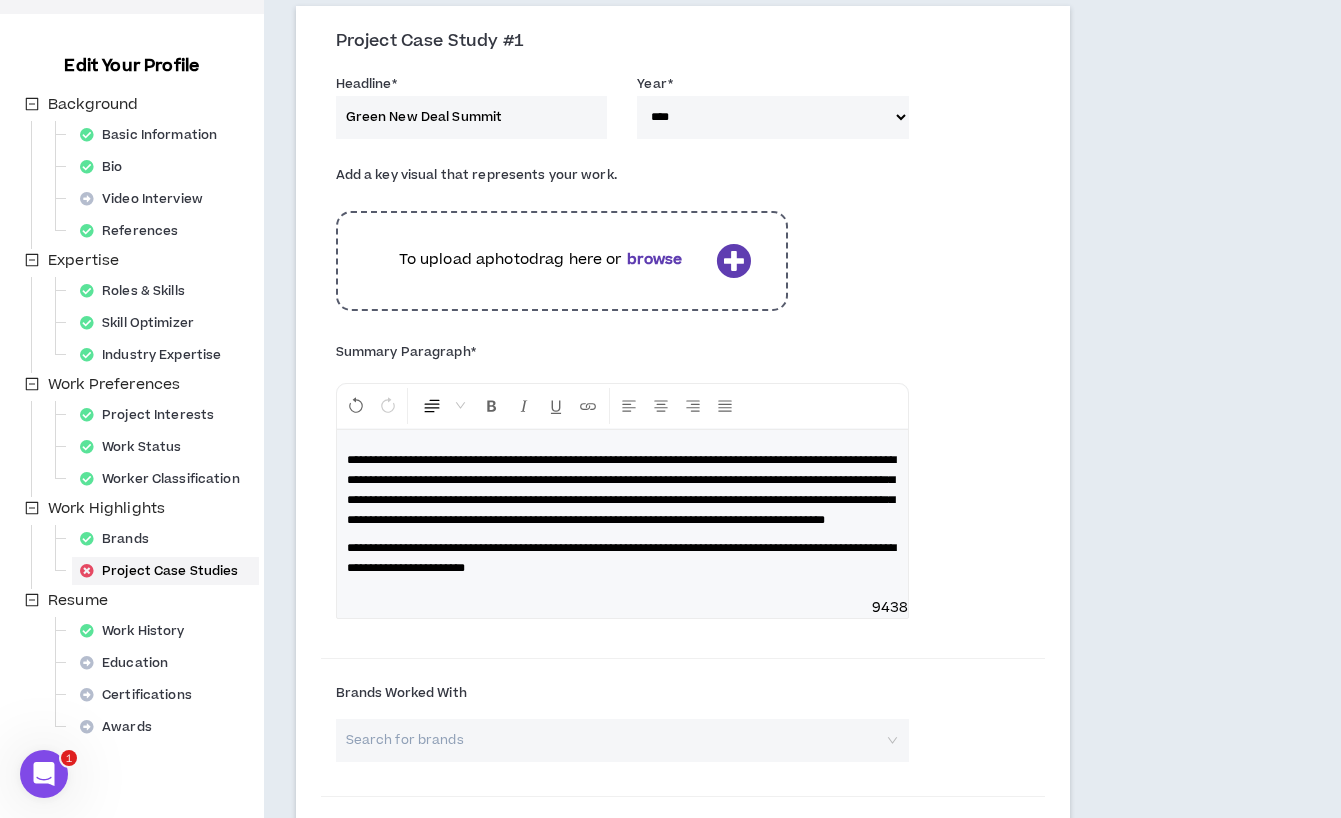 scroll, scrollTop: 249, scrollLeft: 0, axis: vertical 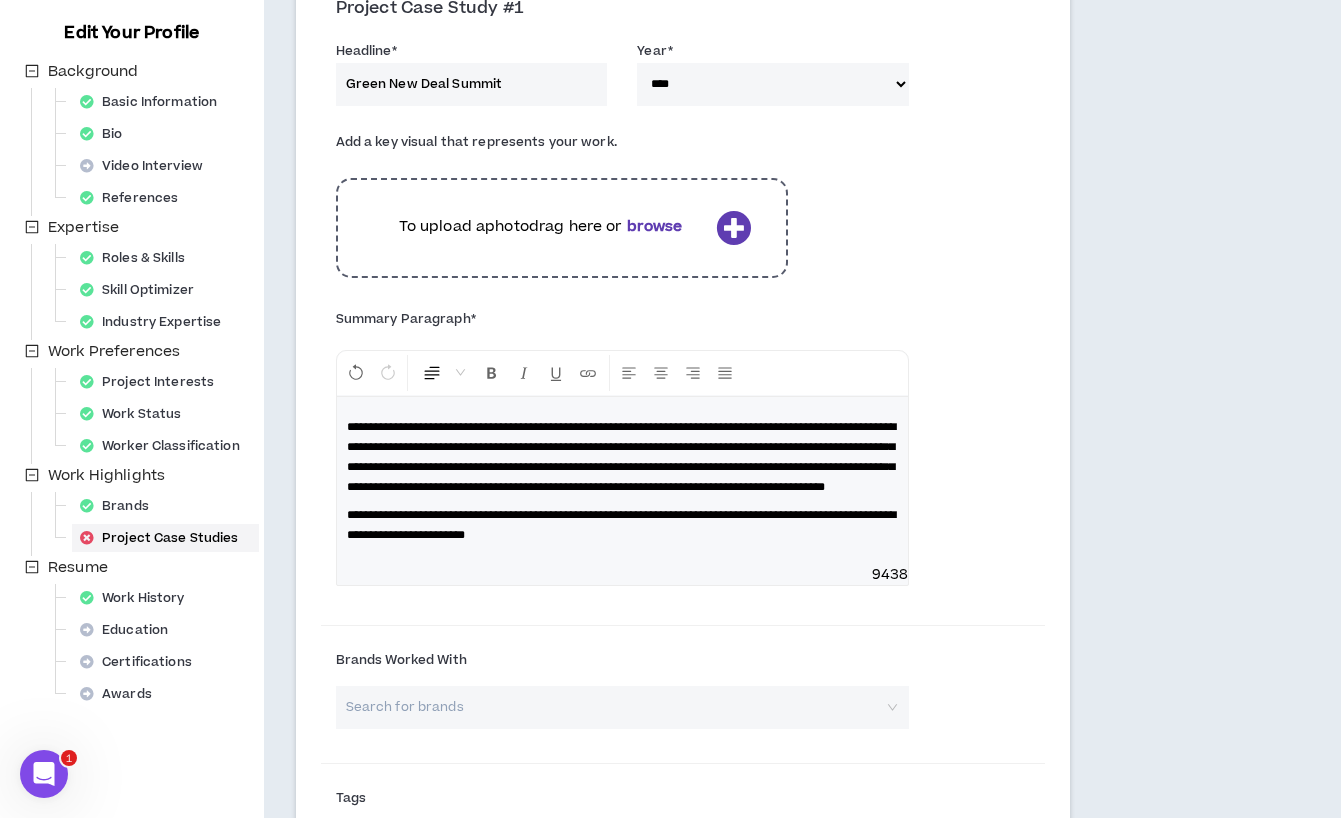 click on "browse" at bounding box center [655, 226] 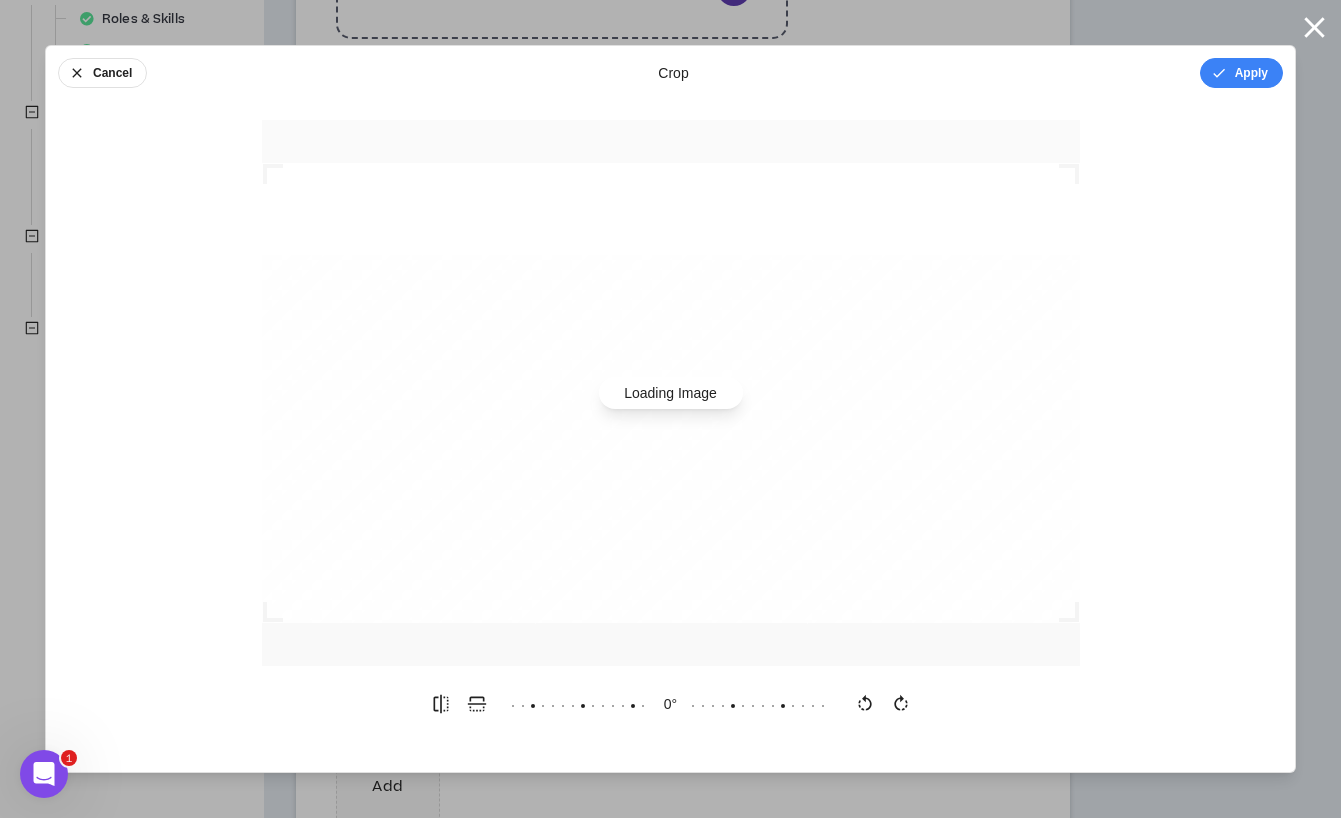 scroll, scrollTop: 495, scrollLeft: 0, axis: vertical 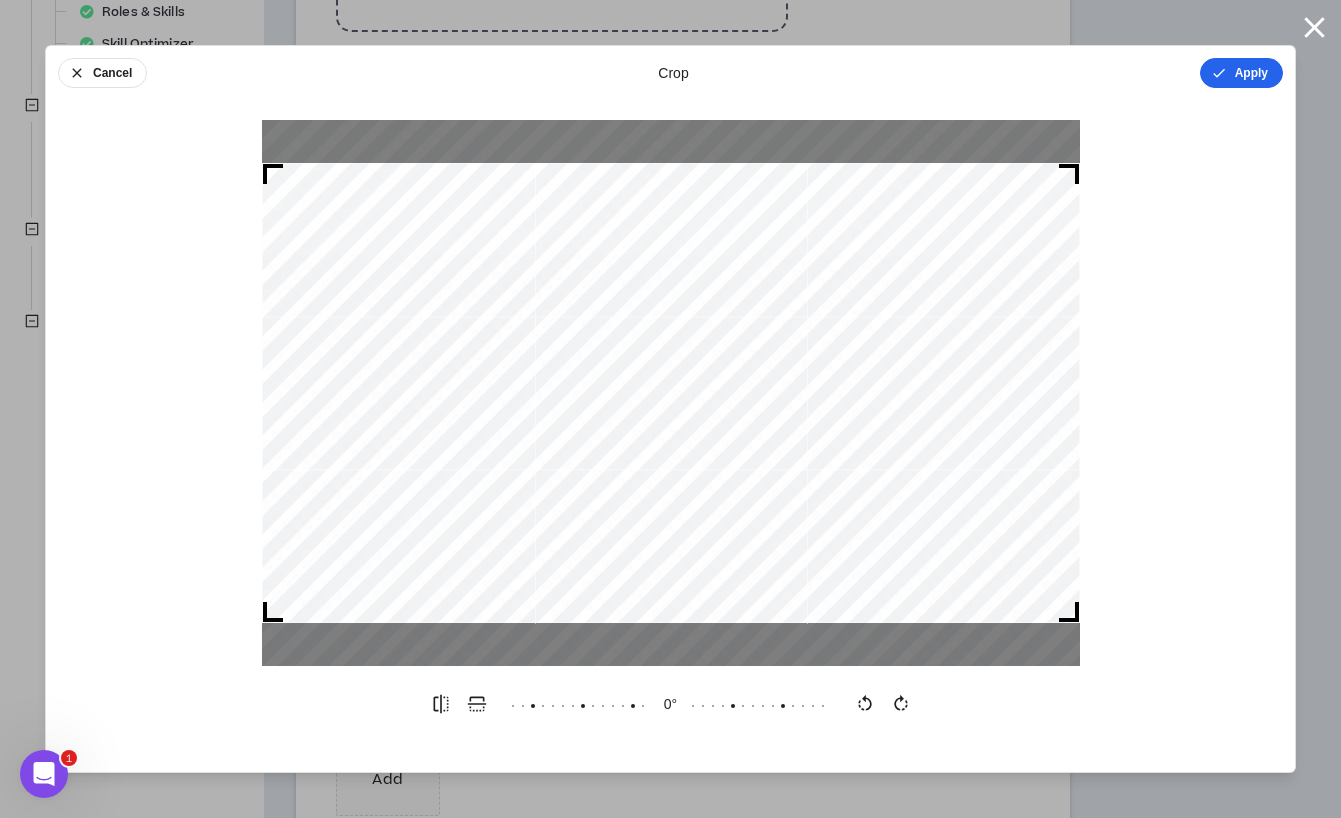 click on "Apply" at bounding box center [1241, 73] 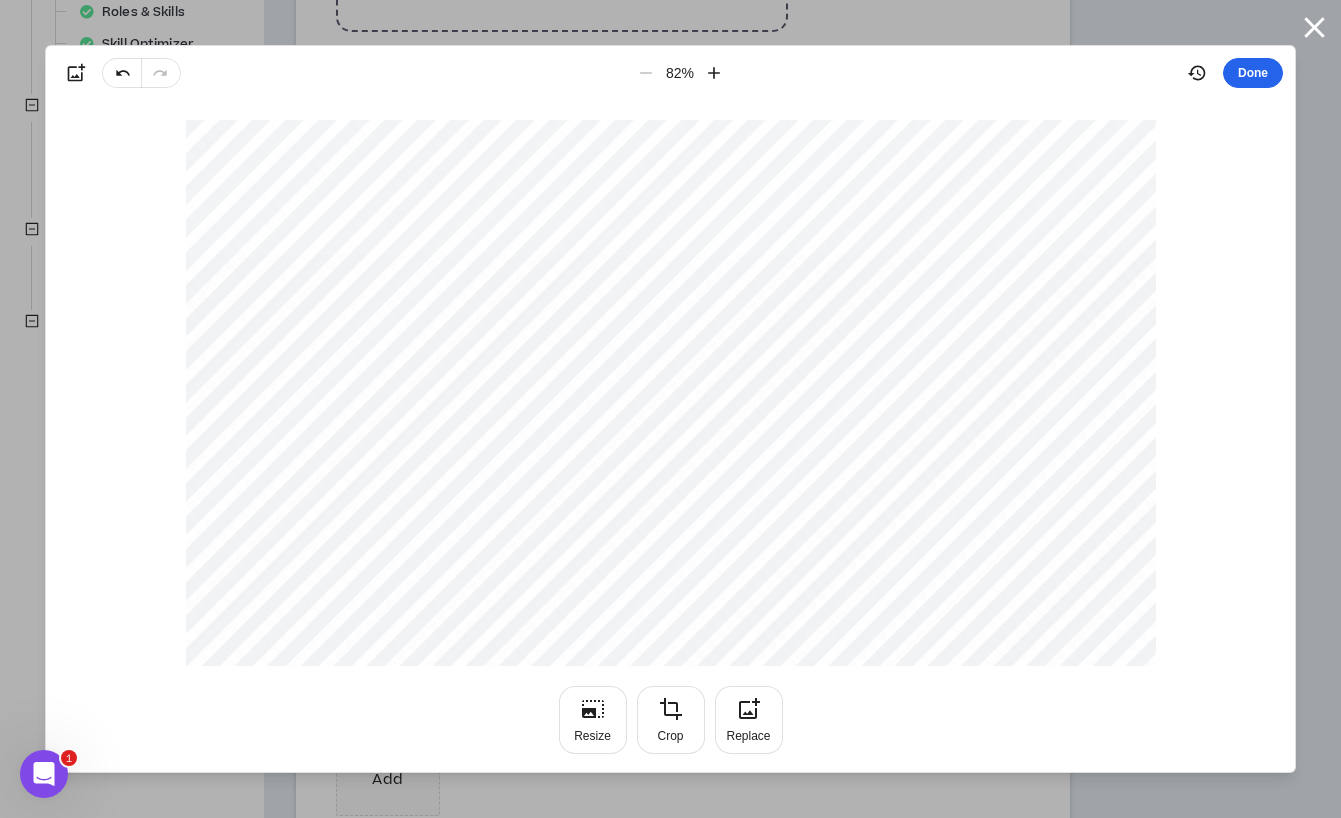 click on "Done" at bounding box center [1253, 73] 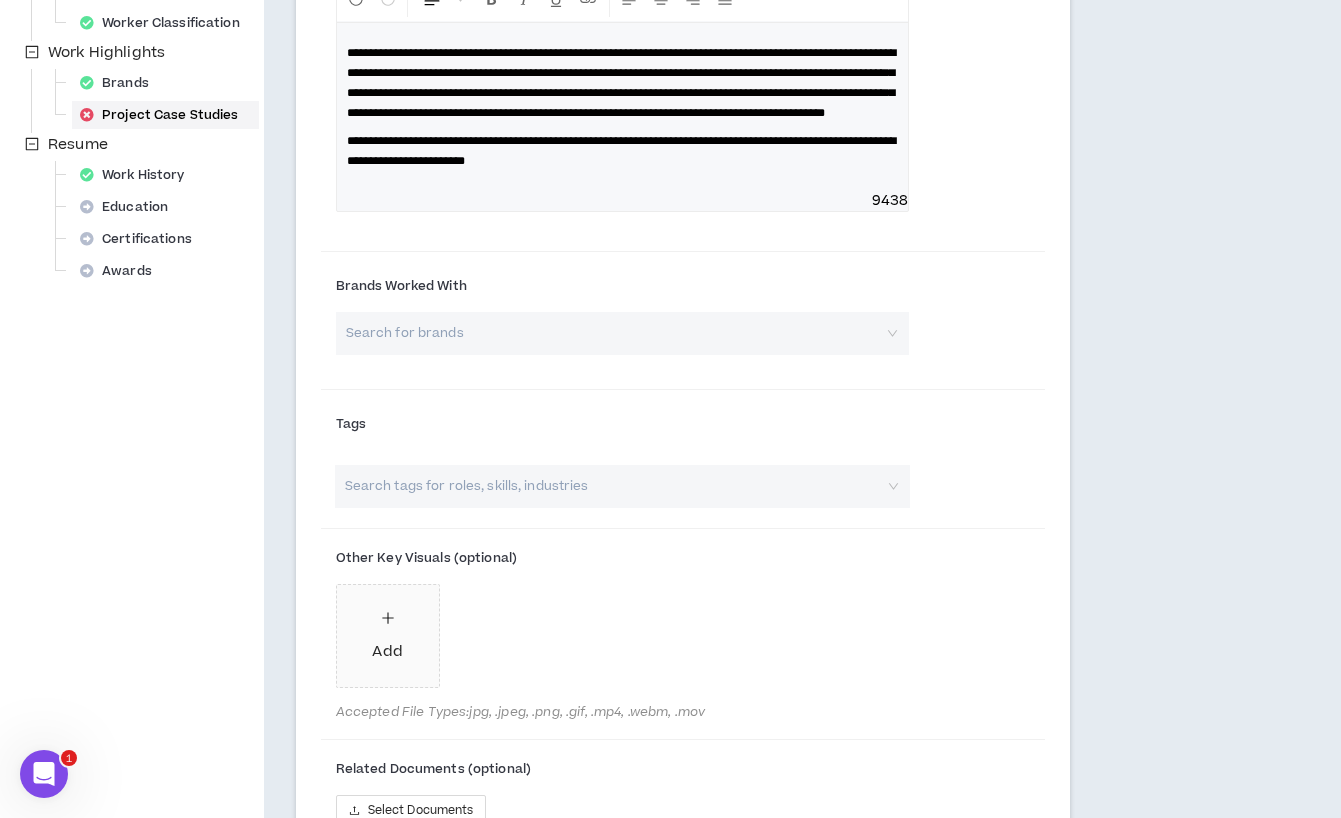 scroll, scrollTop: 691, scrollLeft: 0, axis: vertical 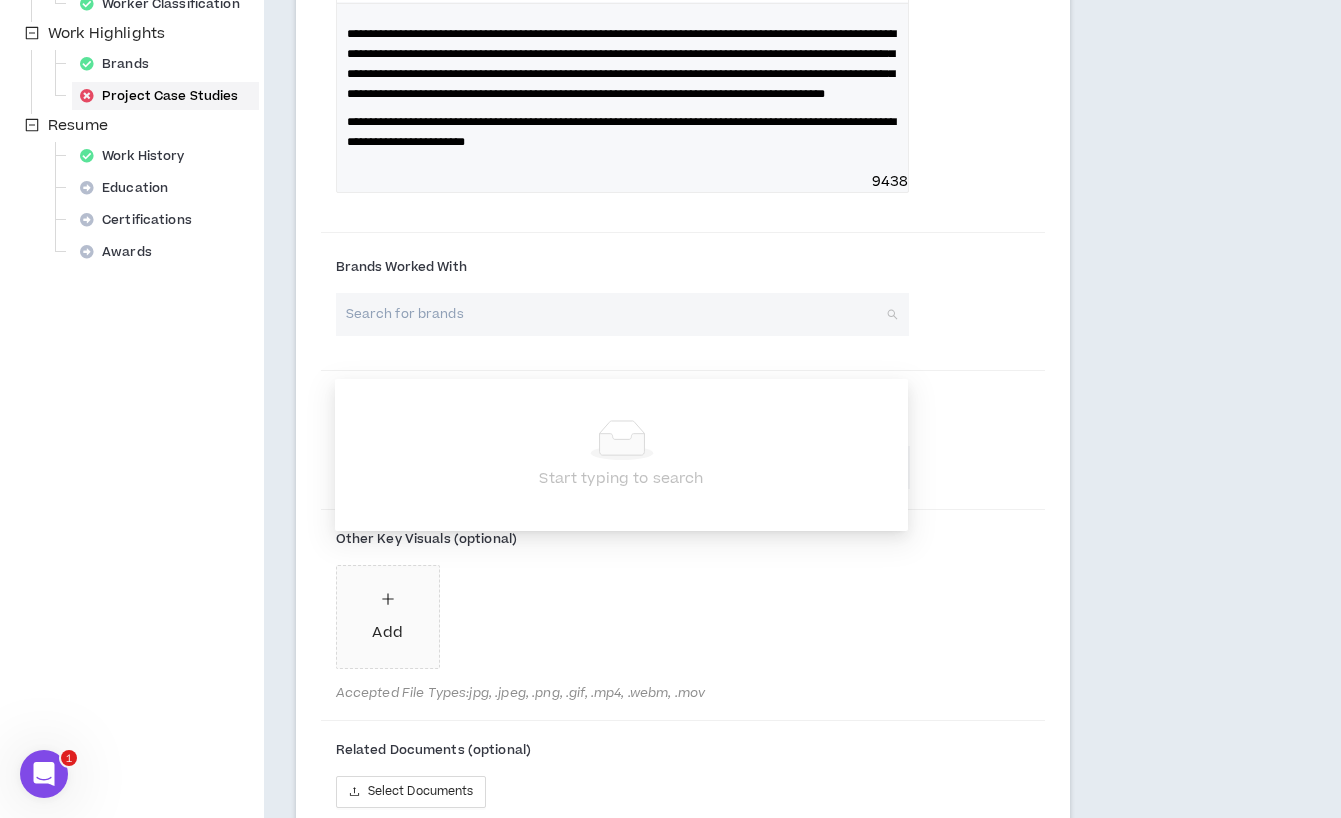 click at bounding box center (615, 314) 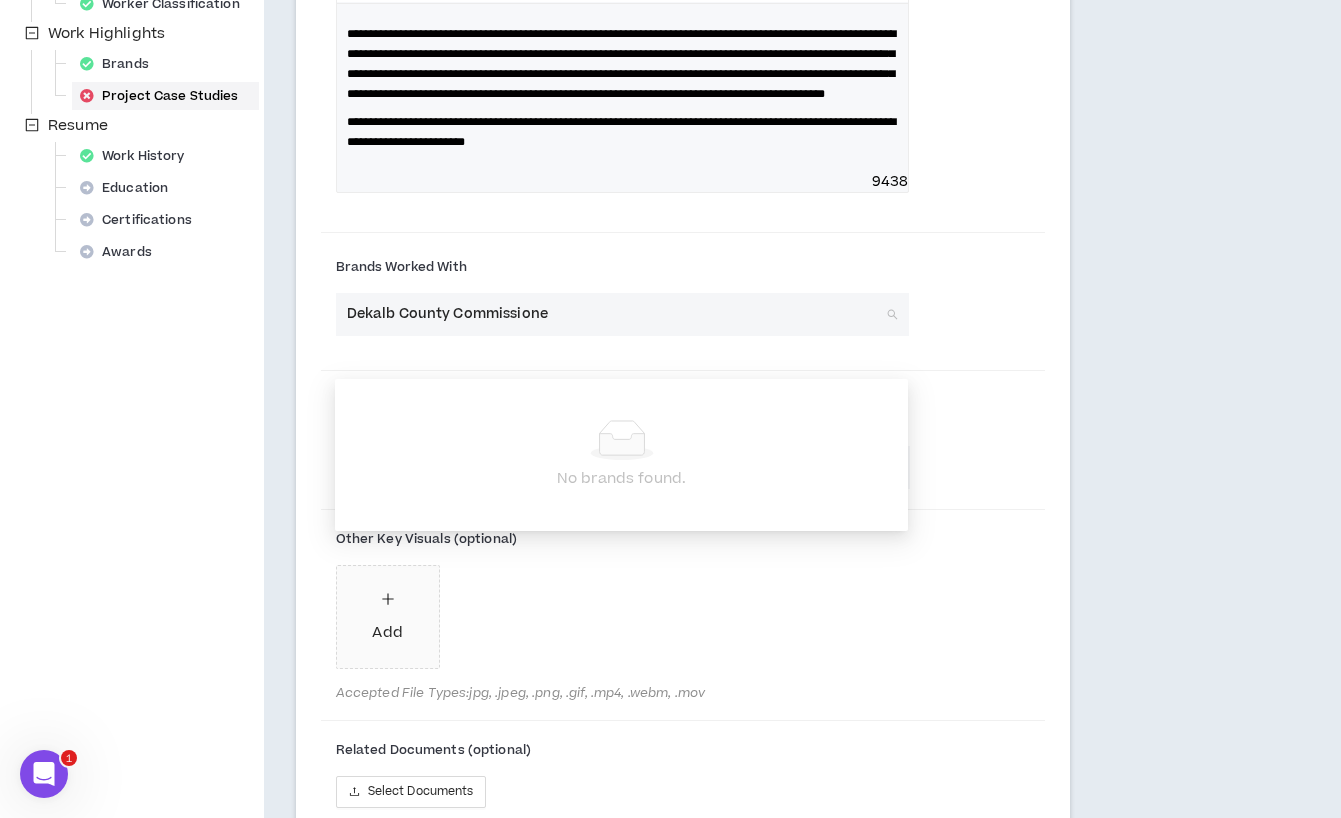 type on "Dekalb County Commissioner" 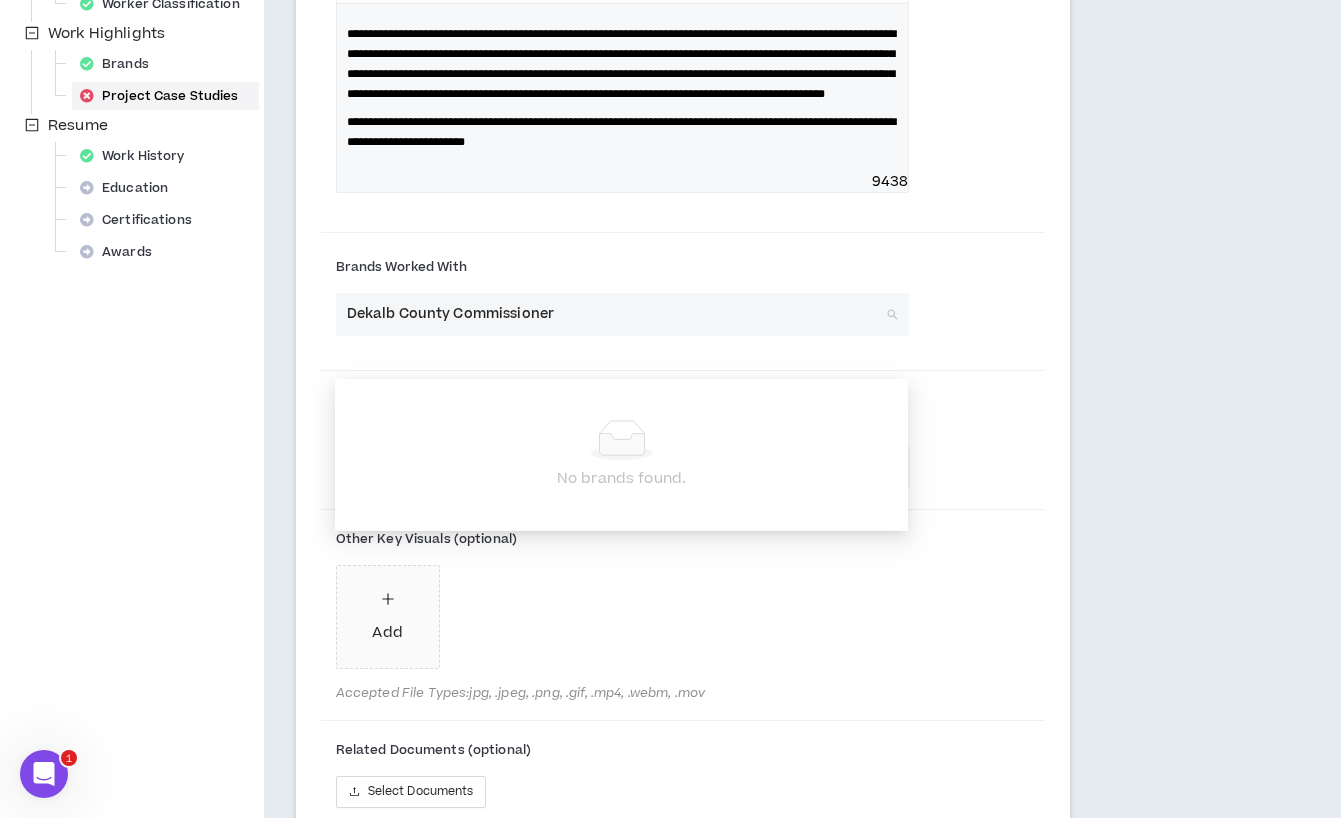 type 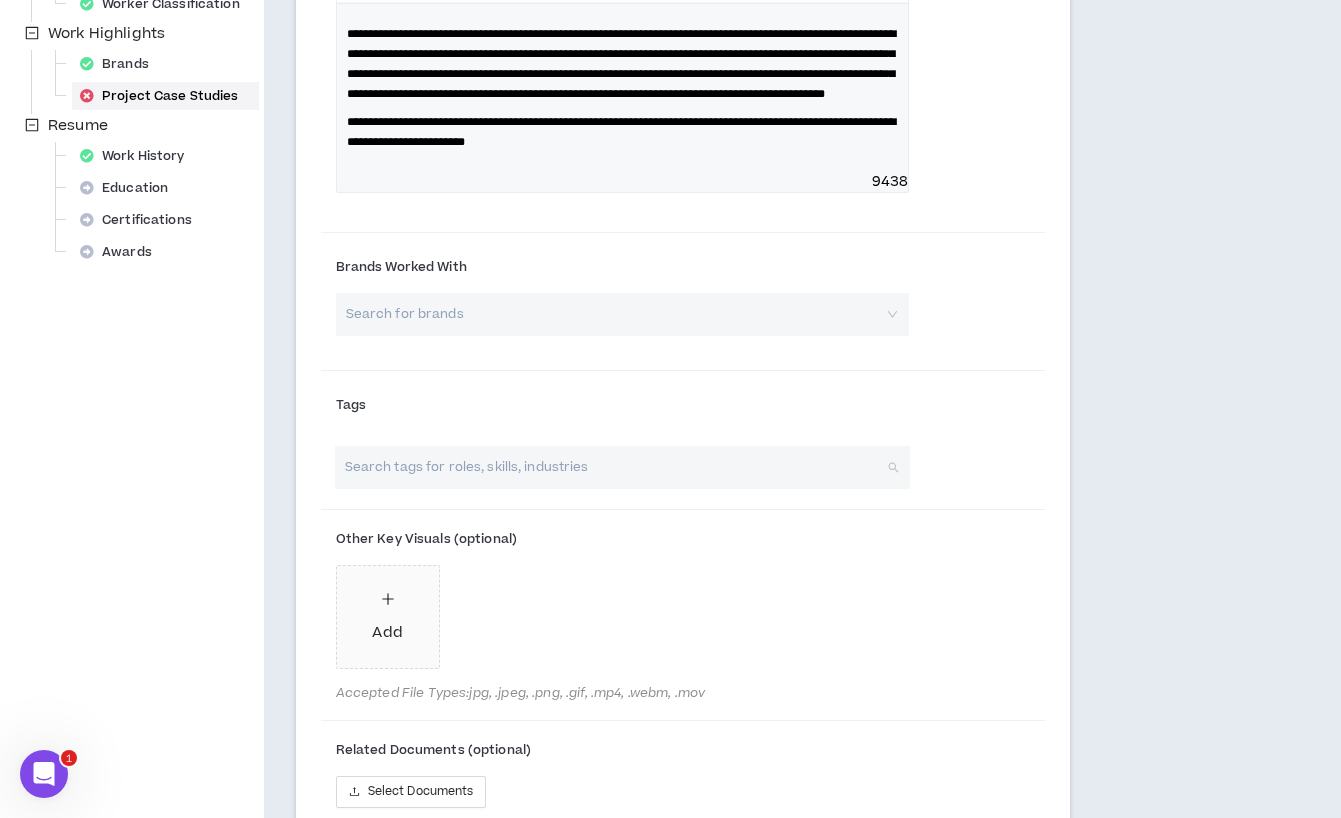 click at bounding box center [612, 467] 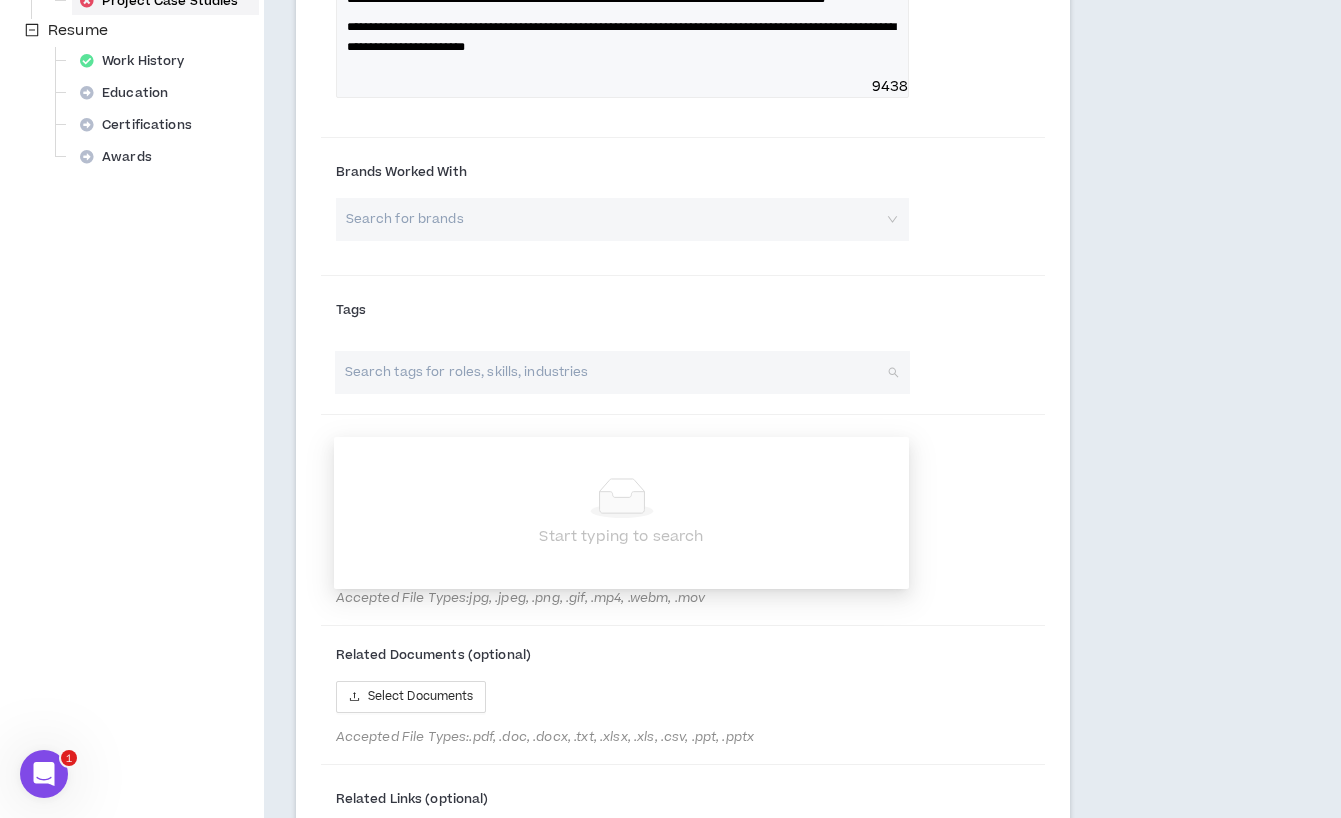 scroll, scrollTop: 792, scrollLeft: 0, axis: vertical 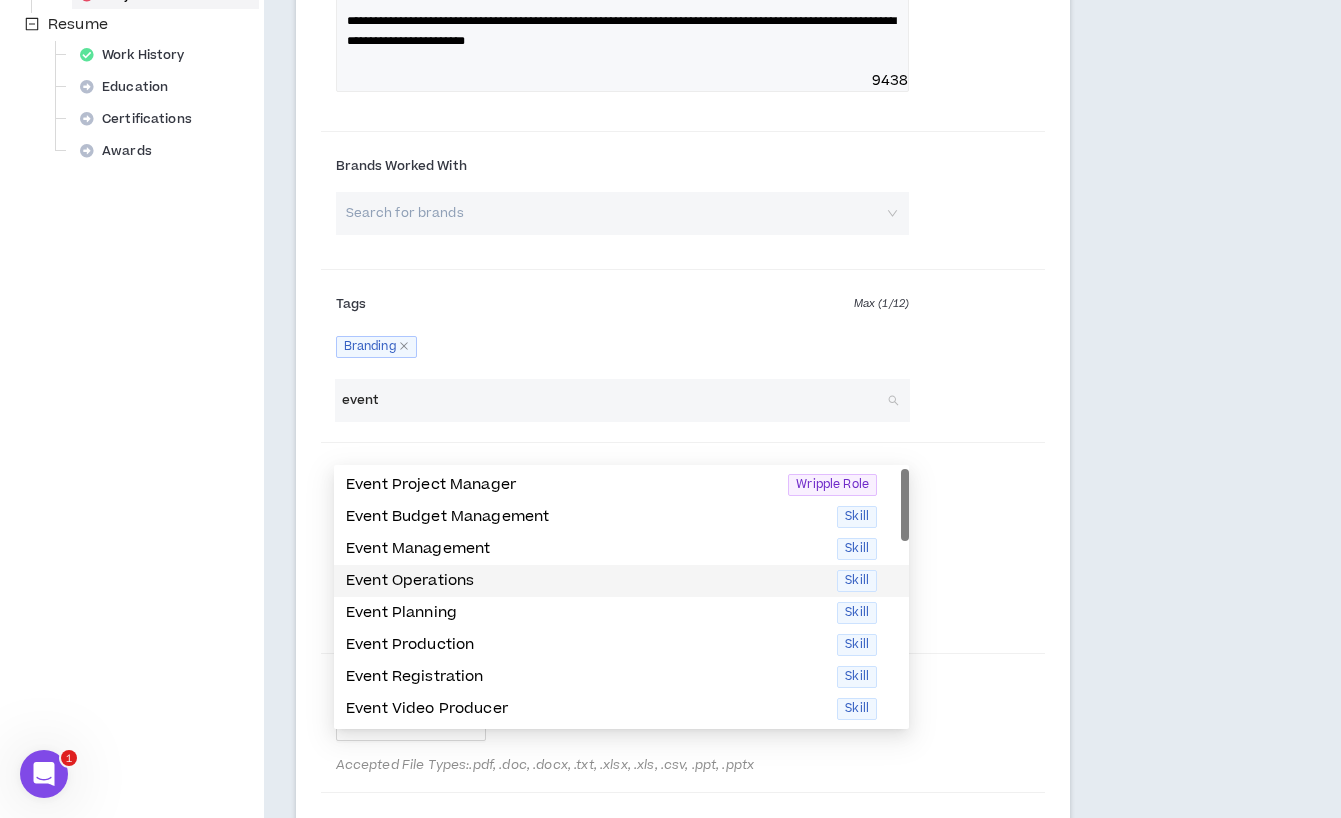 click on "Event Operations" at bounding box center (585, 581) 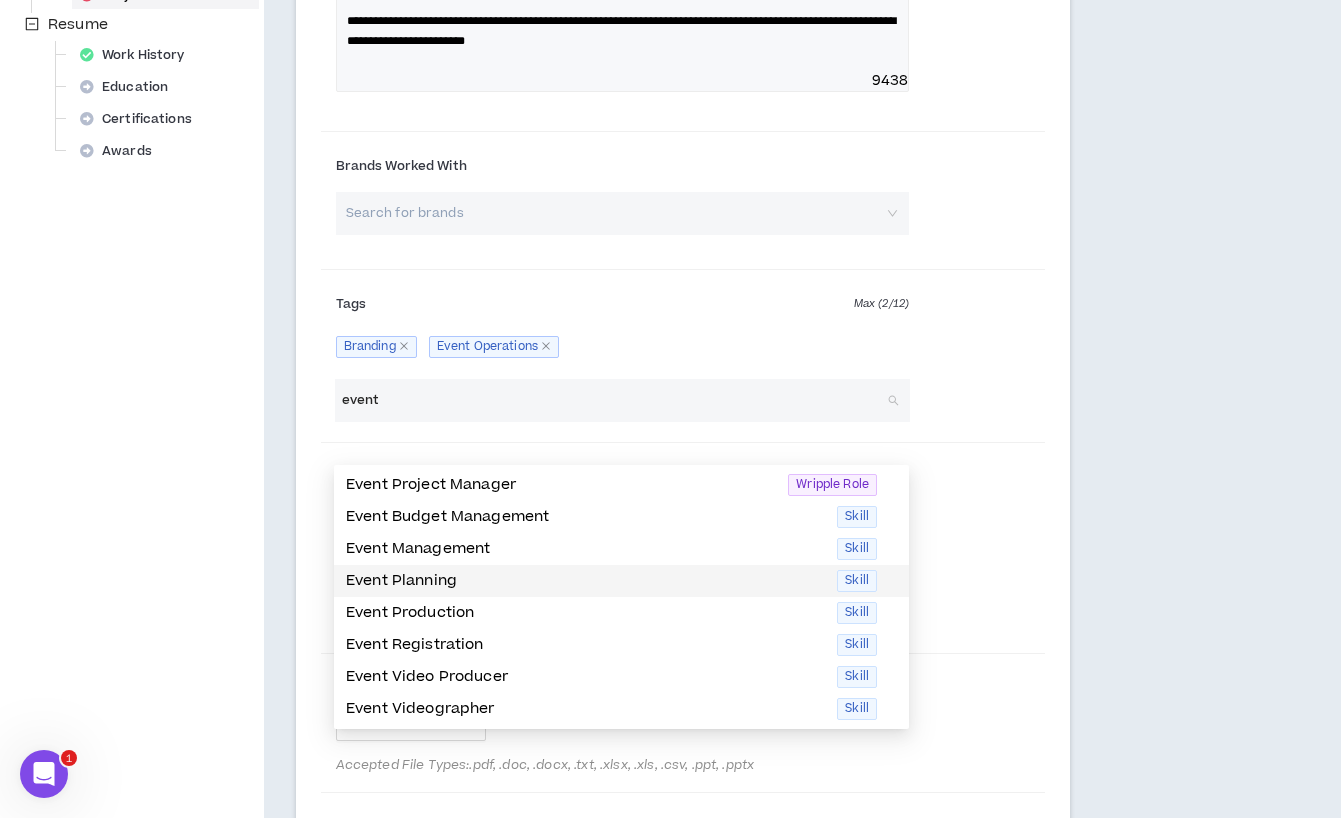 click on "Event Planning" at bounding box center [585, 581] 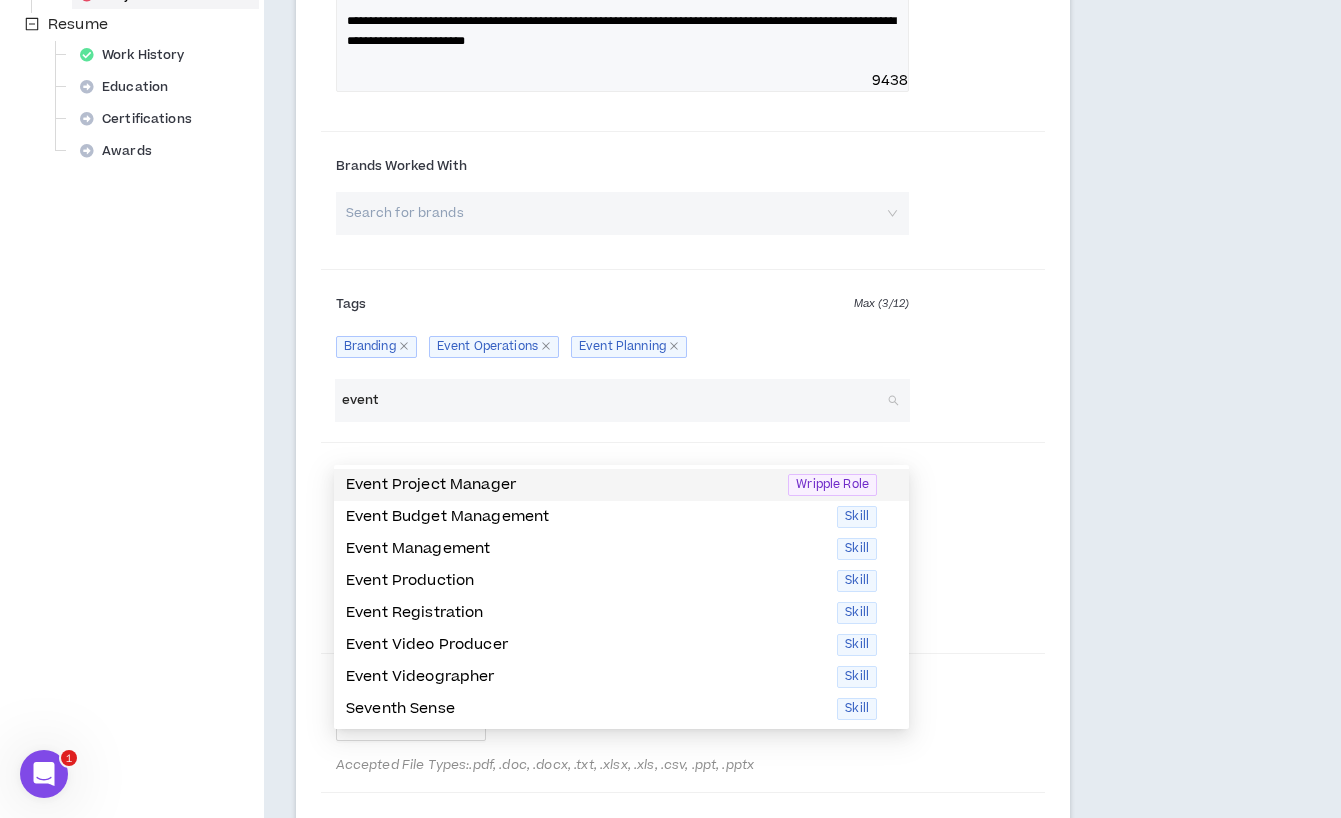 click on "event" at bounding box center [612, 400] 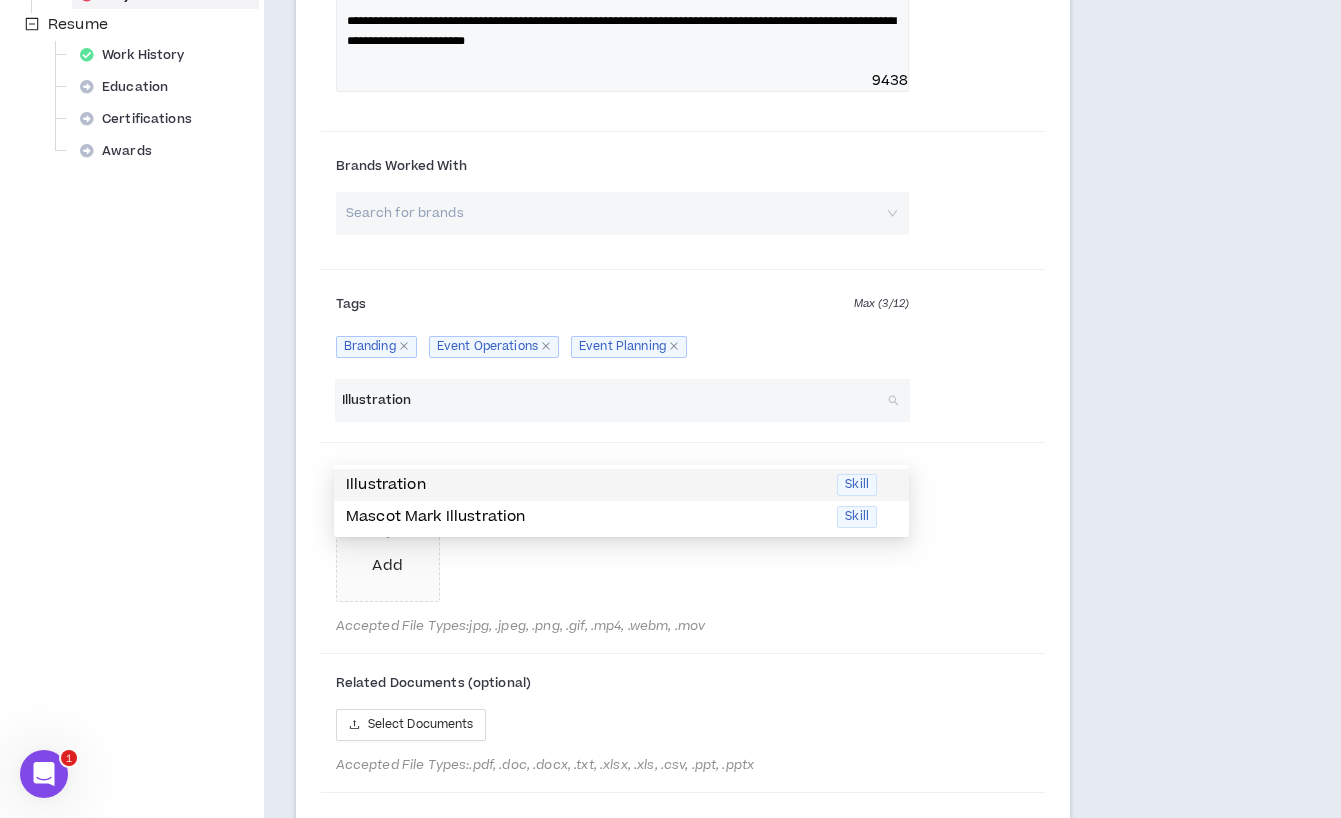 click on "Illustration" at bounding box center (585, 485) 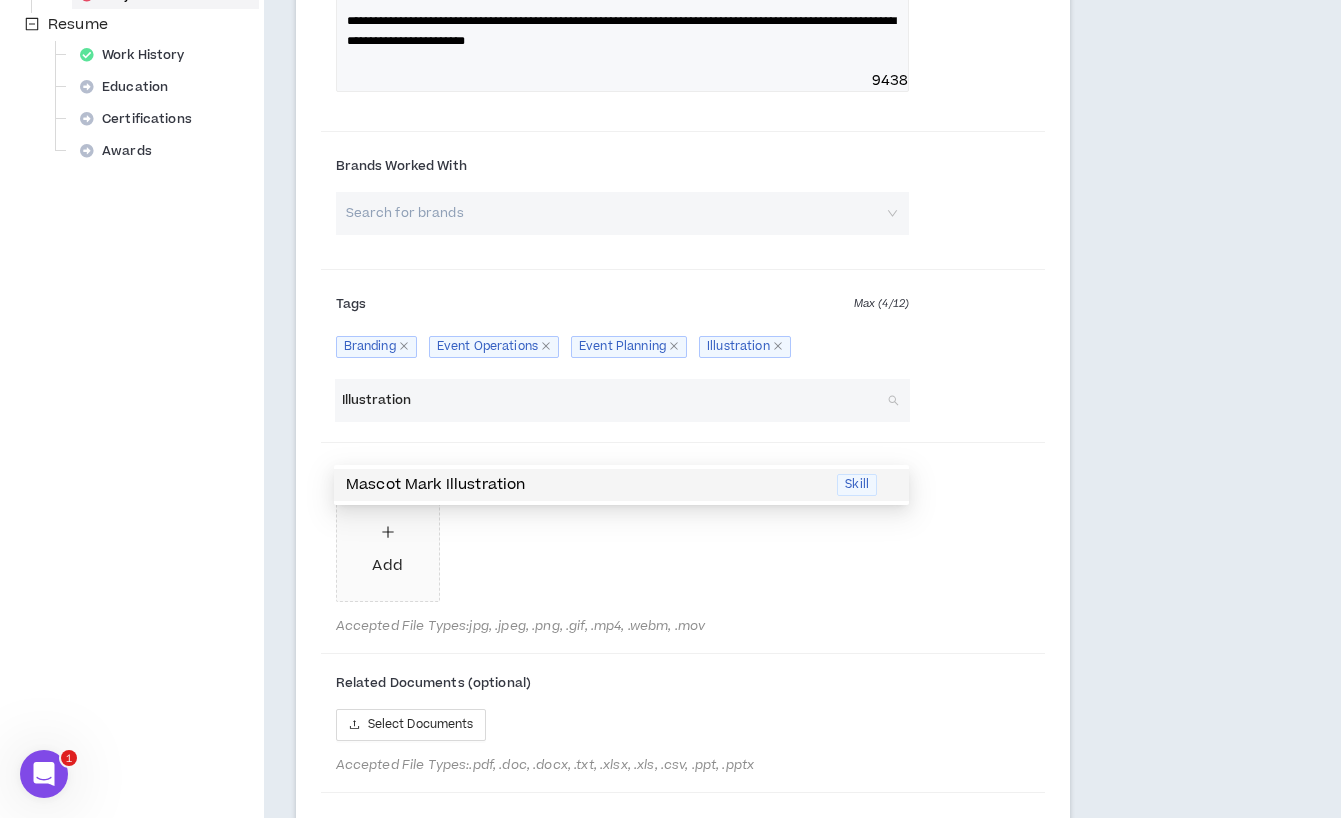 type on "Illustration" 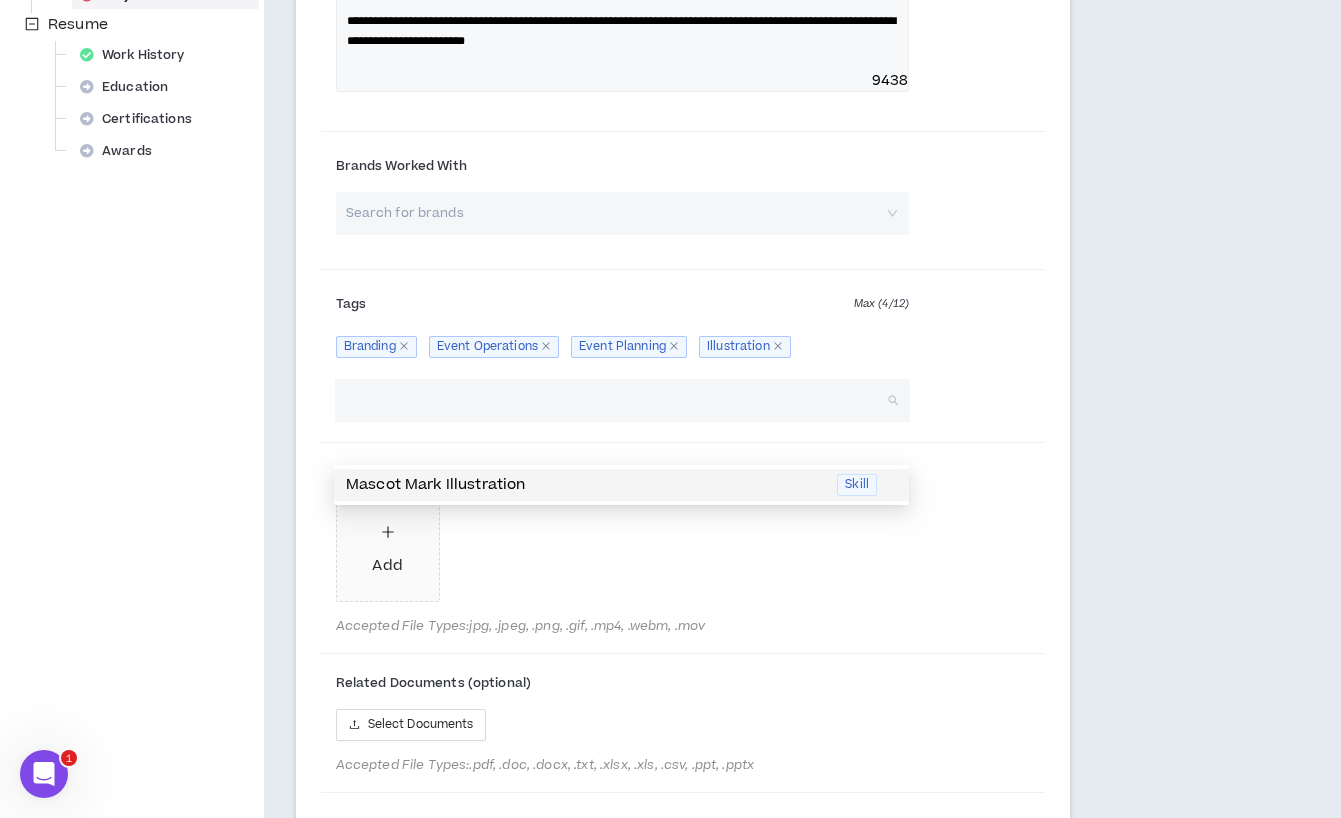 click on "Project Case Studies At least 2 Project Case Studies are required. Show clients what you’re capable of. Below, upload documents that highlight your best work. Project Case Study #1 Headline  * Green New Deal Summit Year  * **** **** **** **** **** **** **** **** **** **** **** **** **** **** **** **** **** **** **** **** **** **** **** **** **** **** **** **** **** **** **** **** **** **** **** **** **** **** **** **** **** **** **** **** **** **** **** **** **** **** **** **** **** **** **** **** **** **** **** **** **** **** **** **** **** **** **** **** **** **** **** **** **** **** **** **** **** **** **** **** **** **** **** **** **** **** **** **** **** **** **** **** **** **** **** **** **** **** **** **** **** **** **** **** **** **** **** **** **** **** **** **** **** **** **** **** **** **** **** **** **** **** **** **** **** **** **** Add a key visual that represents your work. Summary Paragraph  * Normal   9438 Brands Worked With Search for brands Tags Max ( 4  /  12 ) Branding Event Operations" at bounding box center [683, 242] 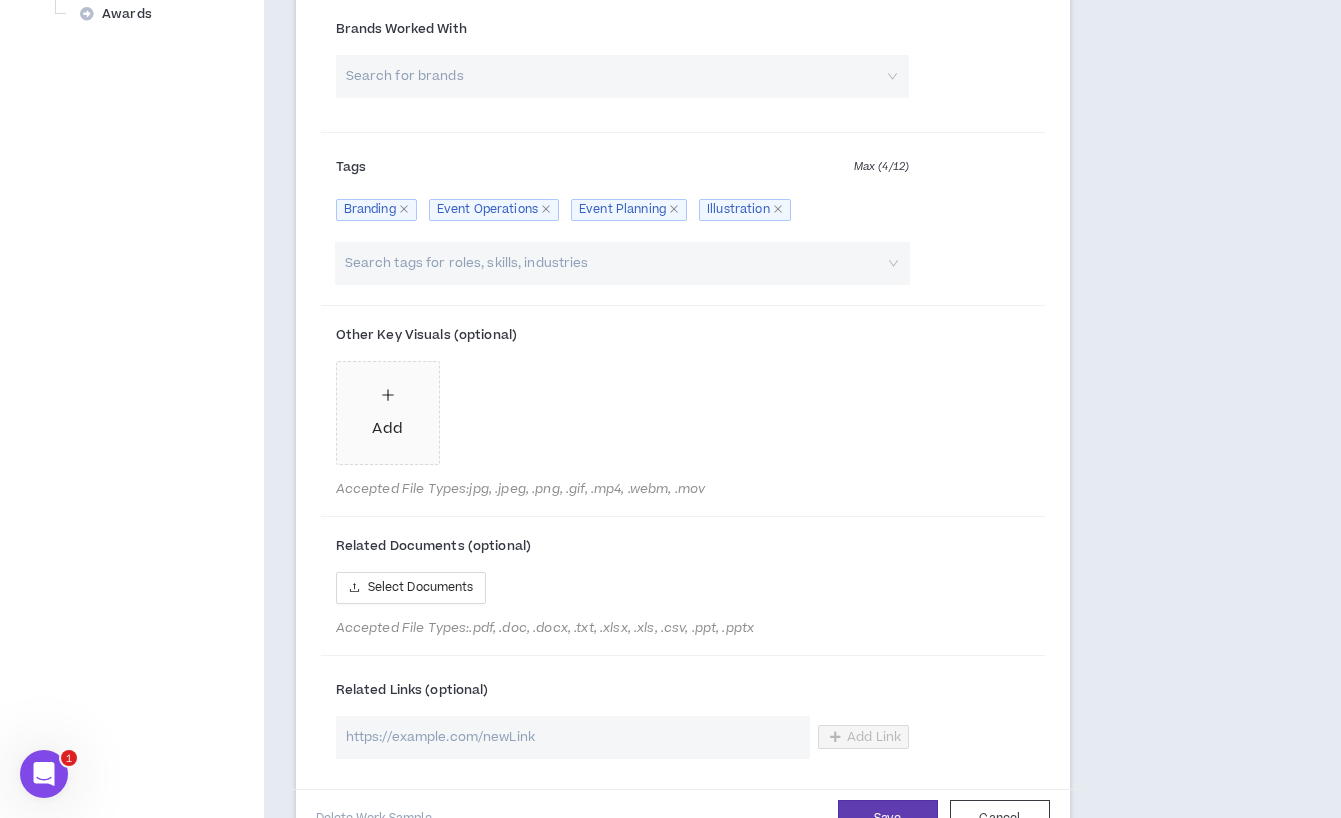 scroll, scrollTop: 950, scrollLeft: 0, axis: vertical 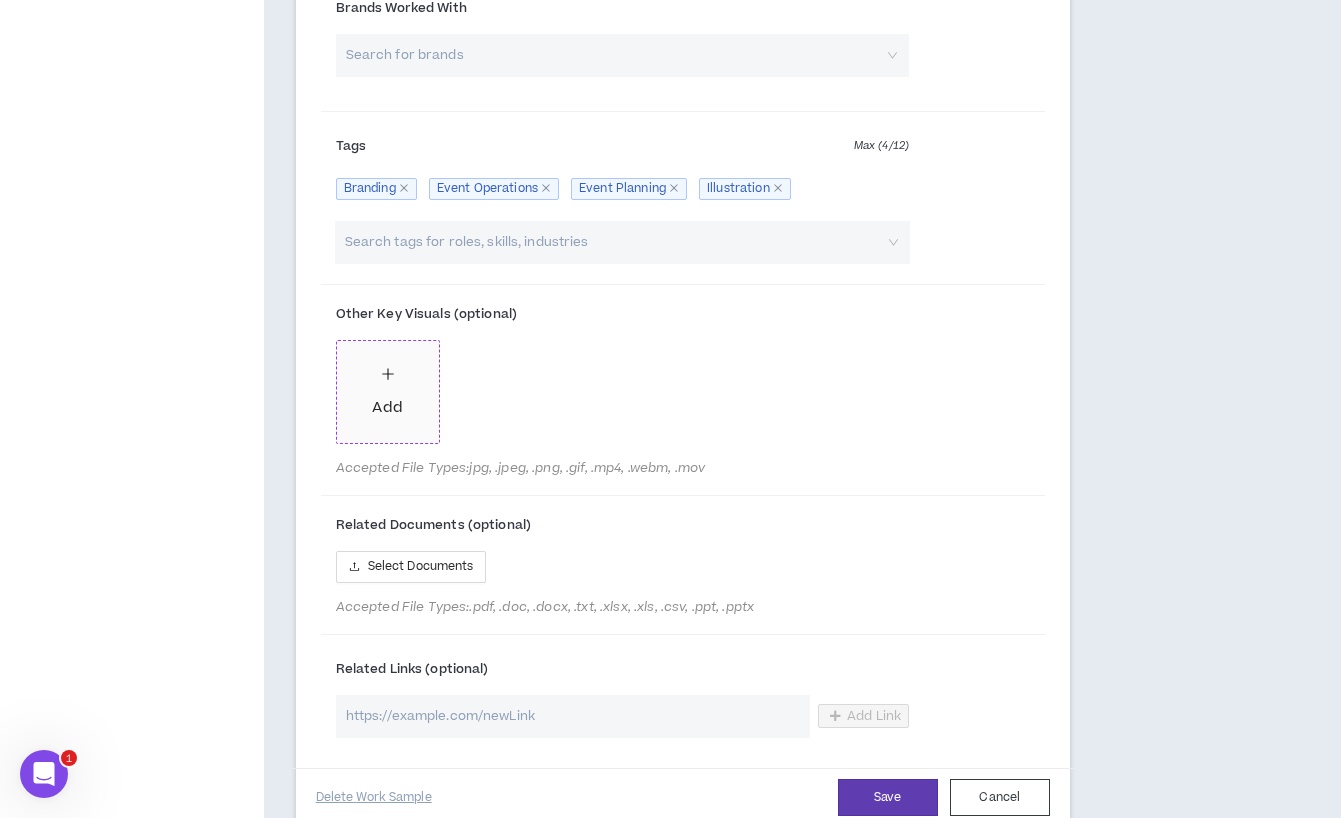 click on "Add" at bounding box center (387, 391) 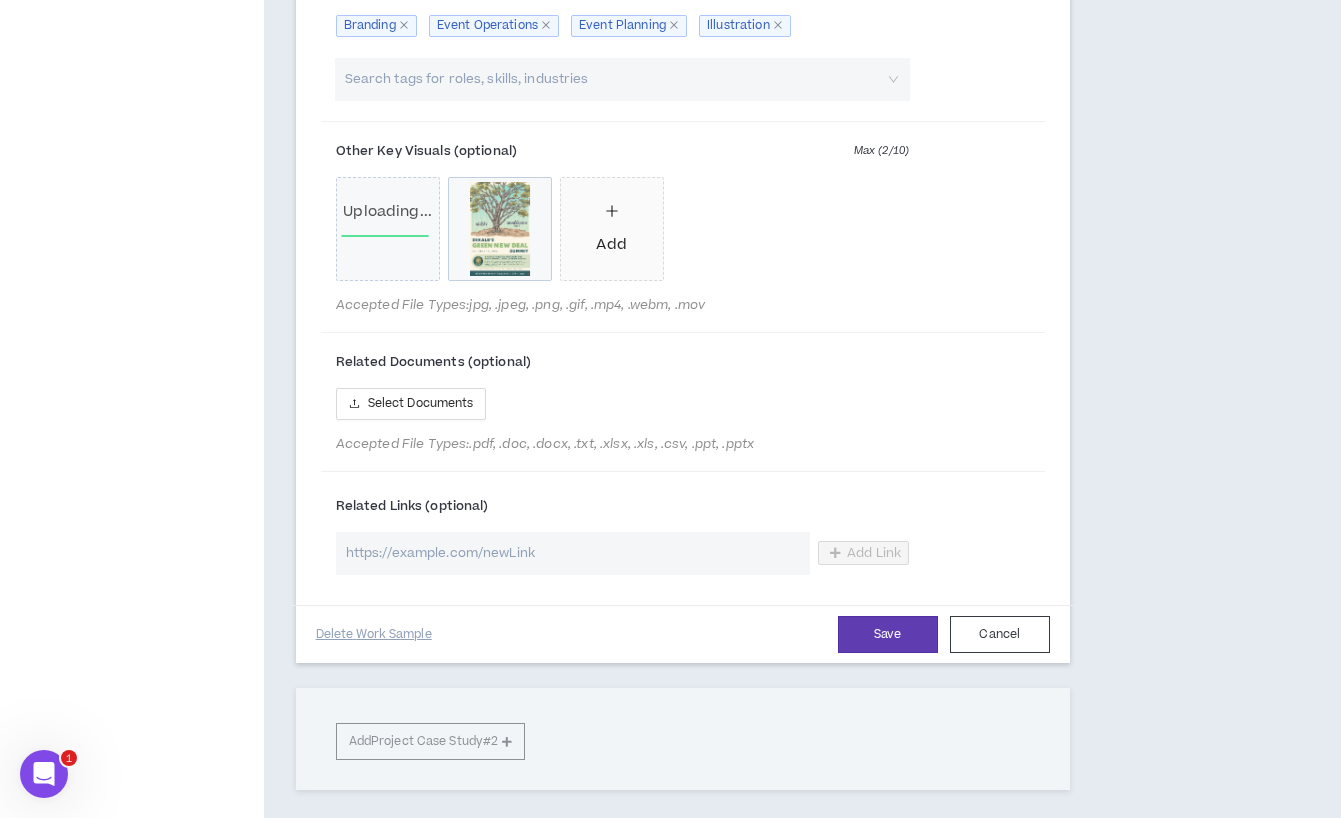 scroll, scrollTop: 1119, scrollLeft: 0, axis: vertical 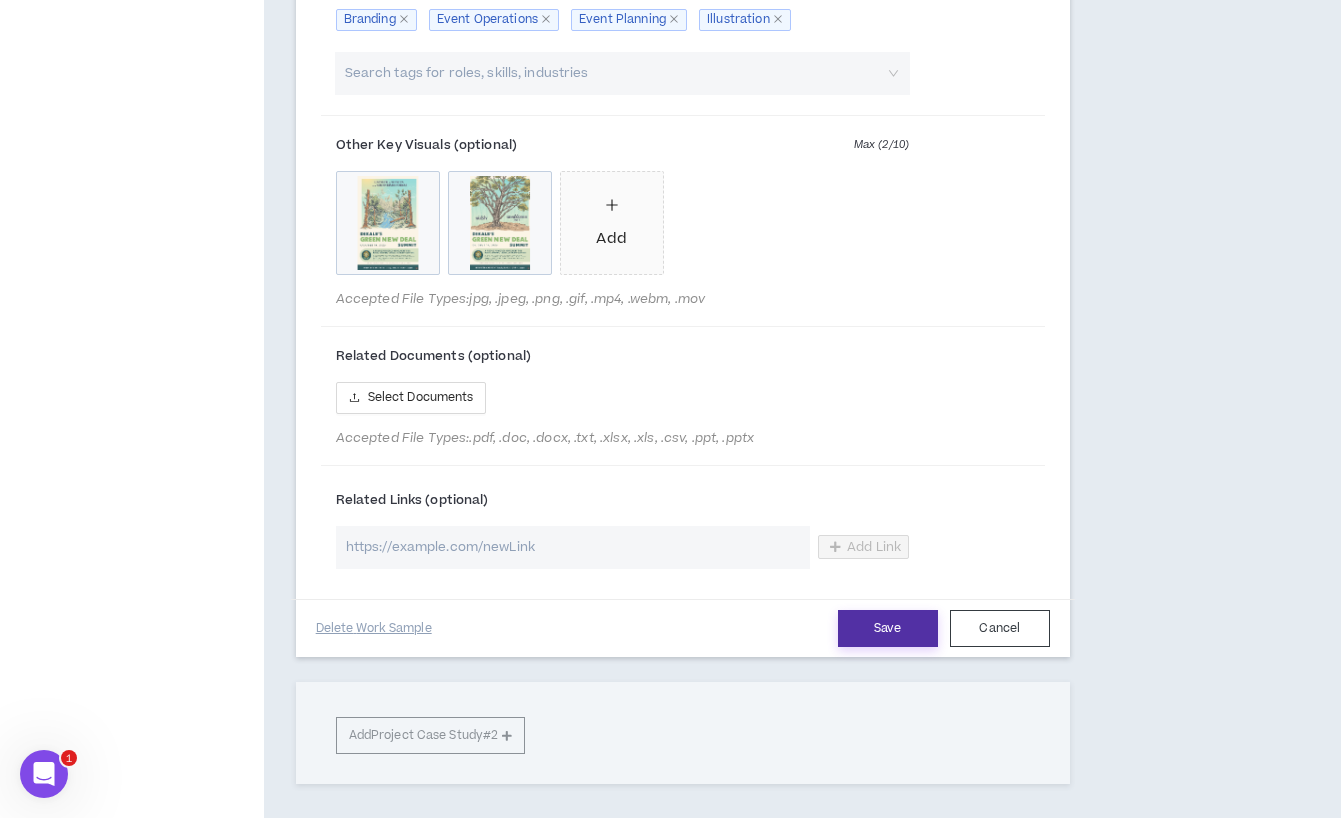 click on "Save" at bounding box center [888, 628] 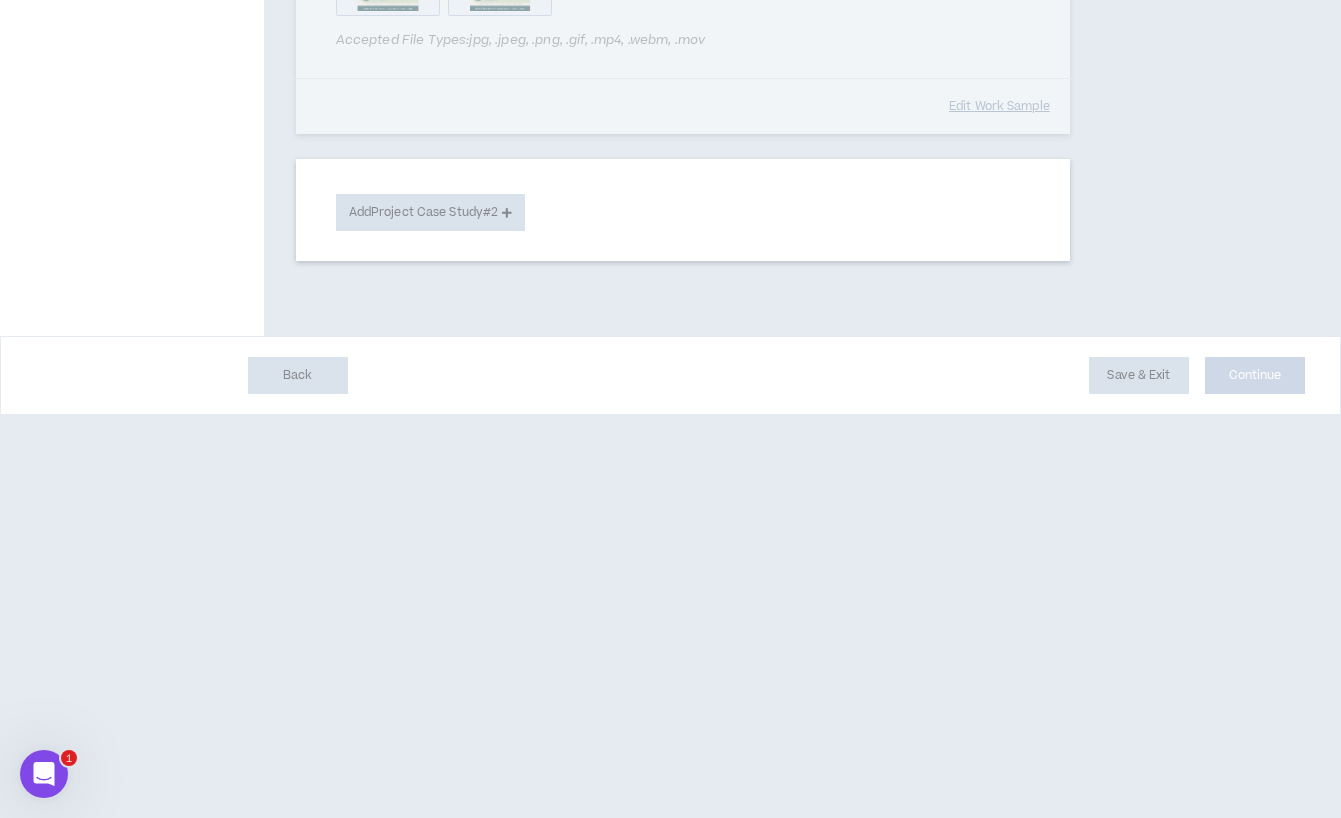 scroll, scrollTop: 222, scrollLeft: 0, axis: vertical 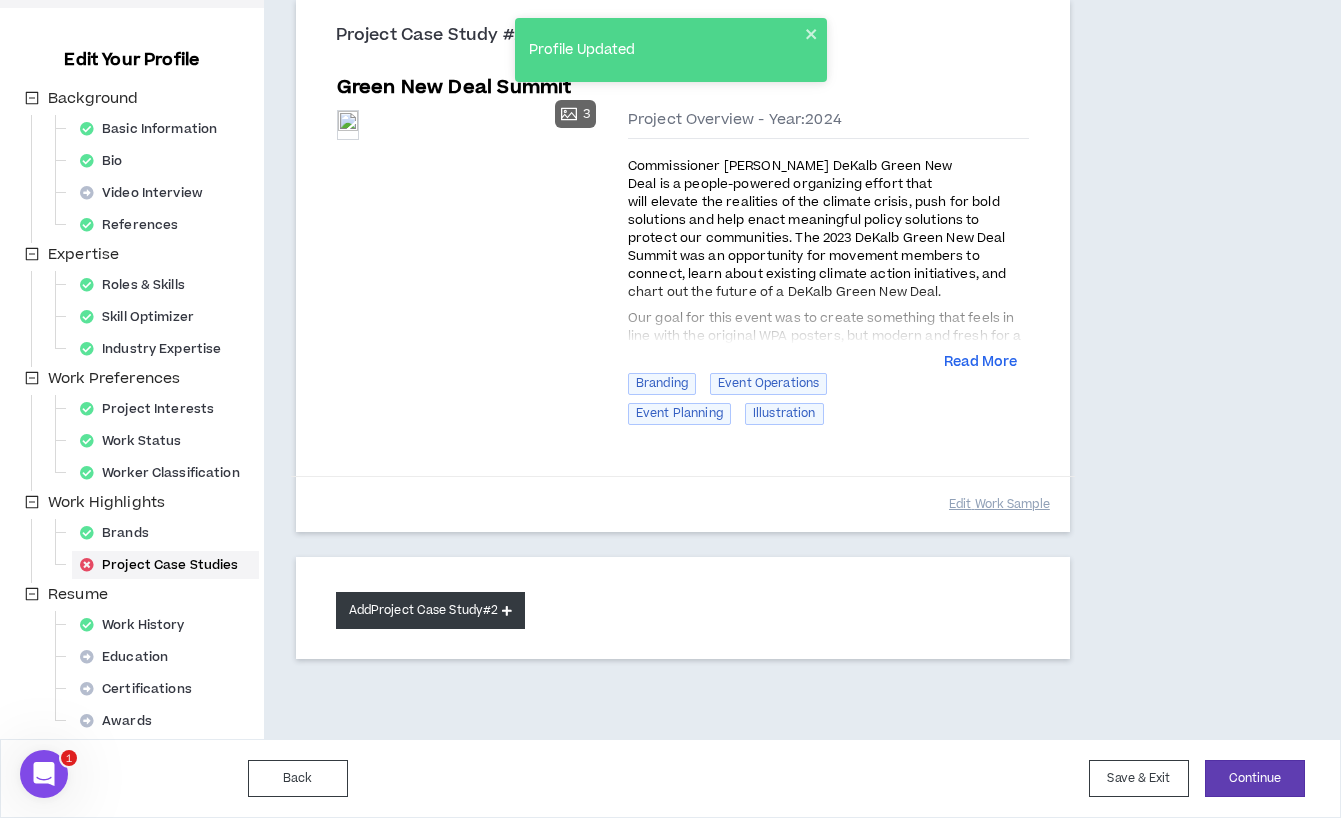 click on "Add  Project Case Study  #2" at bounding box center [431, 610] 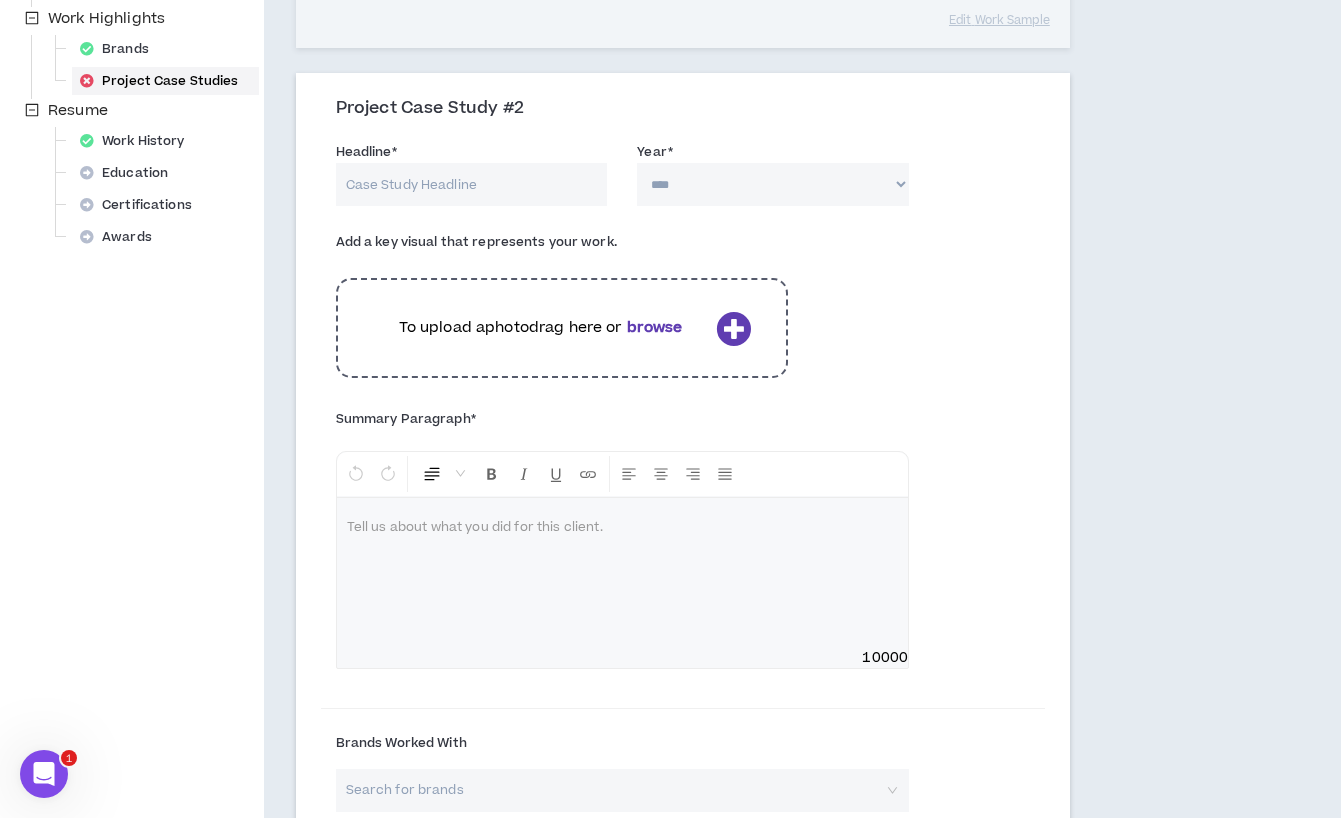 type 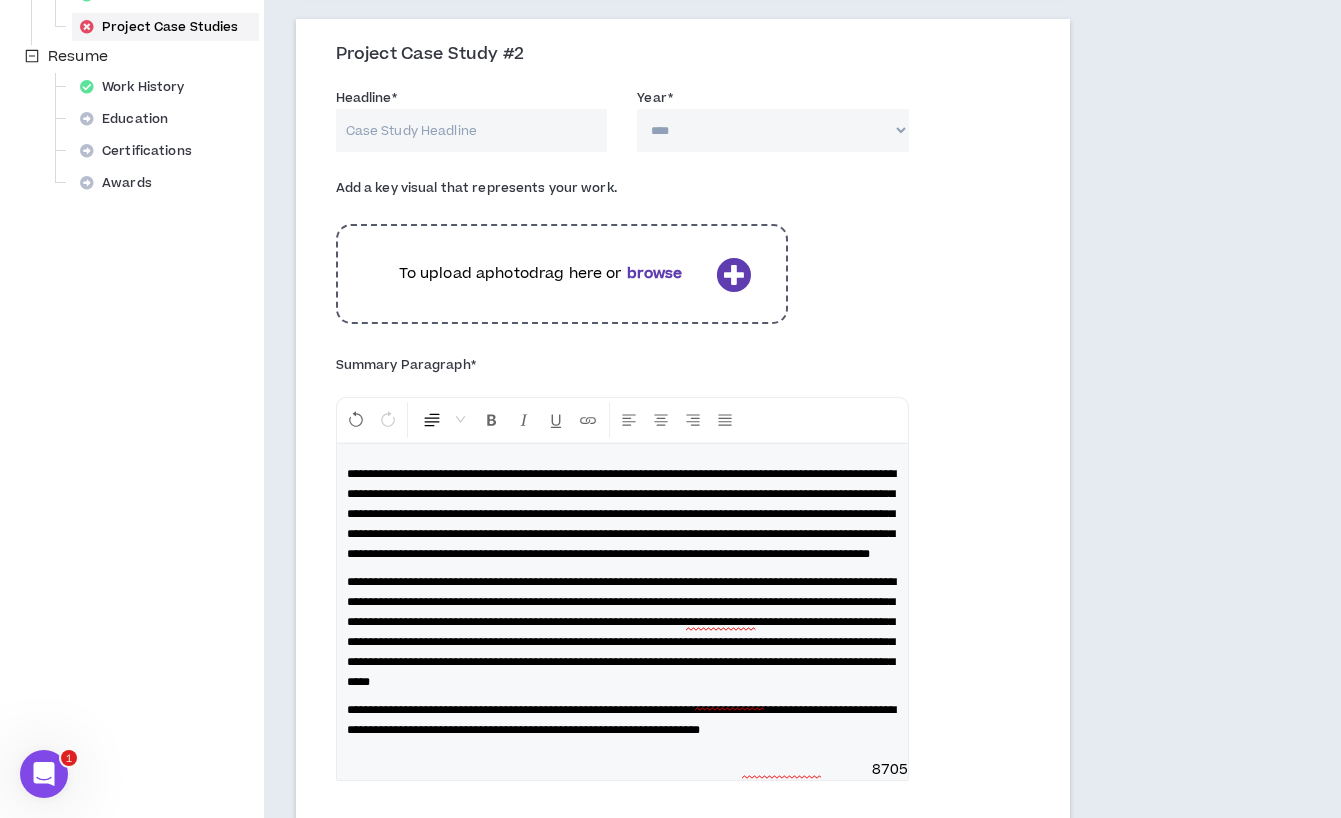 click on "To upload a  photo  drag here or browse" at bounding box center (541, 274) 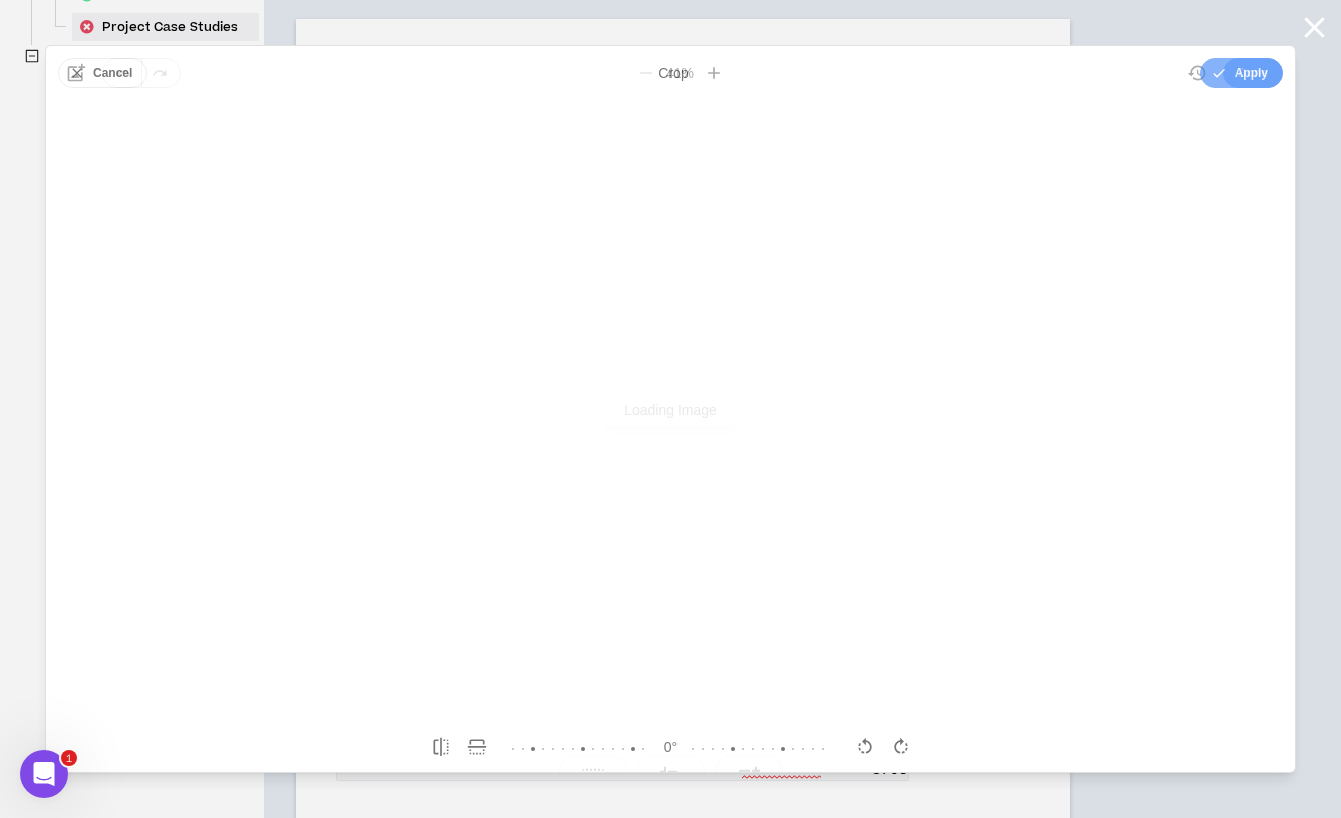 scroll, scrollTop: 0, scrollLeft: 0, axis: both 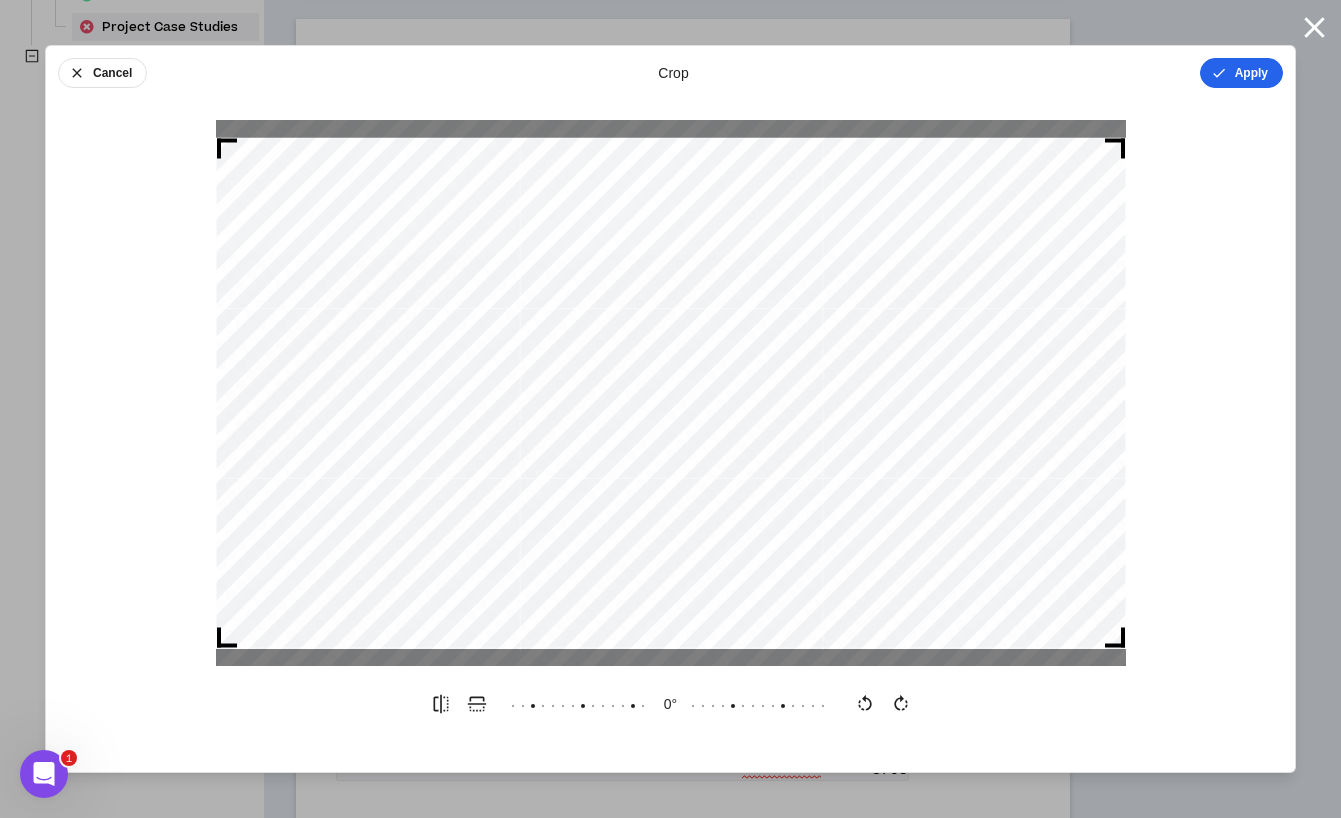 click on "Apply" at bounding box center (1241, 73) 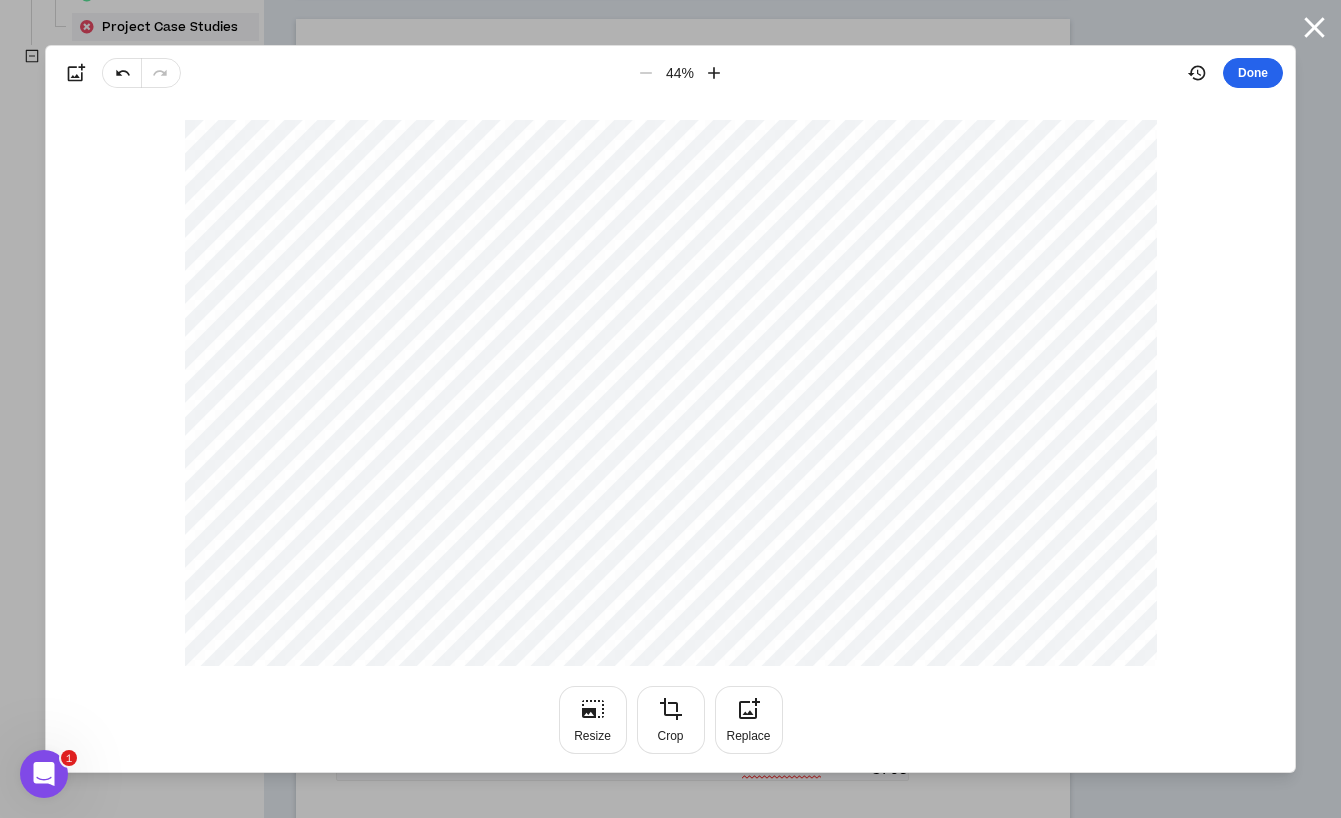 click on "Done" at bounding box center (1253, 73) 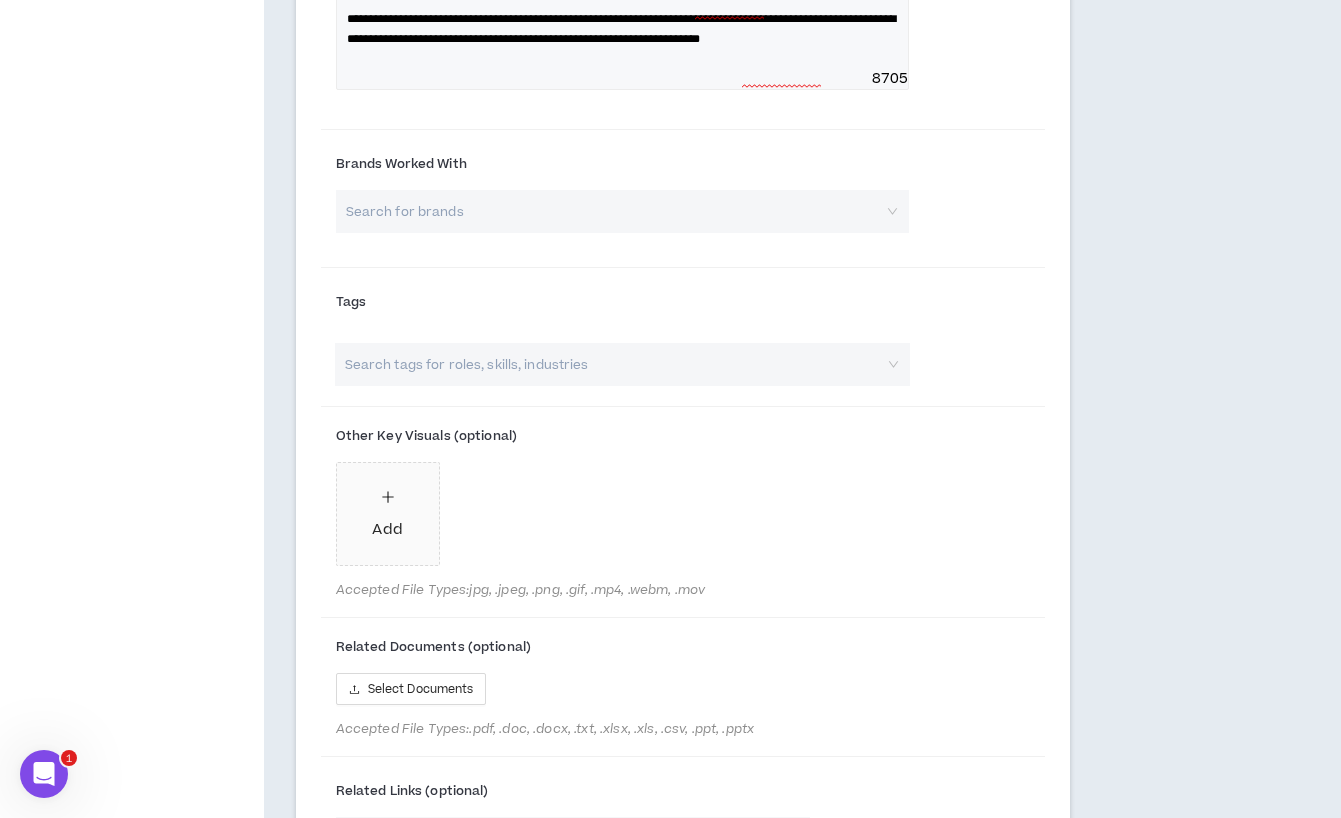 scroll, scrollTop: 1503, scrollLeft: 0, axis: vertical 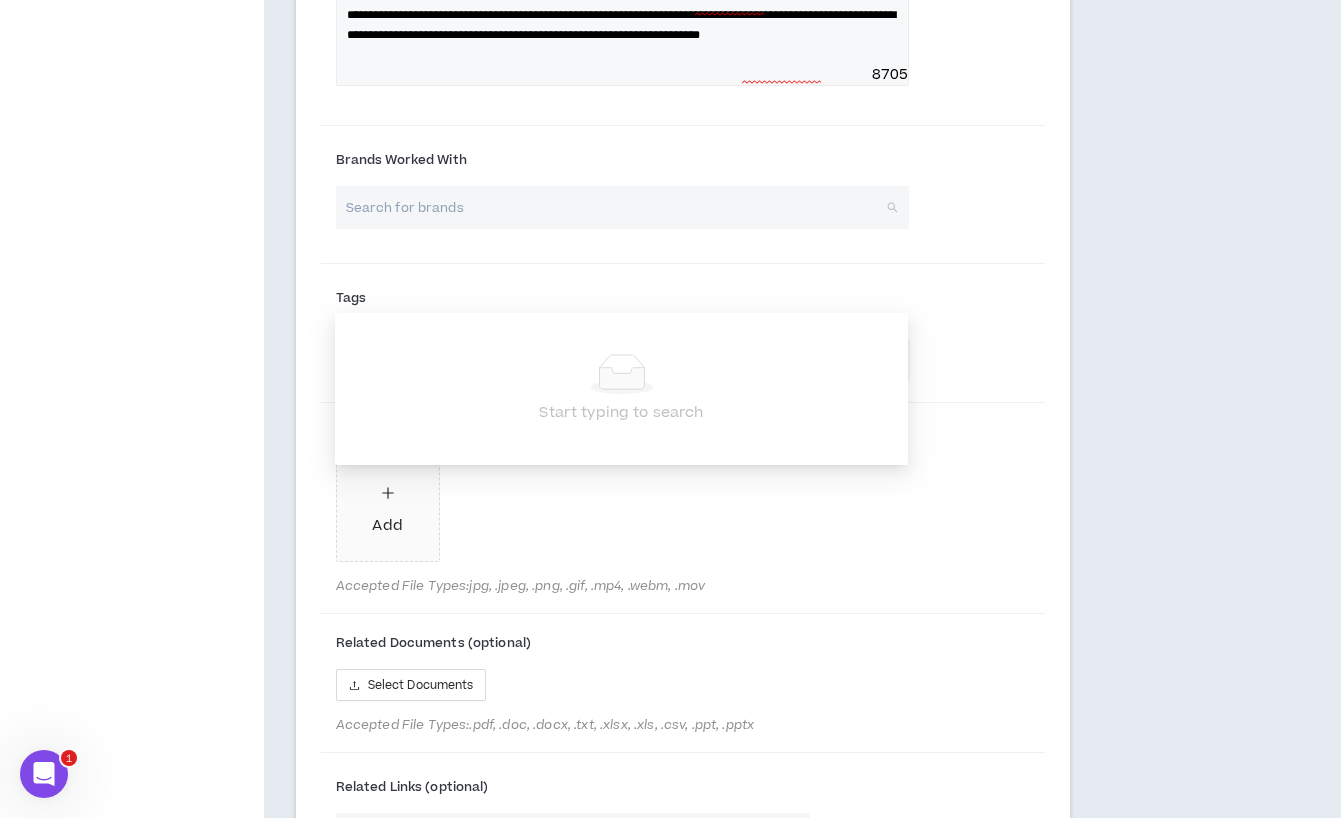 click at bounding box center (615, 207) 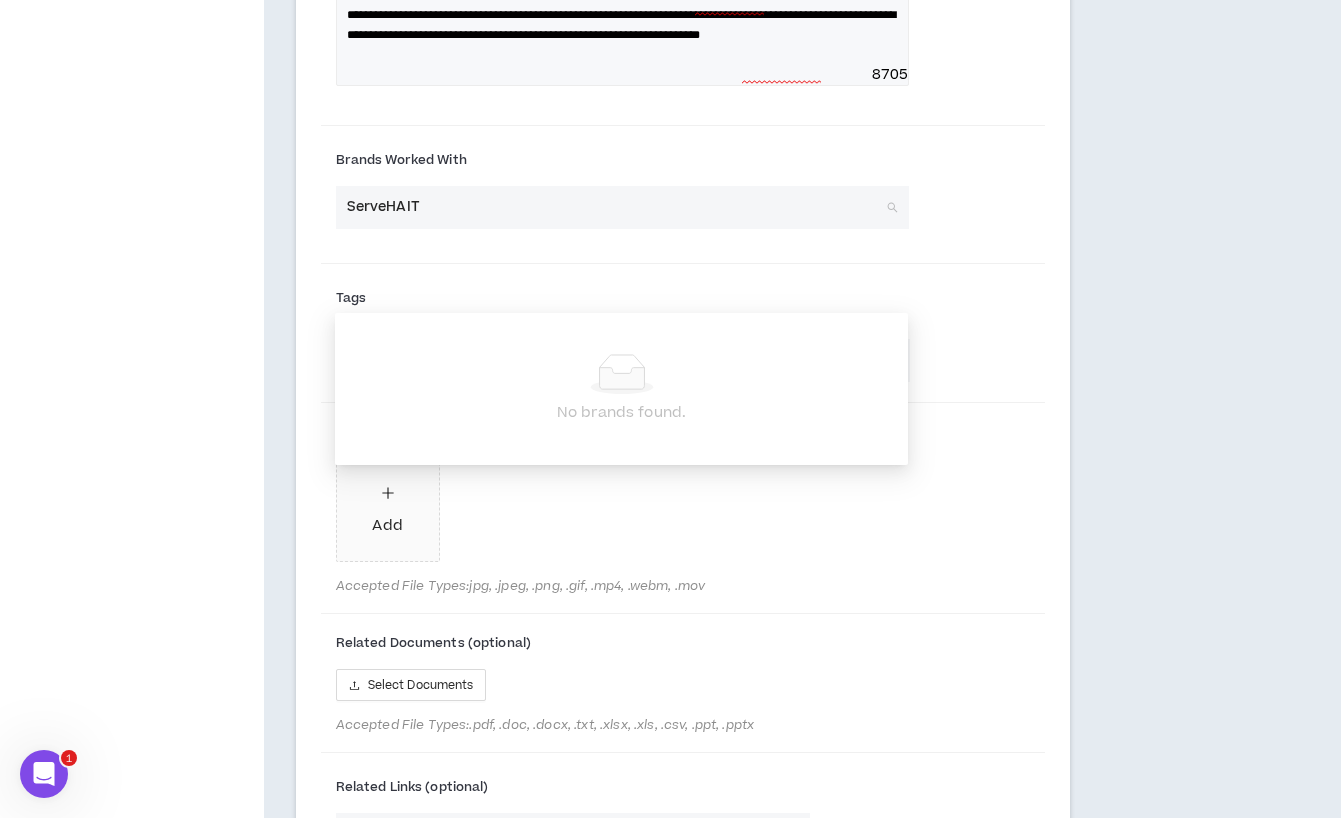 type on "ServeHAITI" 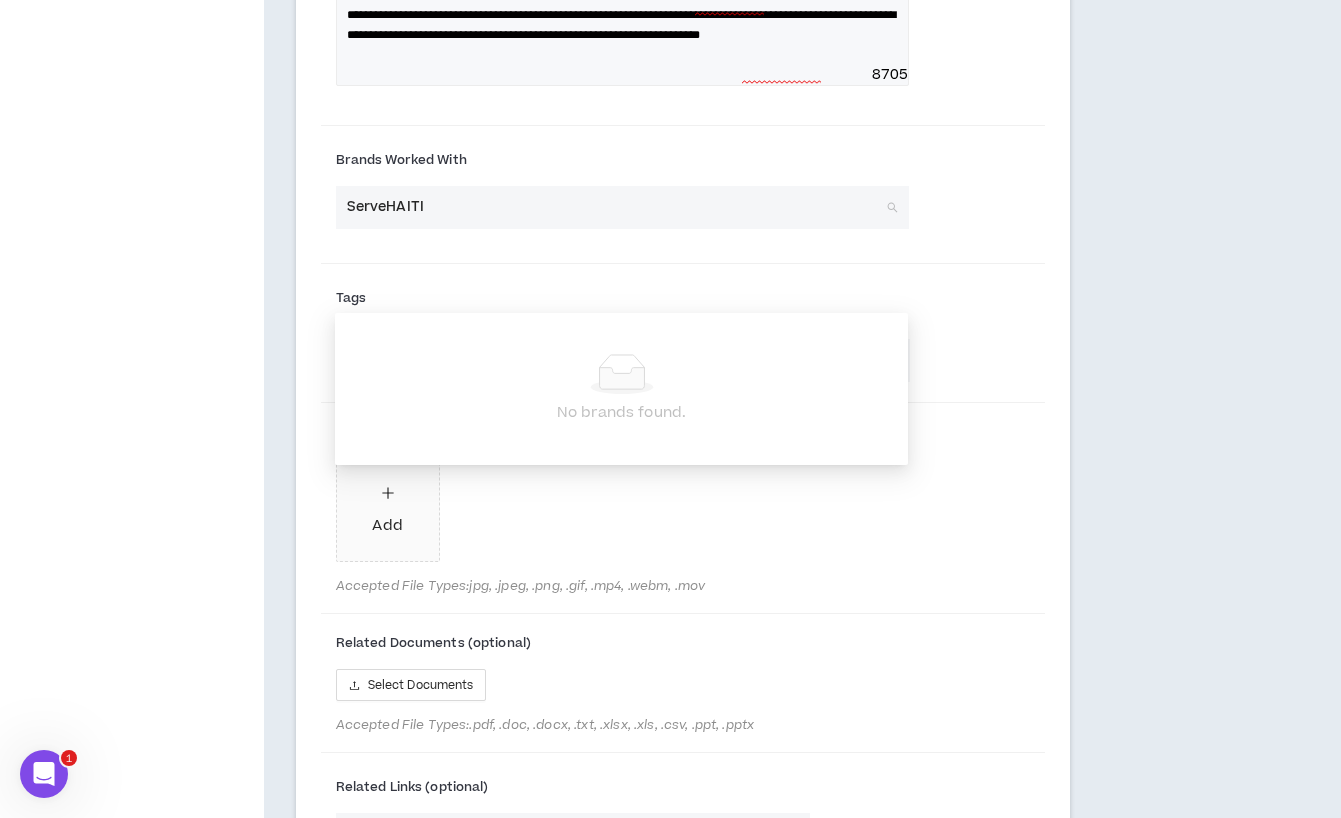 type 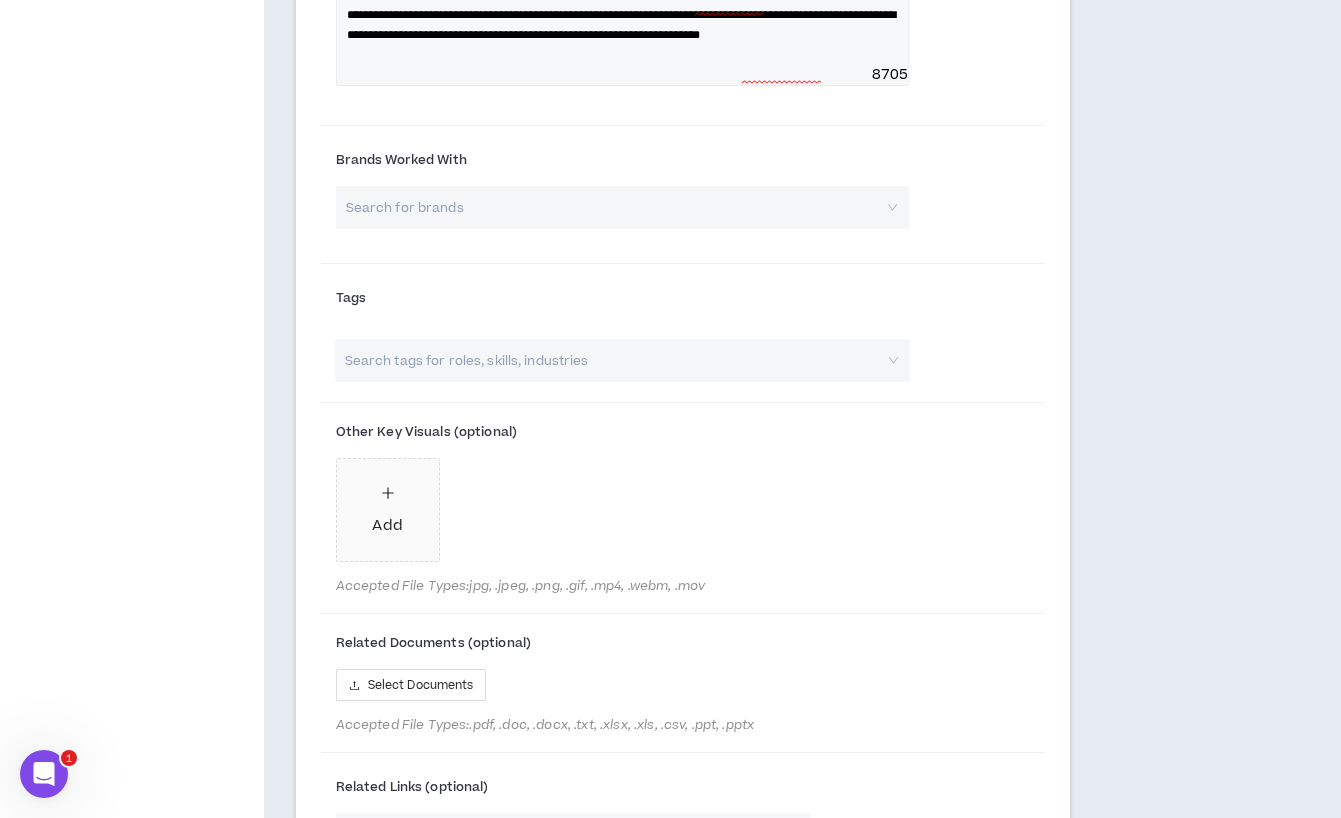 click at bounding box center (612, 360) 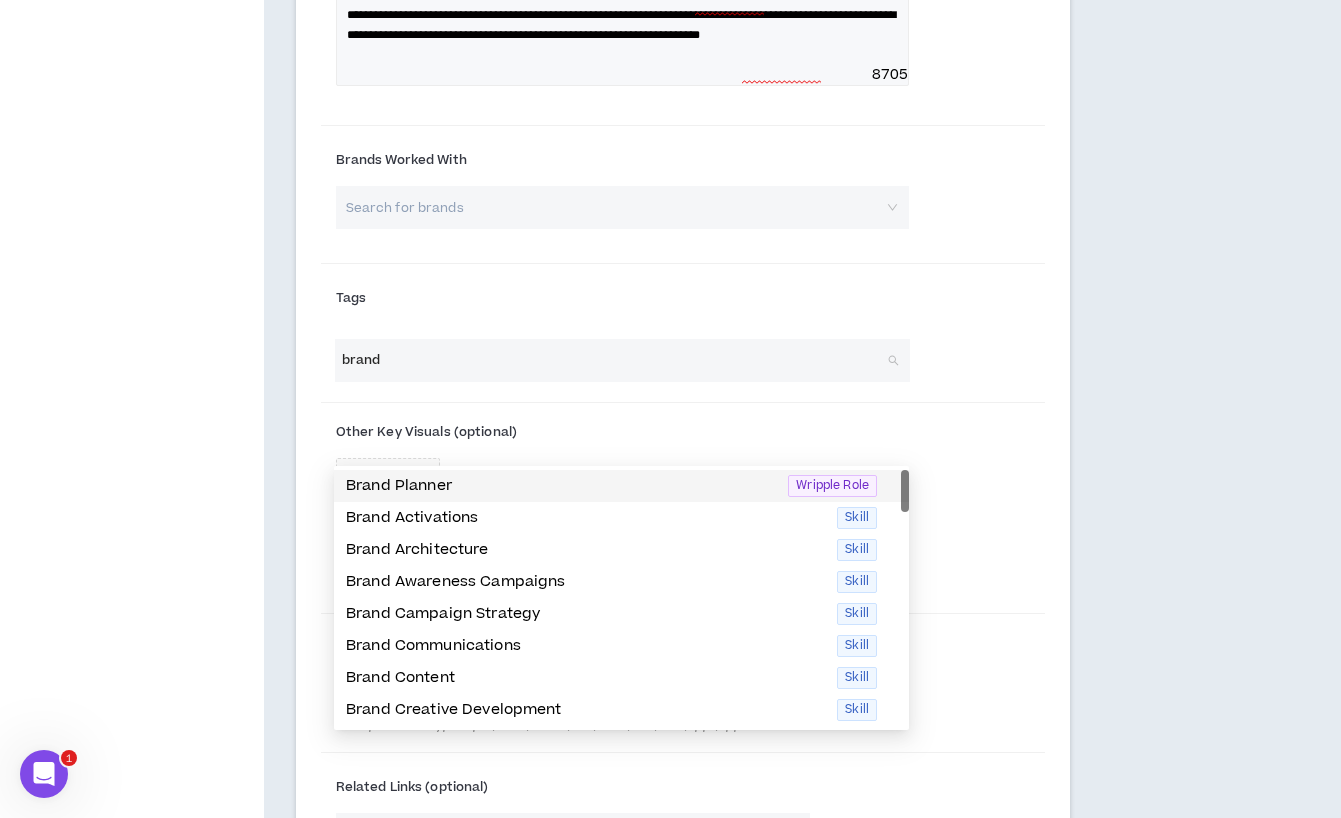 click on "Brand Planner" at bounding box center (561, 486) 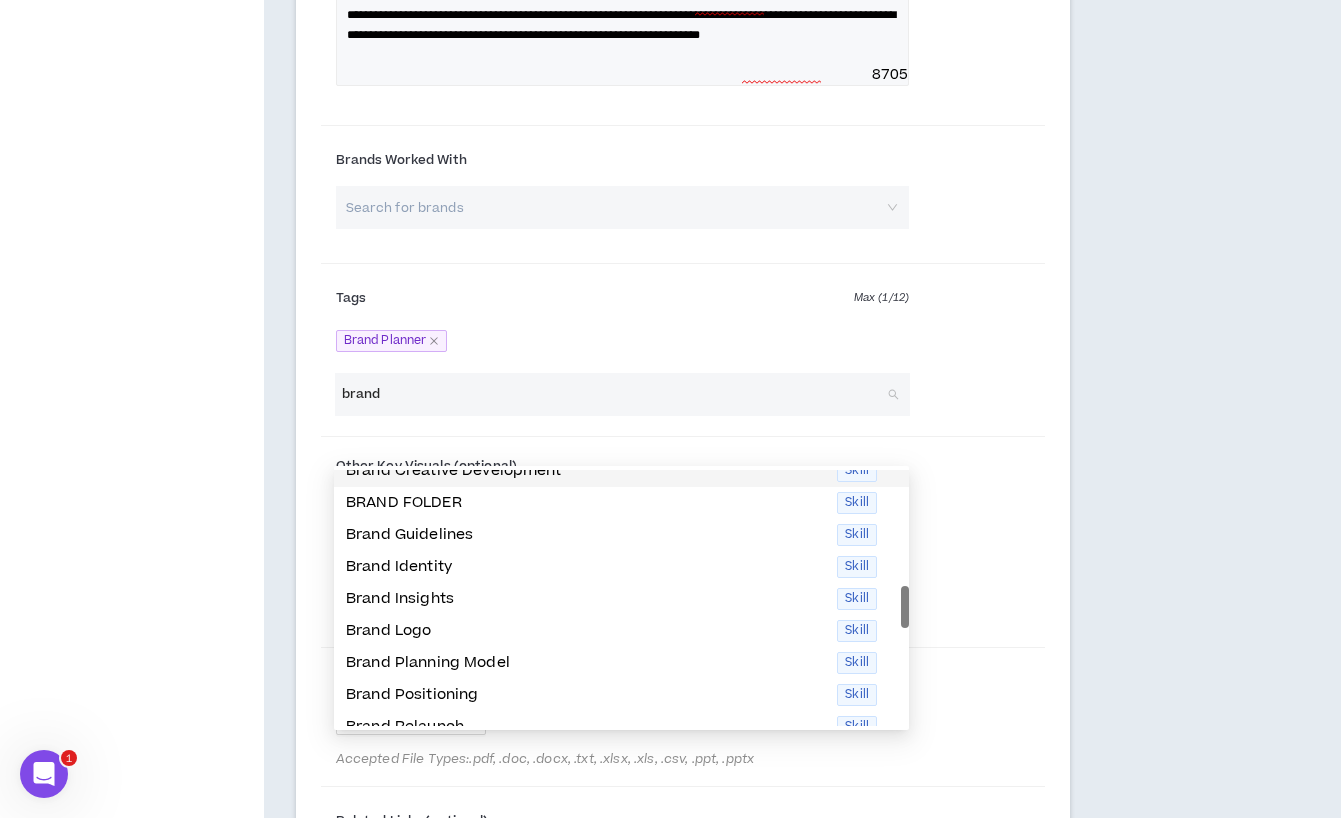 scroll, scrollTop: 207, scrollLeft: 0, axis: vertical 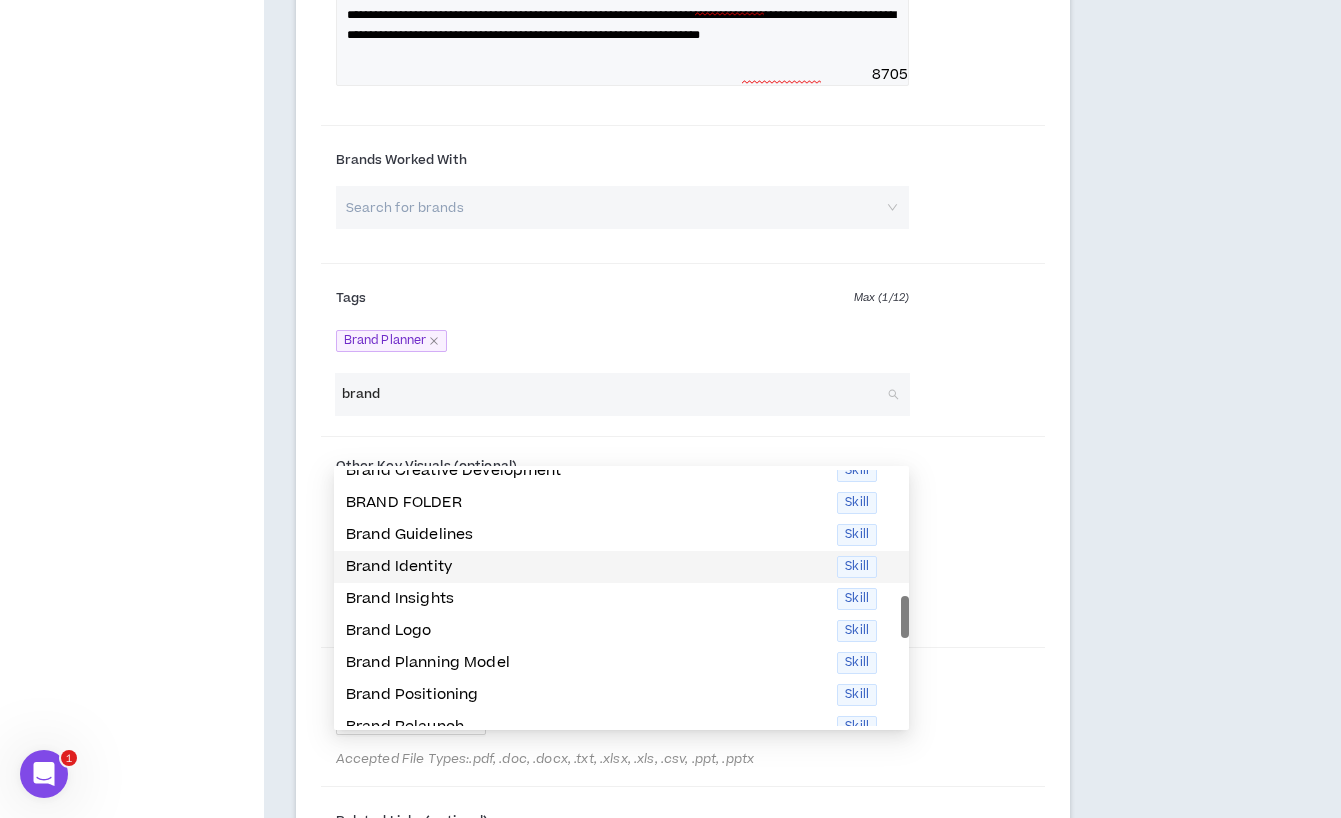 click on "Brand Identity" at bounding box center (585, 567) 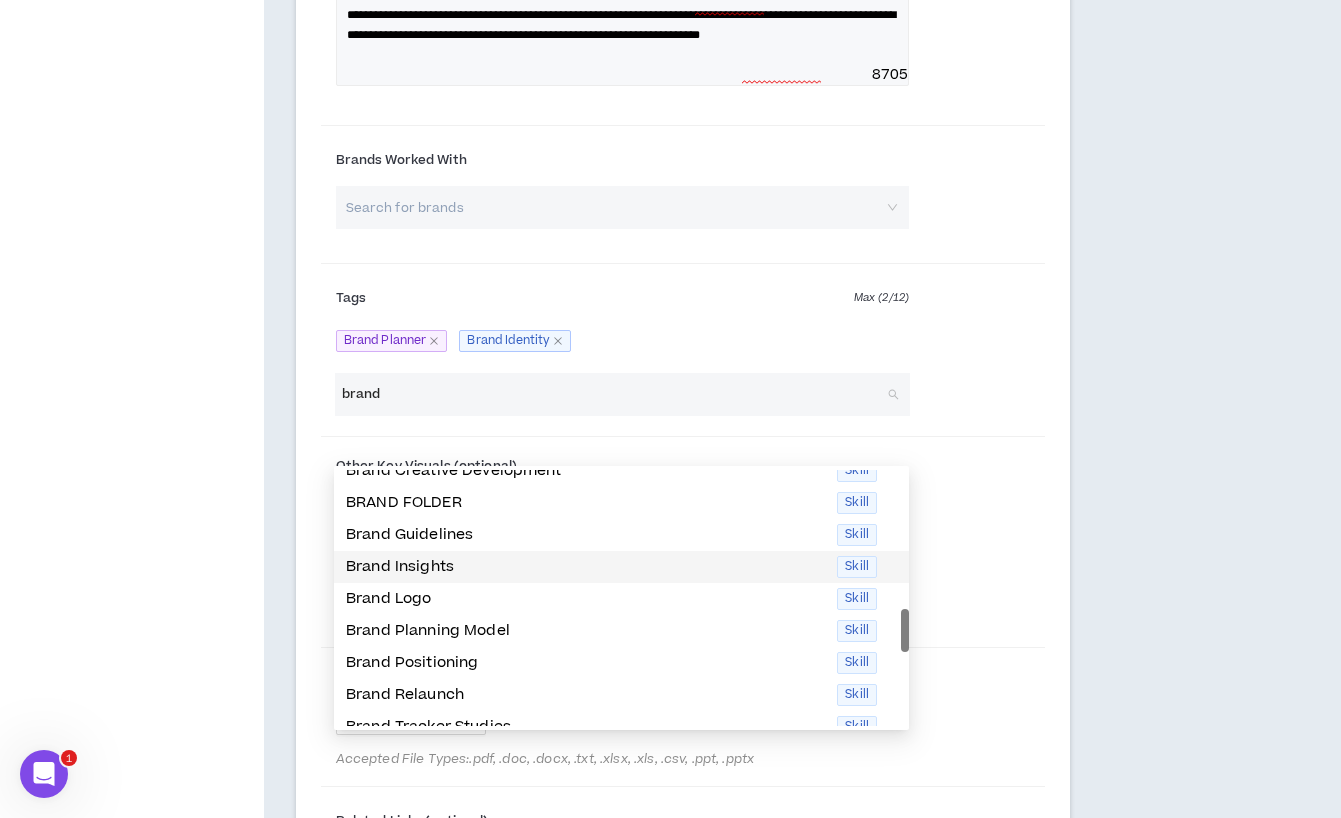 scroll, scrollTop: 225, scrollLeft: 0, axis: vertical 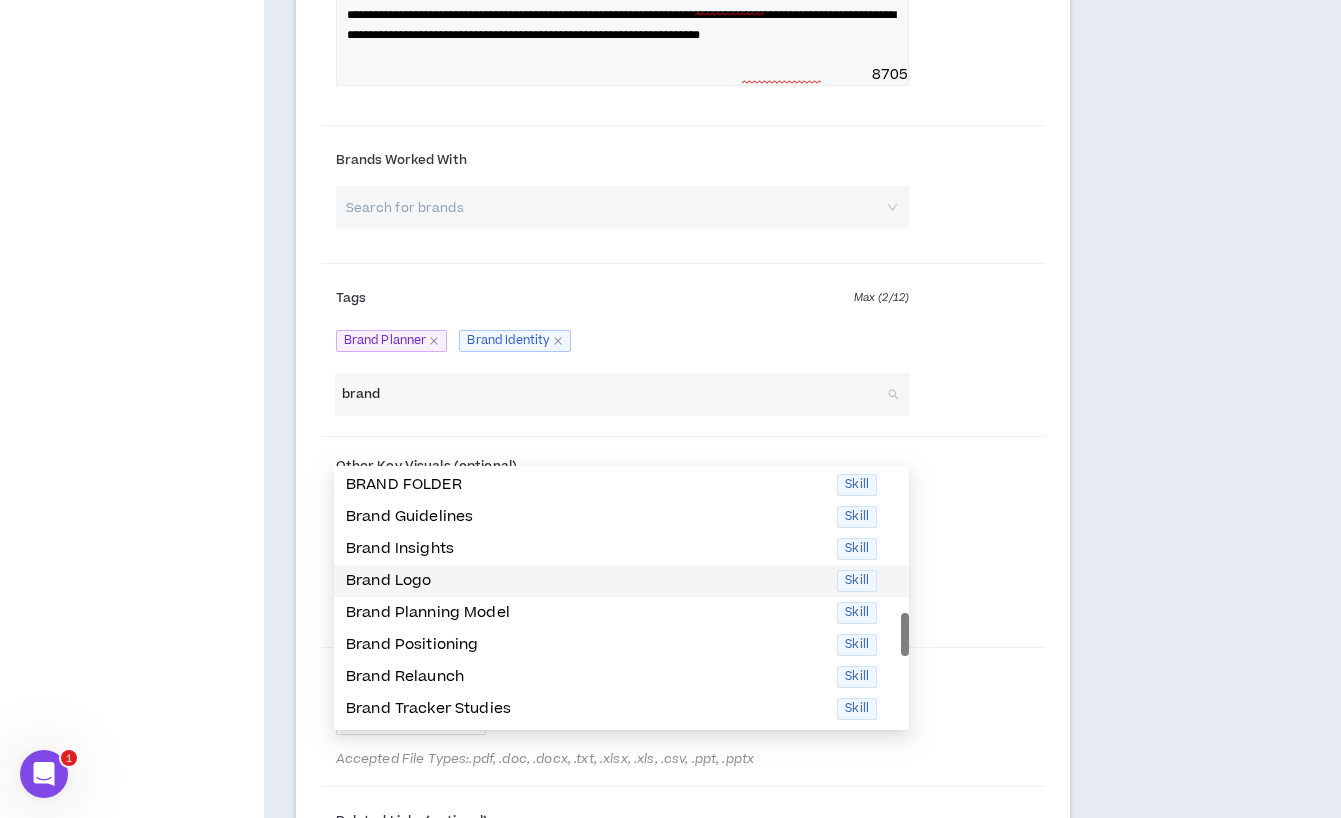 click on "Brand Logo" at bounding box center [585, 581] 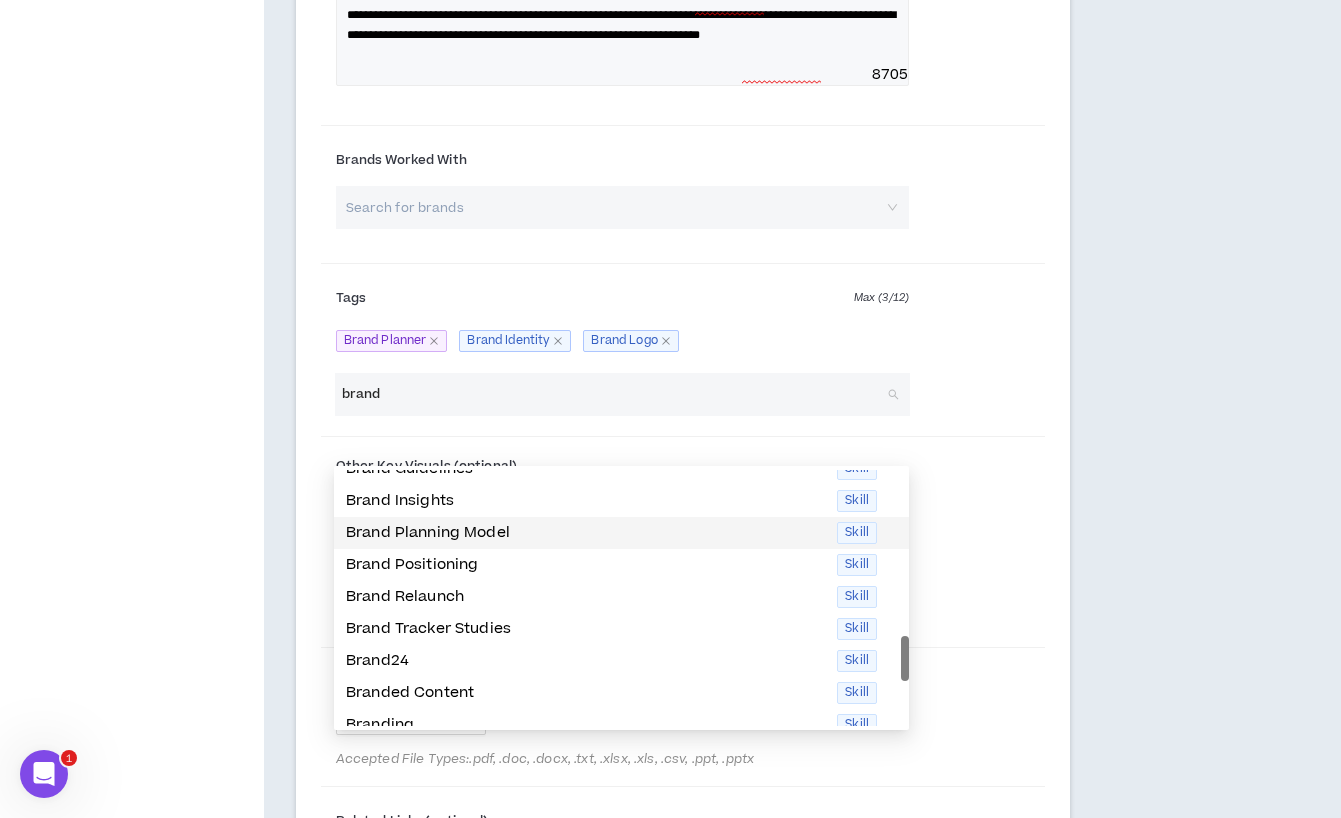 scroll, scrollTop: 289, scrollLeft: 0, axis: vertical 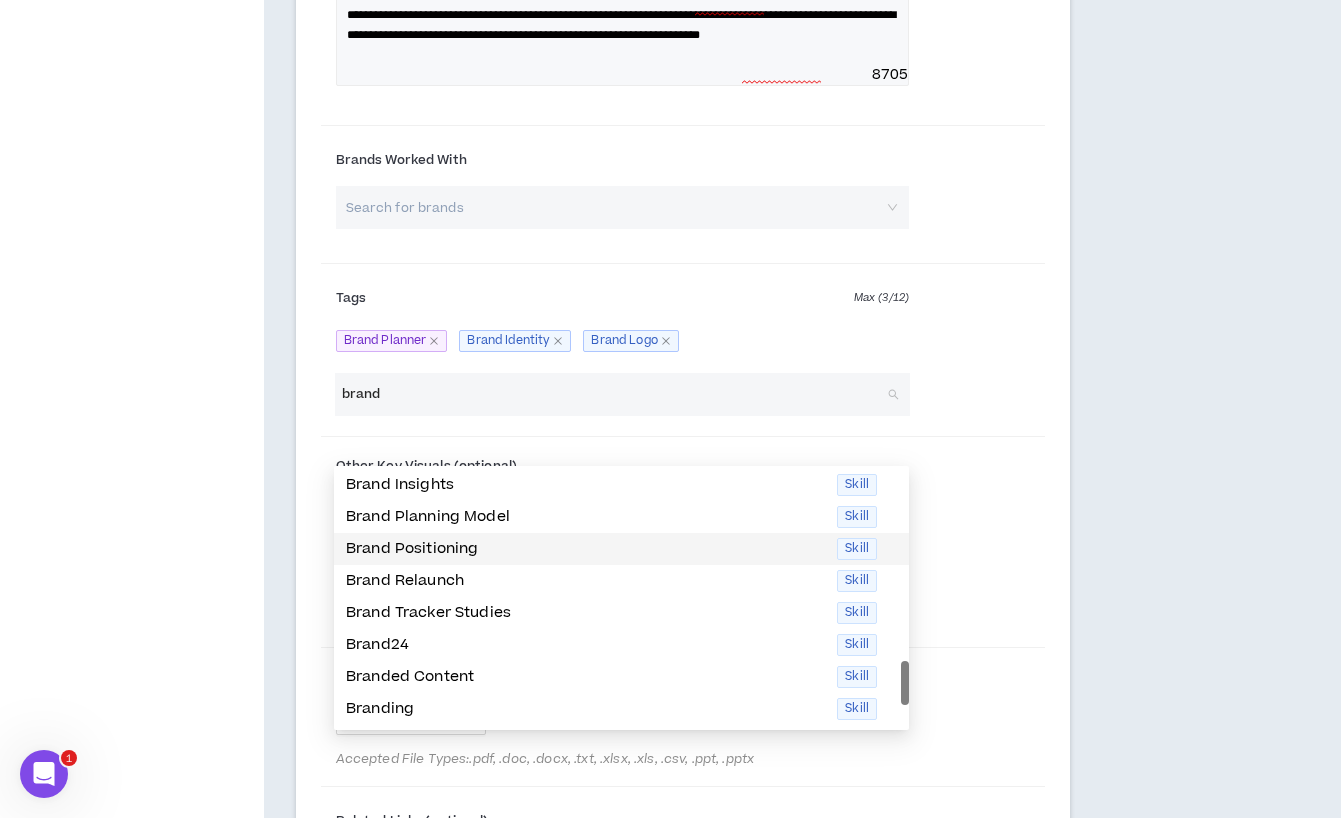 click on "Brand Relaunch" at bounding box center [585, 581] 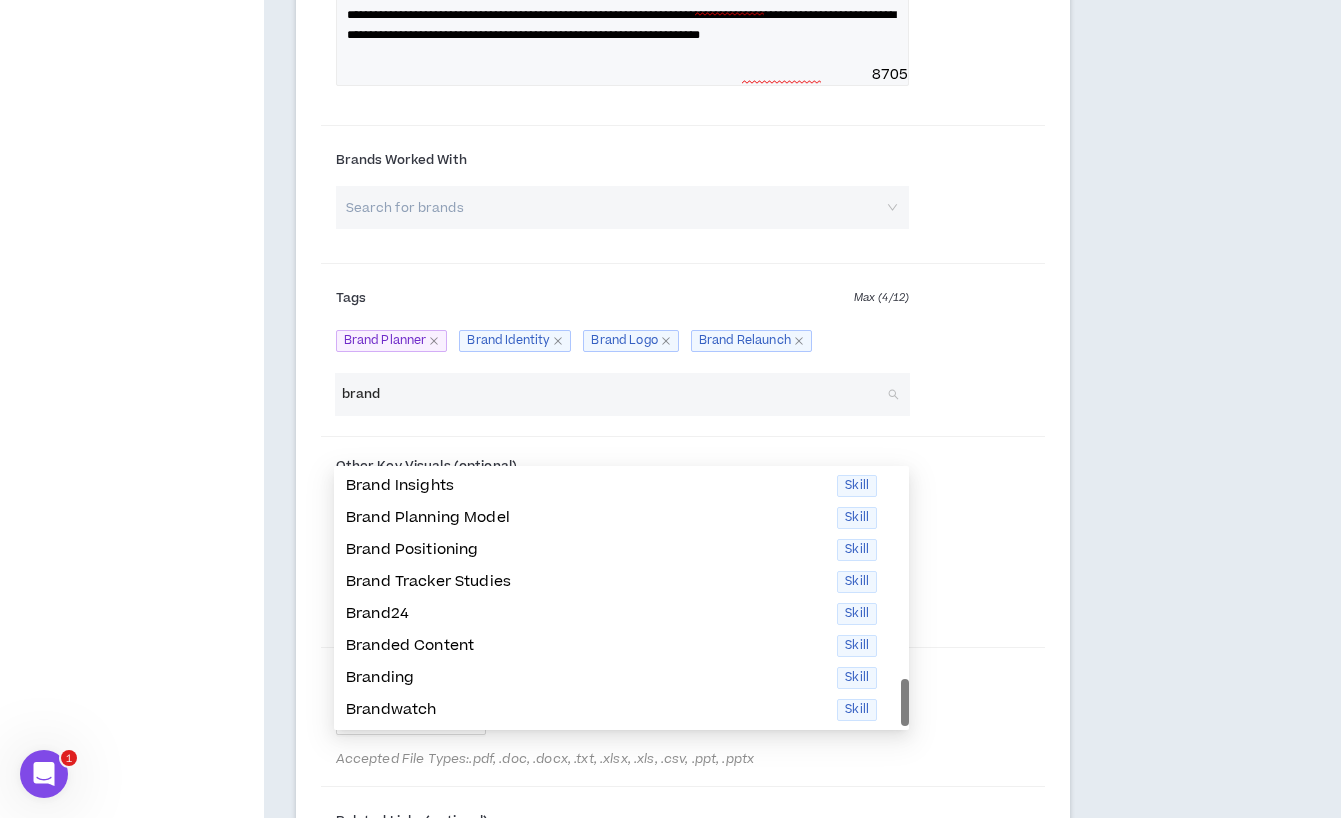 scroll, scrollTop: 288, scrollLeft: 0, axis: vertical 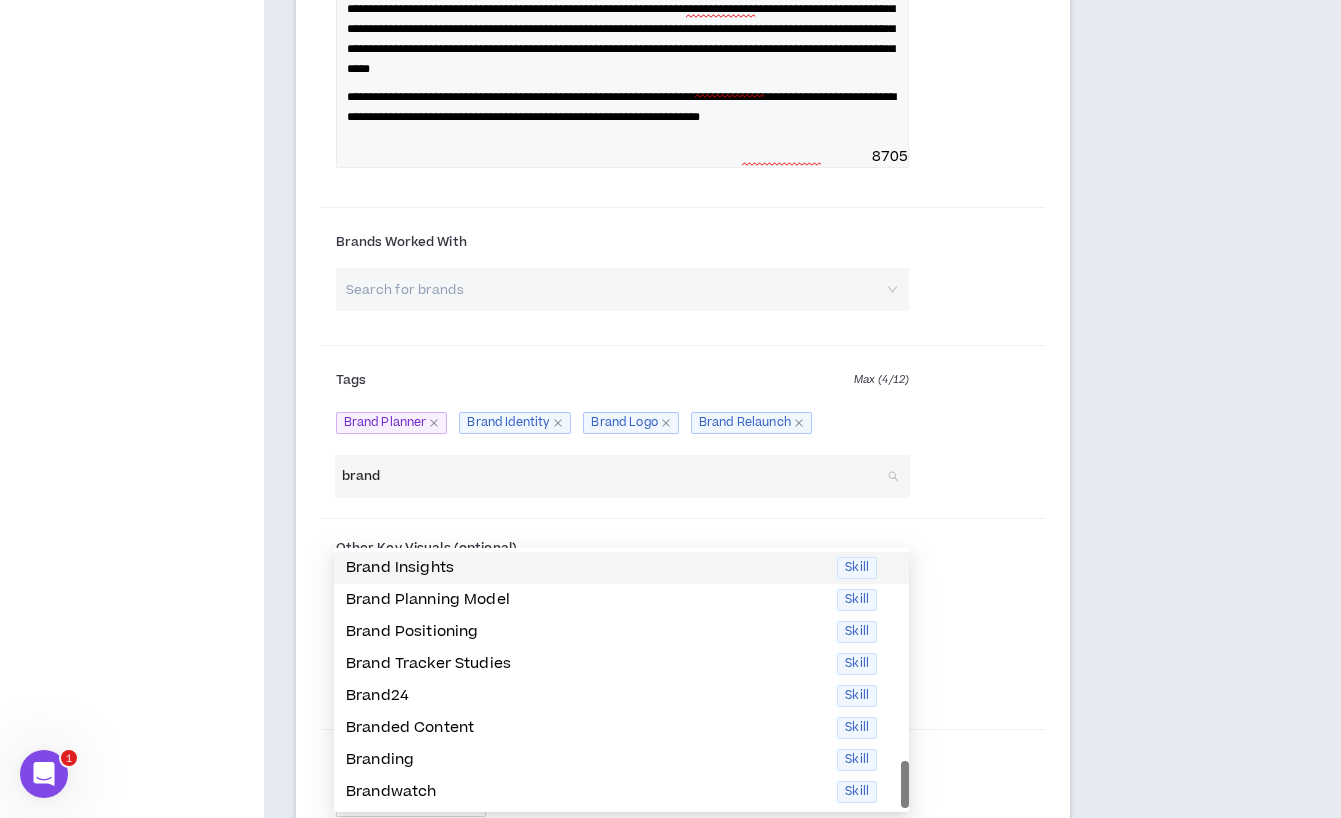 click on "brand" at bounding box center [612, 476] 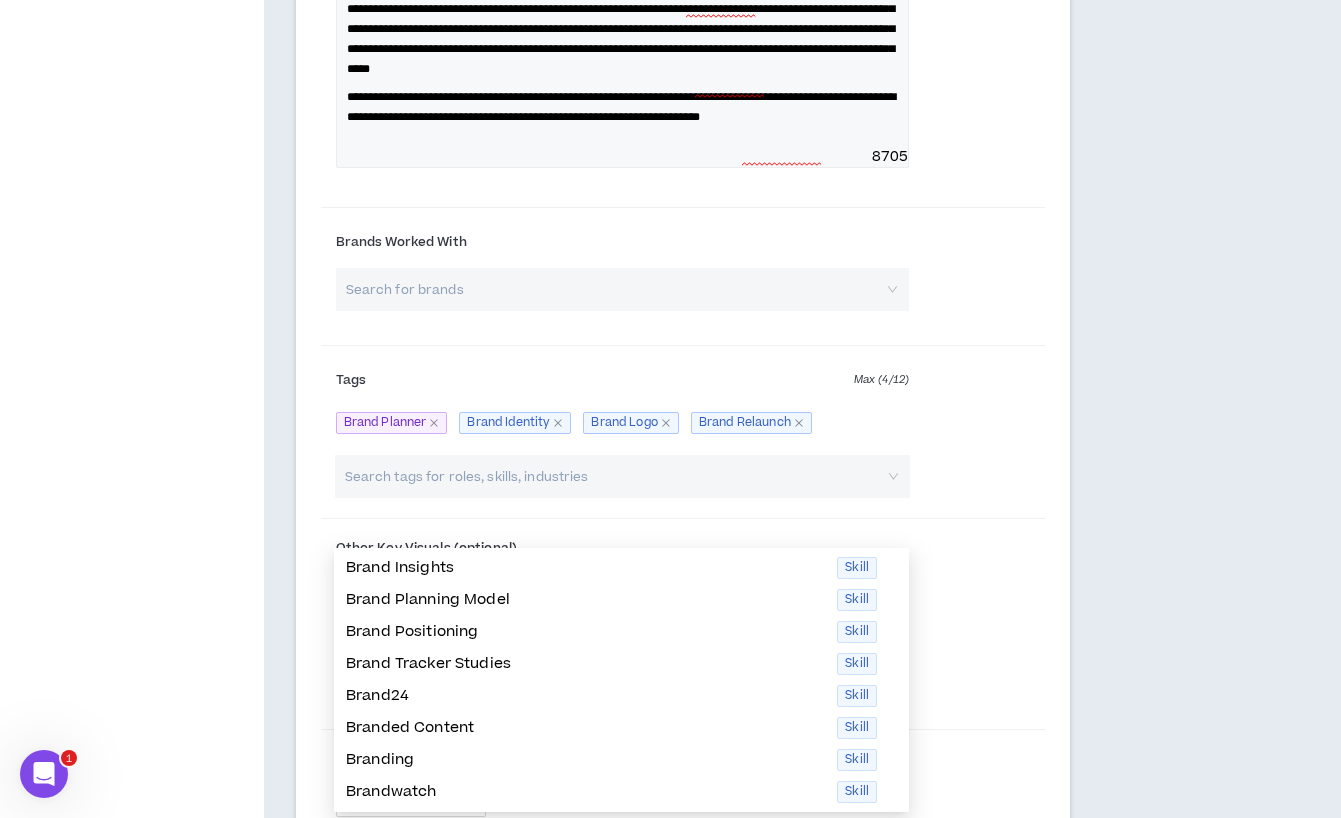 click on "Tags Max ( 4  /  12 ) Brand Planner Brand Identity Brand Logo Brand Relaunch" at bounding box center (683, 404) 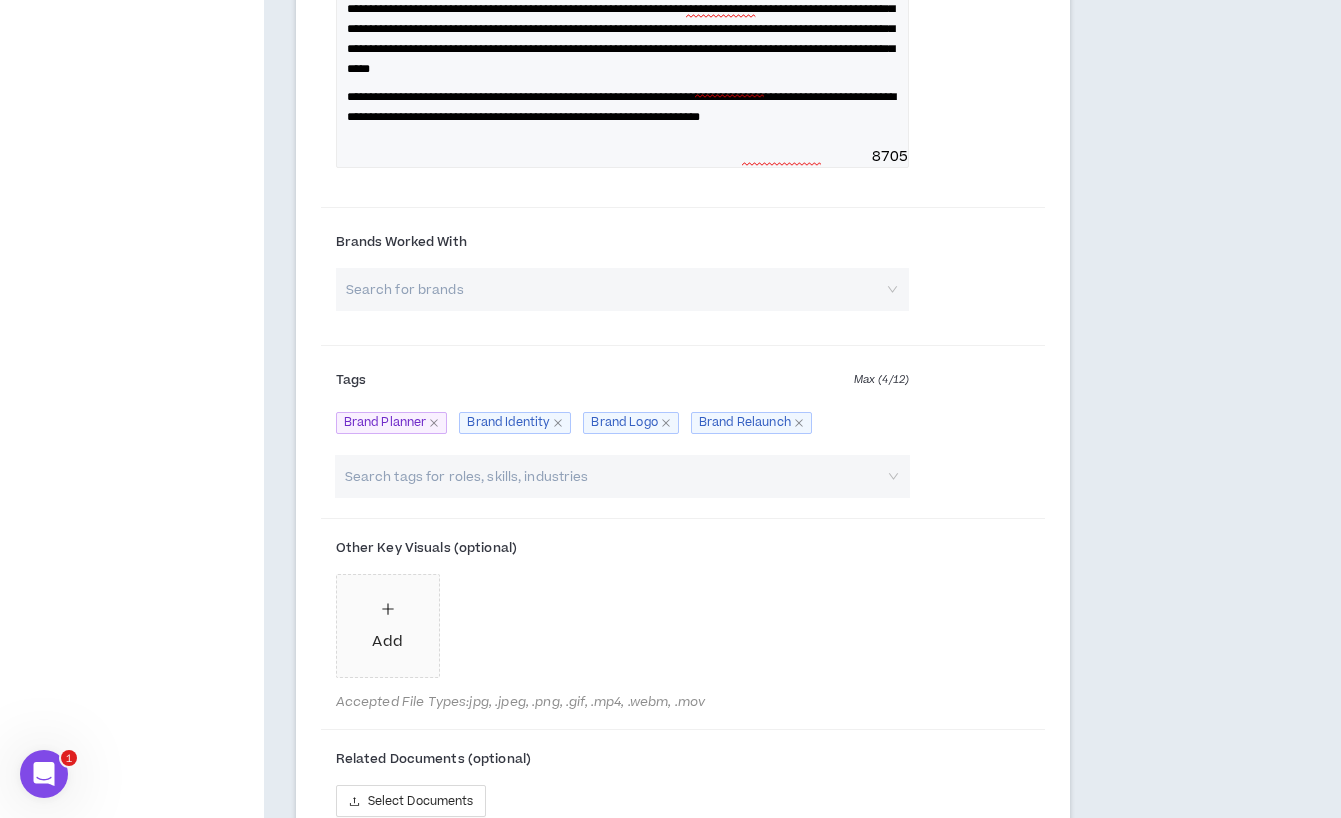 click at bounding box center [612, 476] 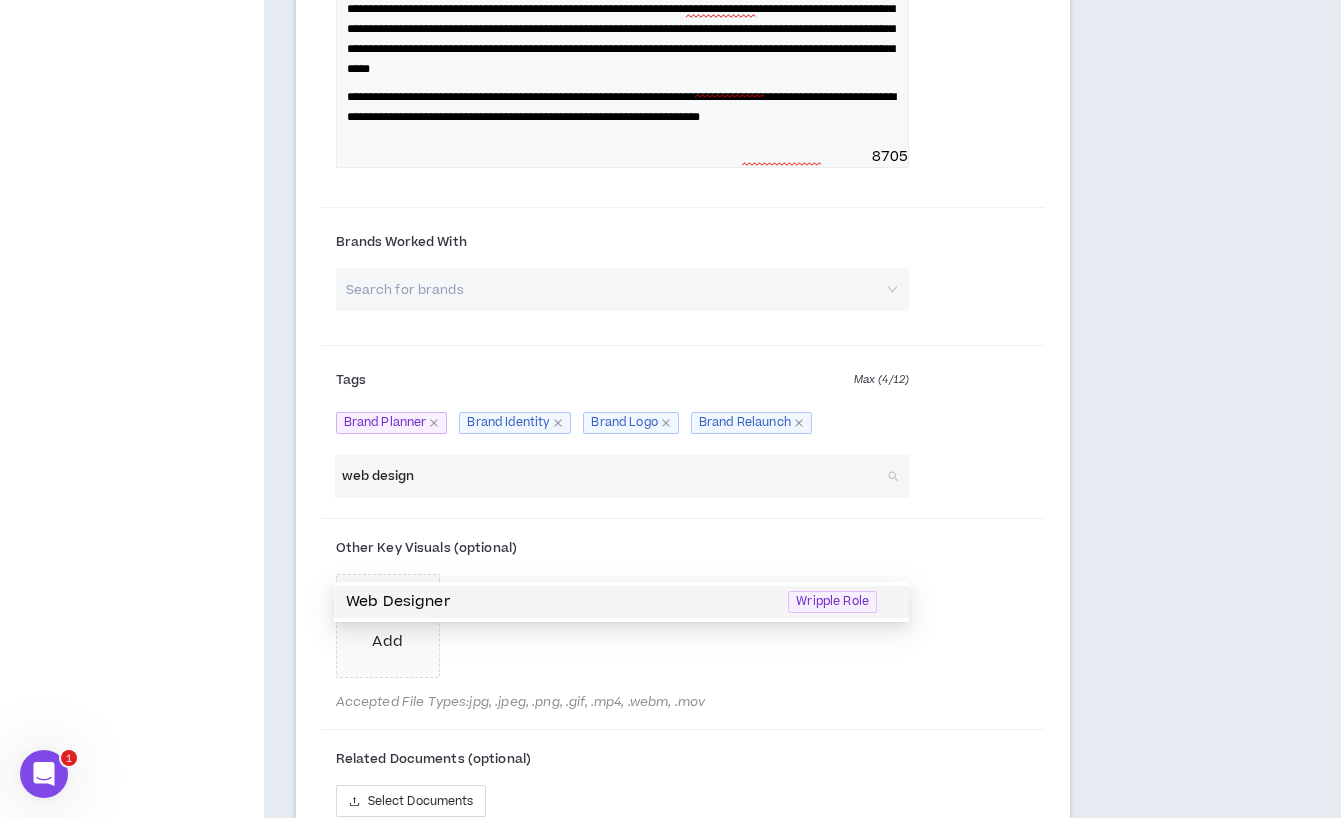 click on "Web Designer" at bounding box center (561, 602) 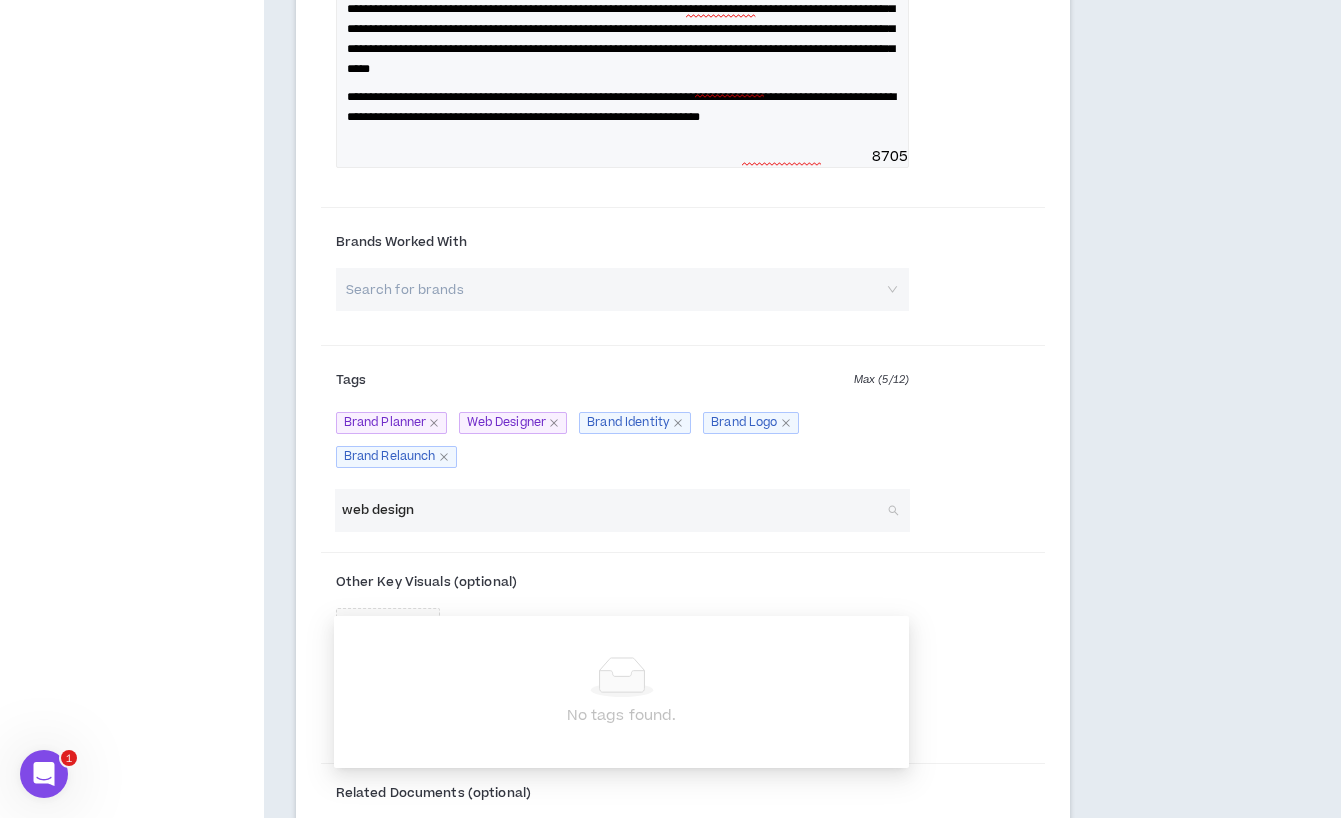 click on "web design" at bounding box center (612, 510) 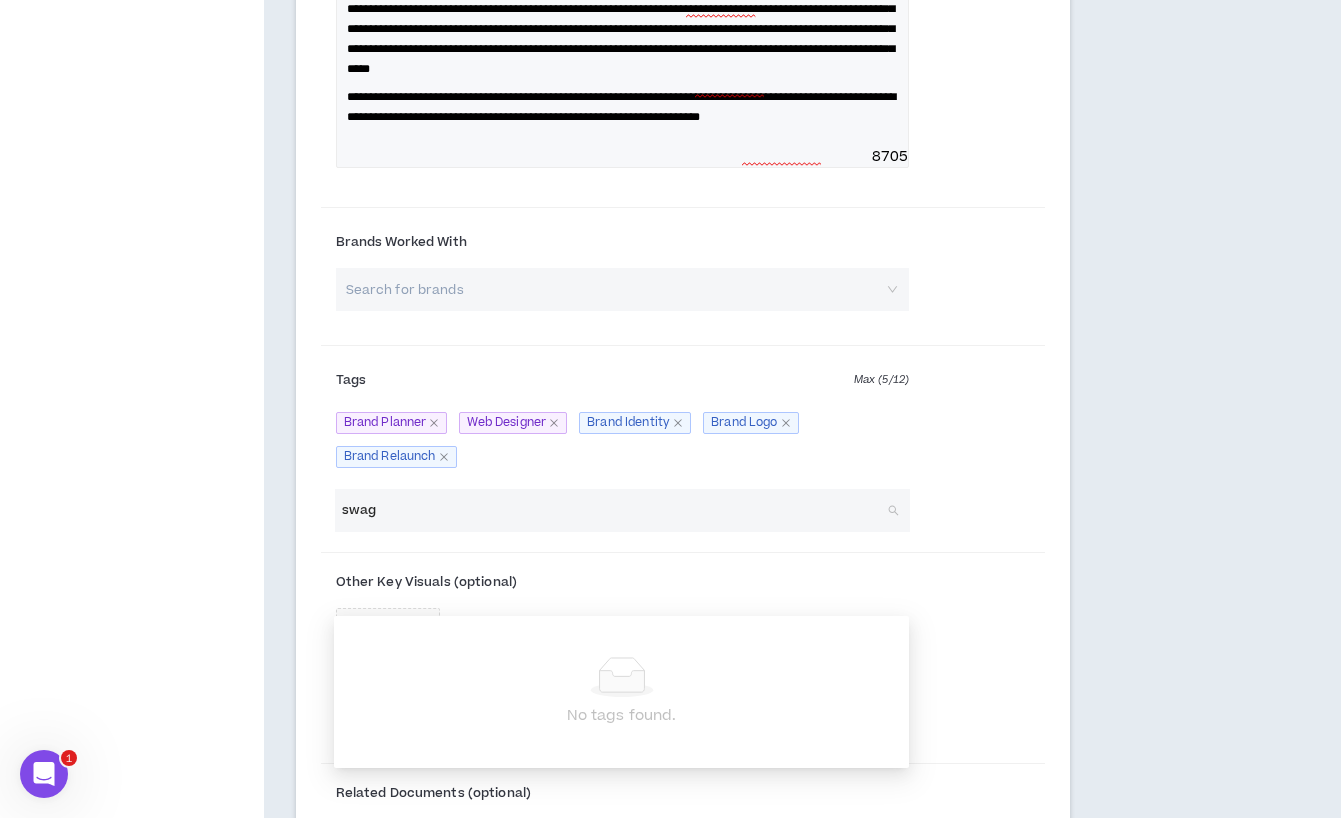 type on "swag" 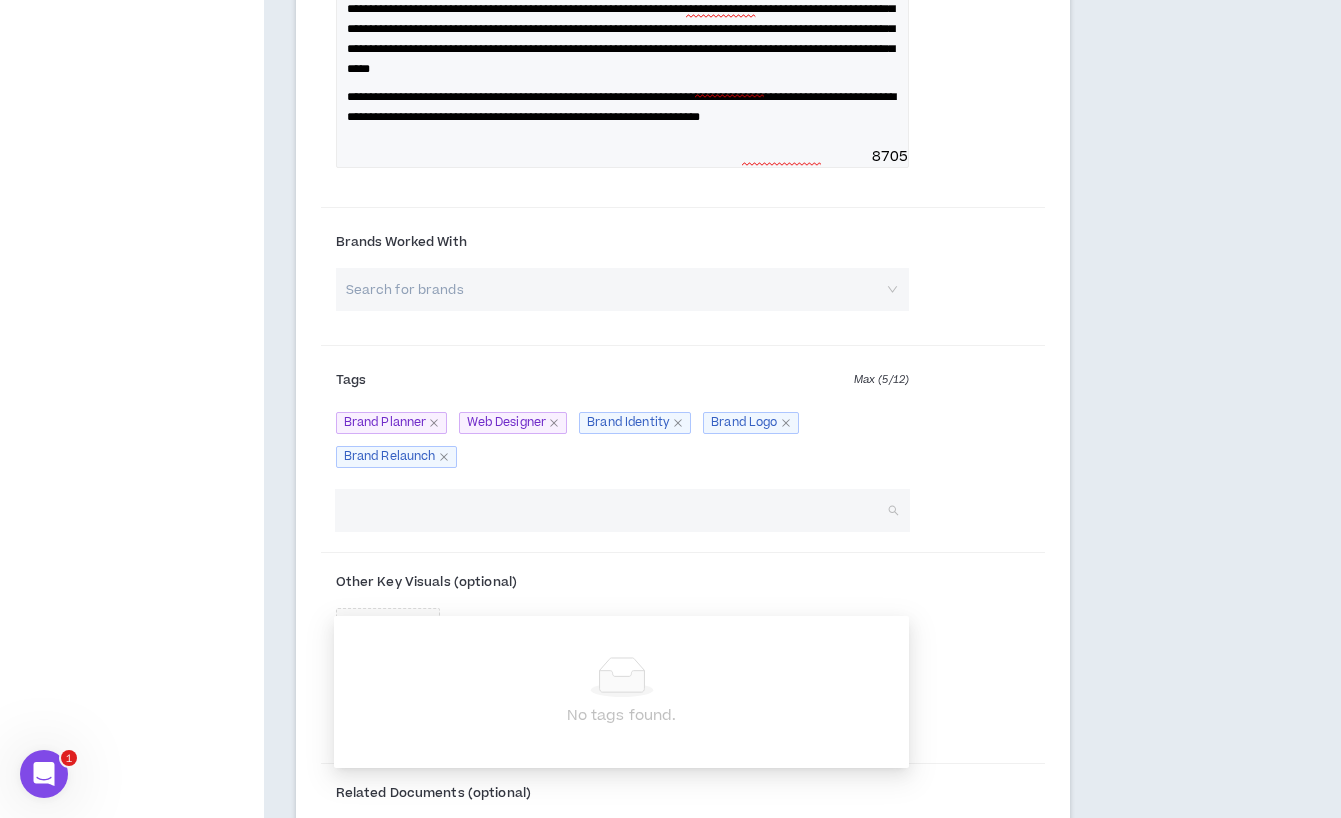 click on "Search tags for roles, skills, industries" at bounding box center (683, 518) 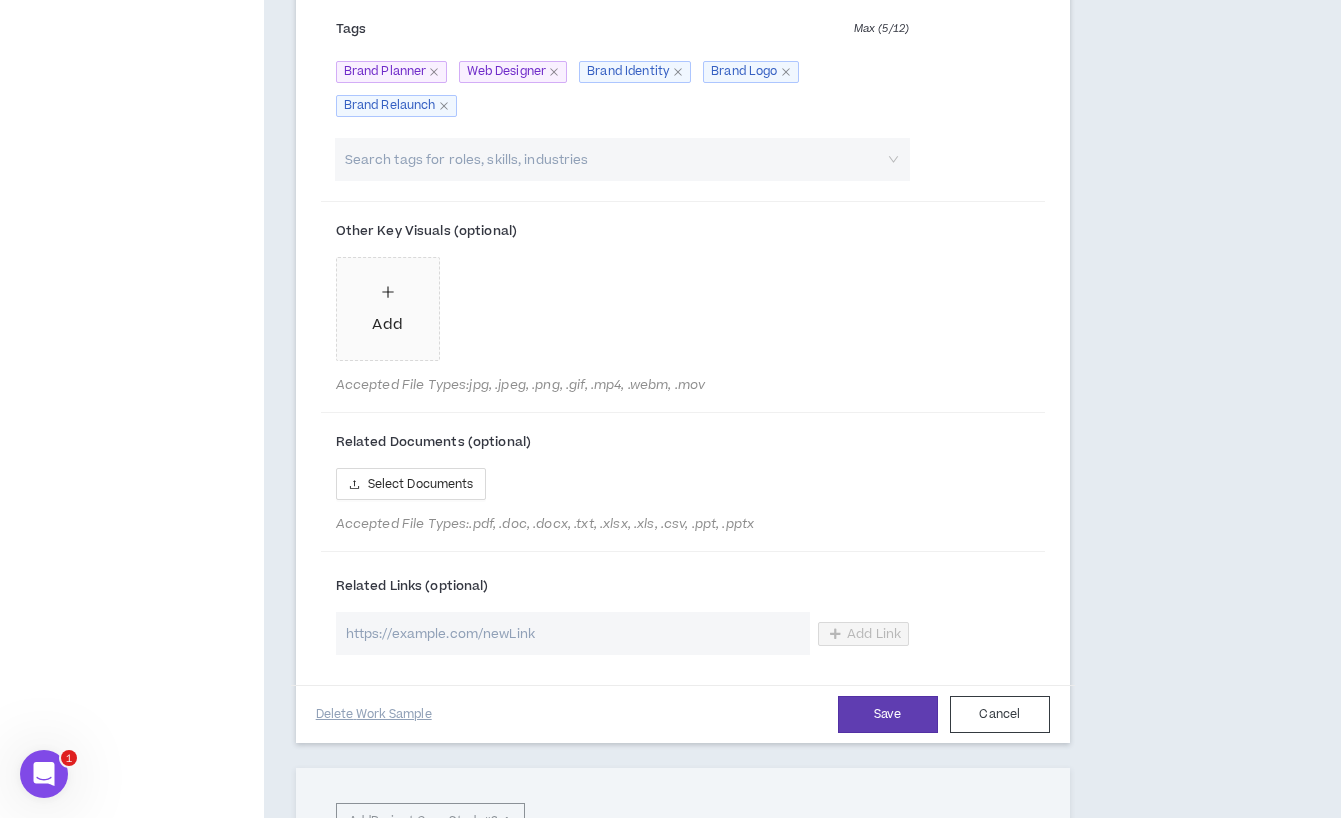 scroll, scrollTop: 1789, scrollLeft: 0, axis: vertical 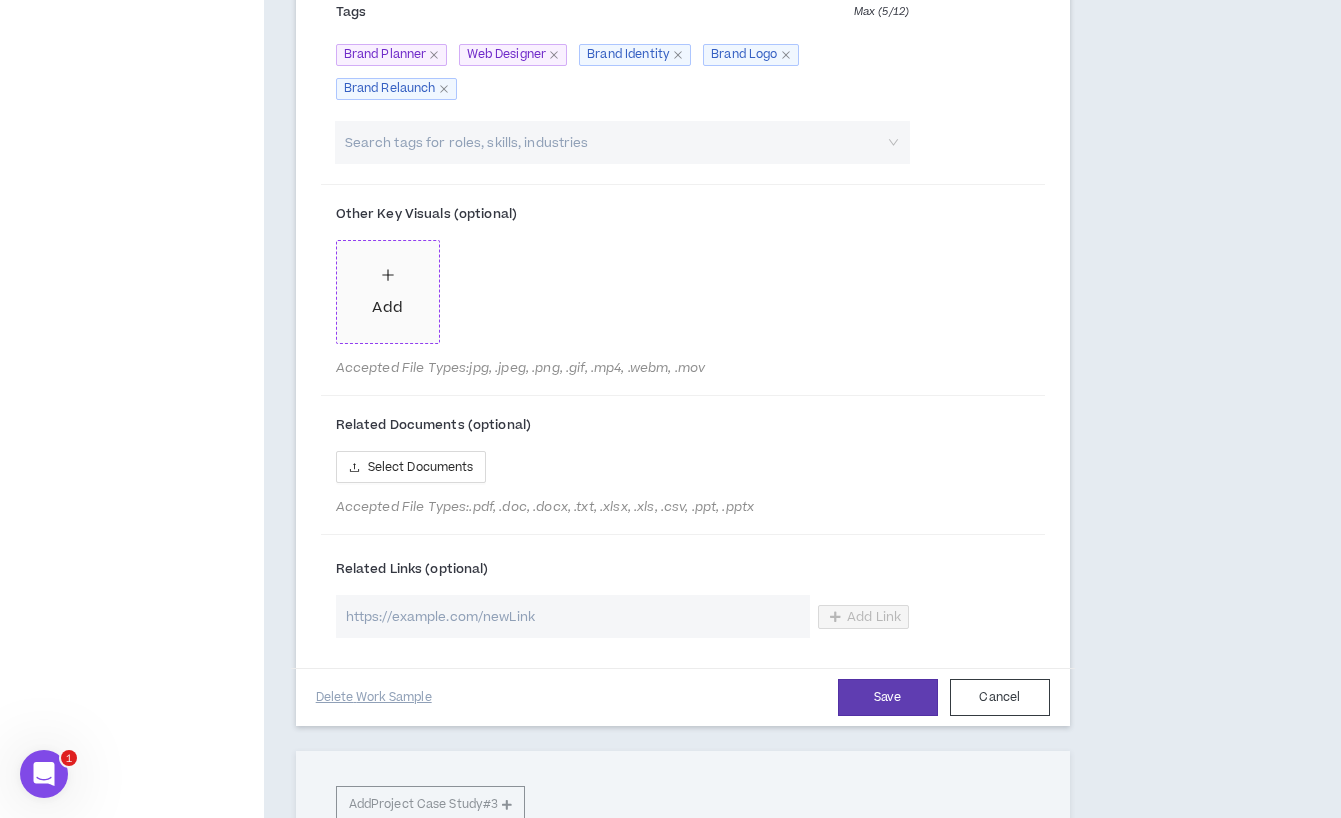 click on "Add" at bounding box center (387, 308) 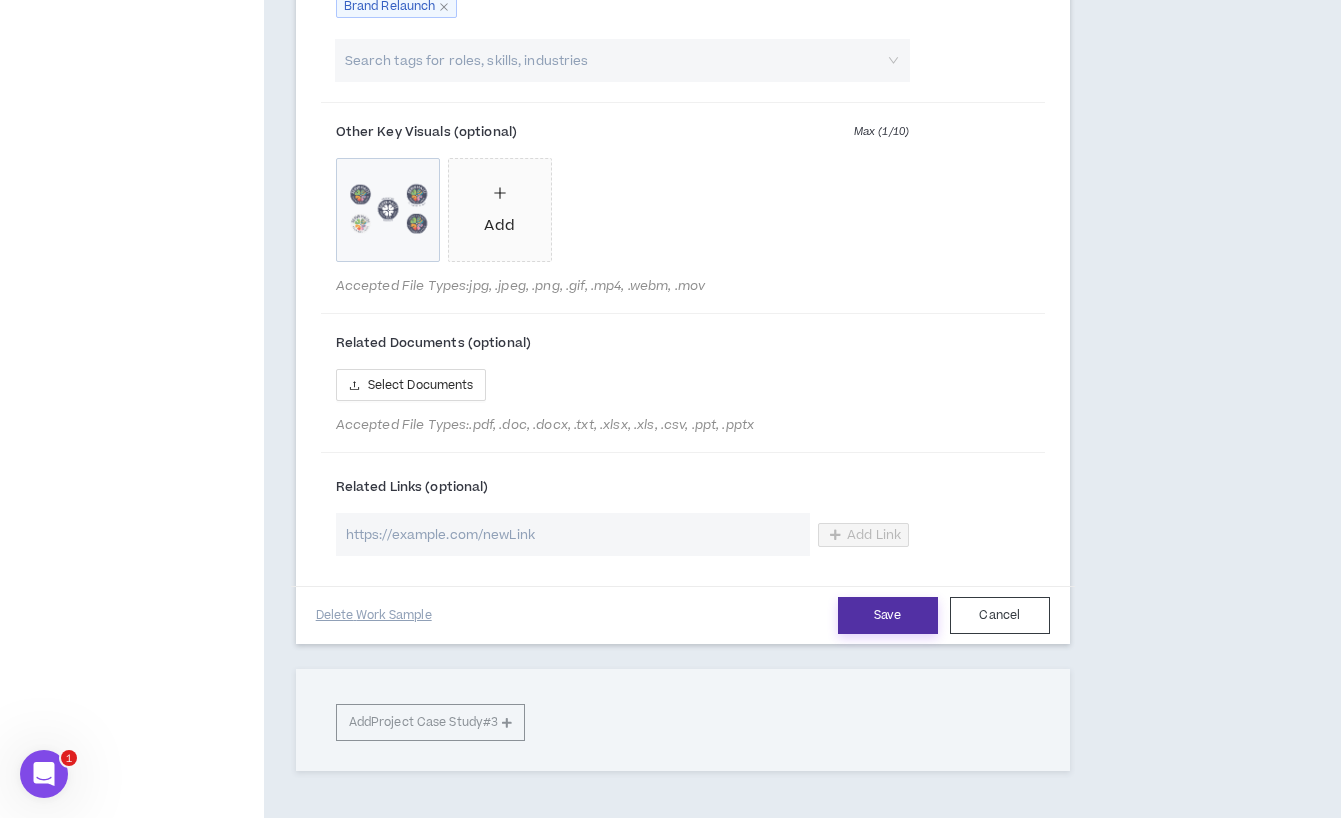 click on "Save" at bounding box center (888, 615) 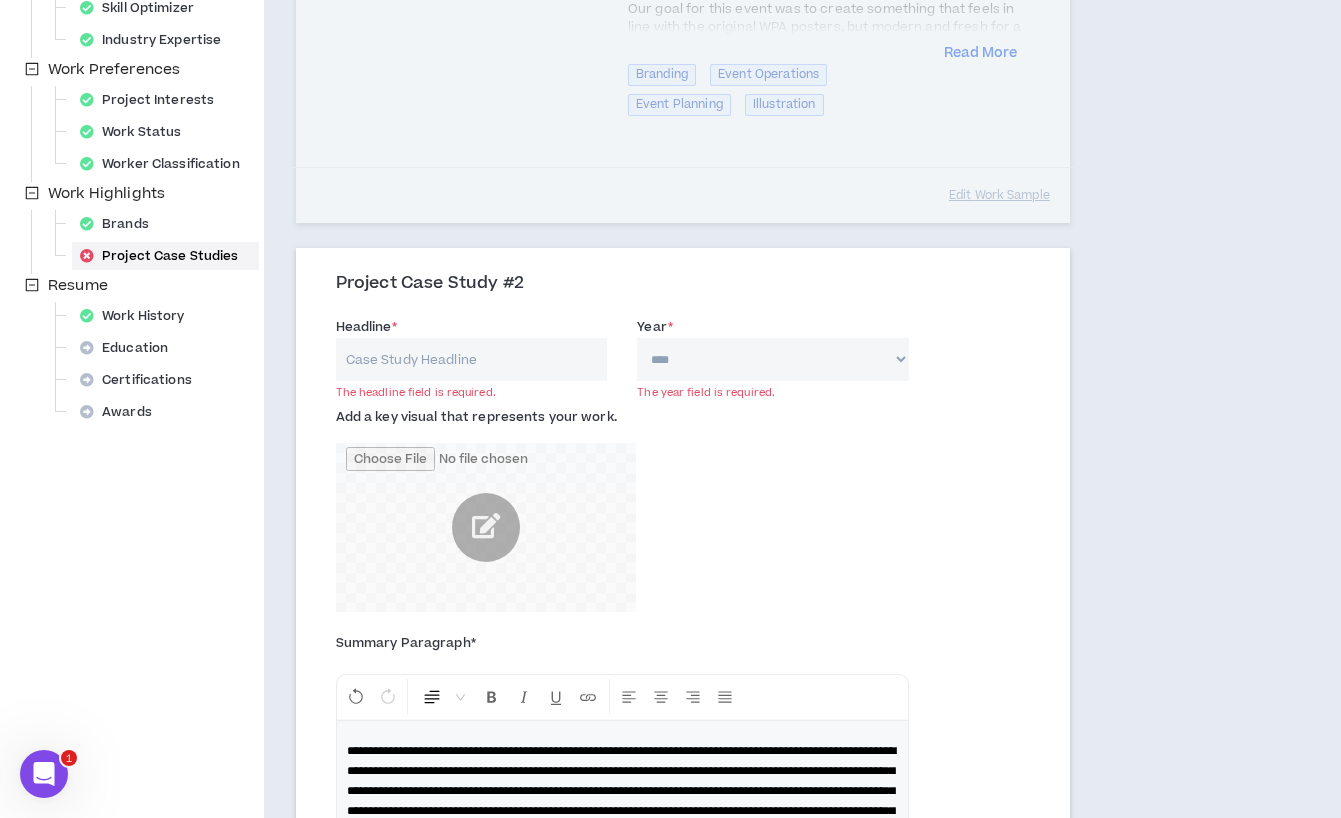 scroll, scrollTop: 487, scrollLeft: 0, axis: vertical 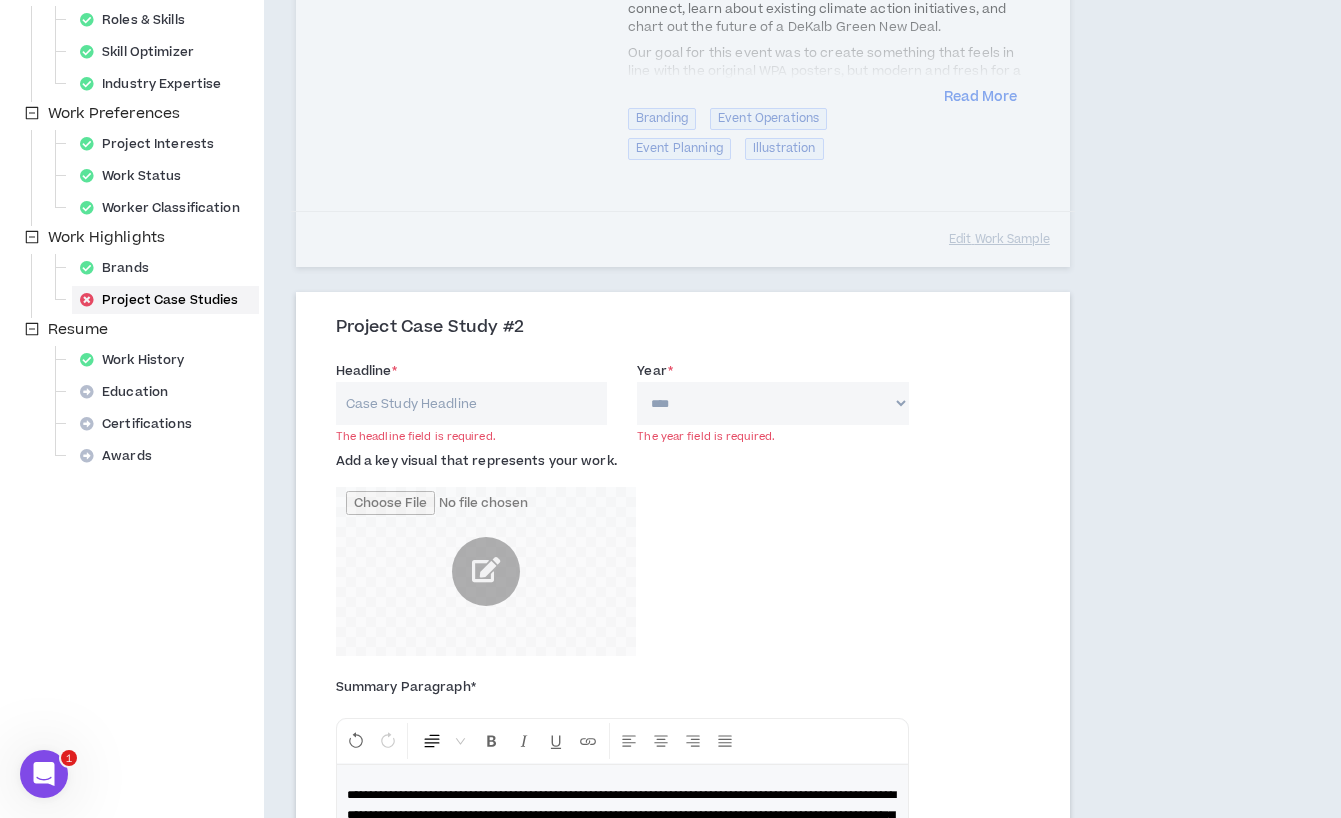 click on "Headline  *" at bounding box center (472, 403) 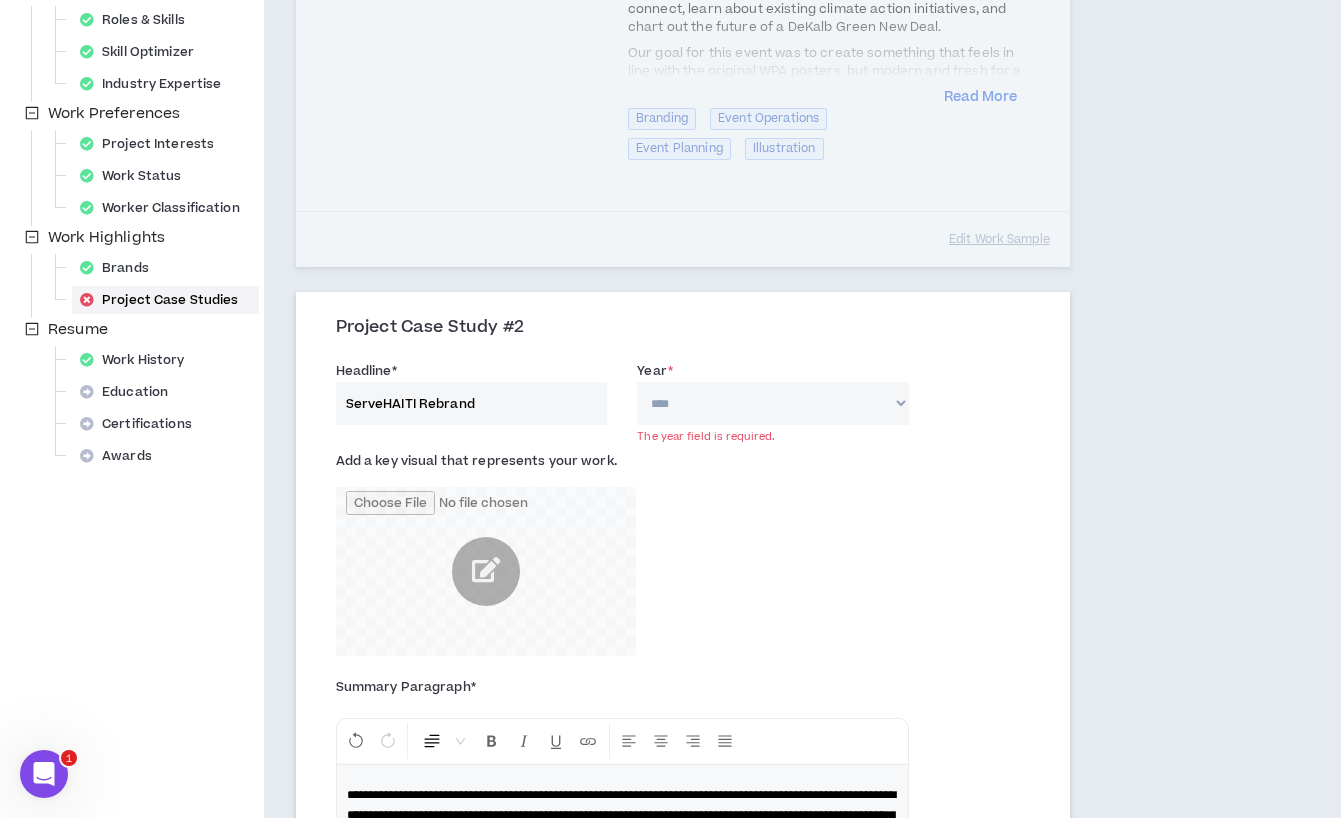 type on "ServeHAITI Rebrand" 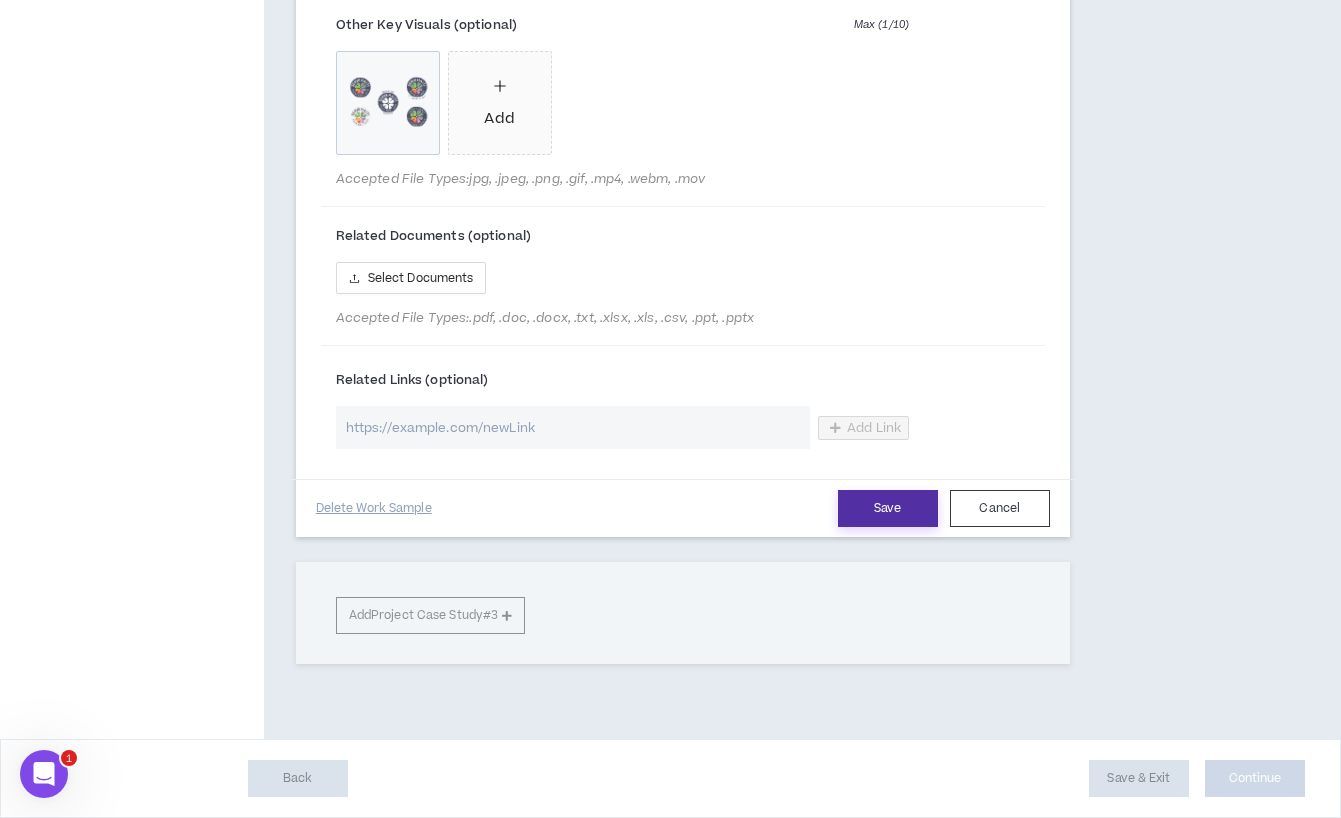 click on "Save" at bounding box center (888, 508) 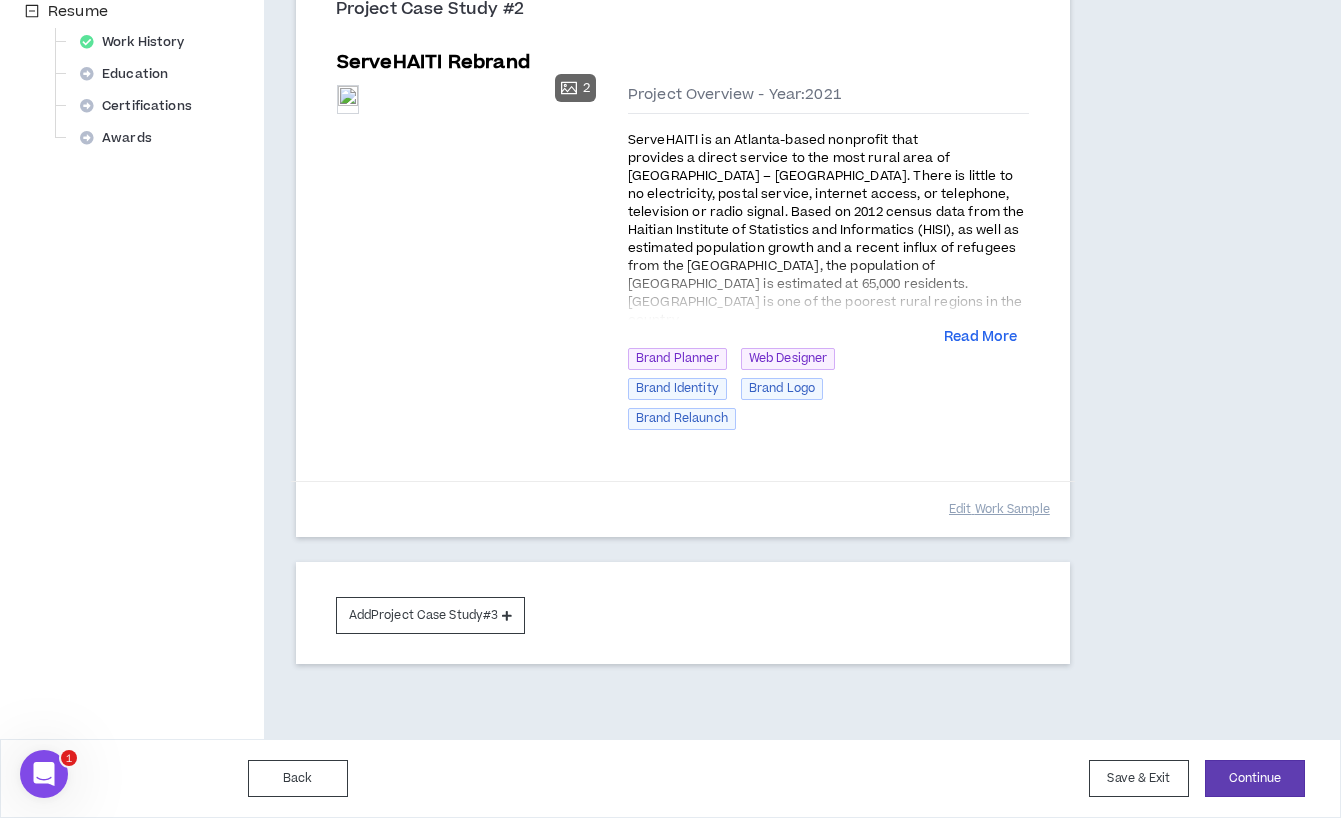 scroll, scrollTop: 805, scrollLeft: 0, axis: vertical 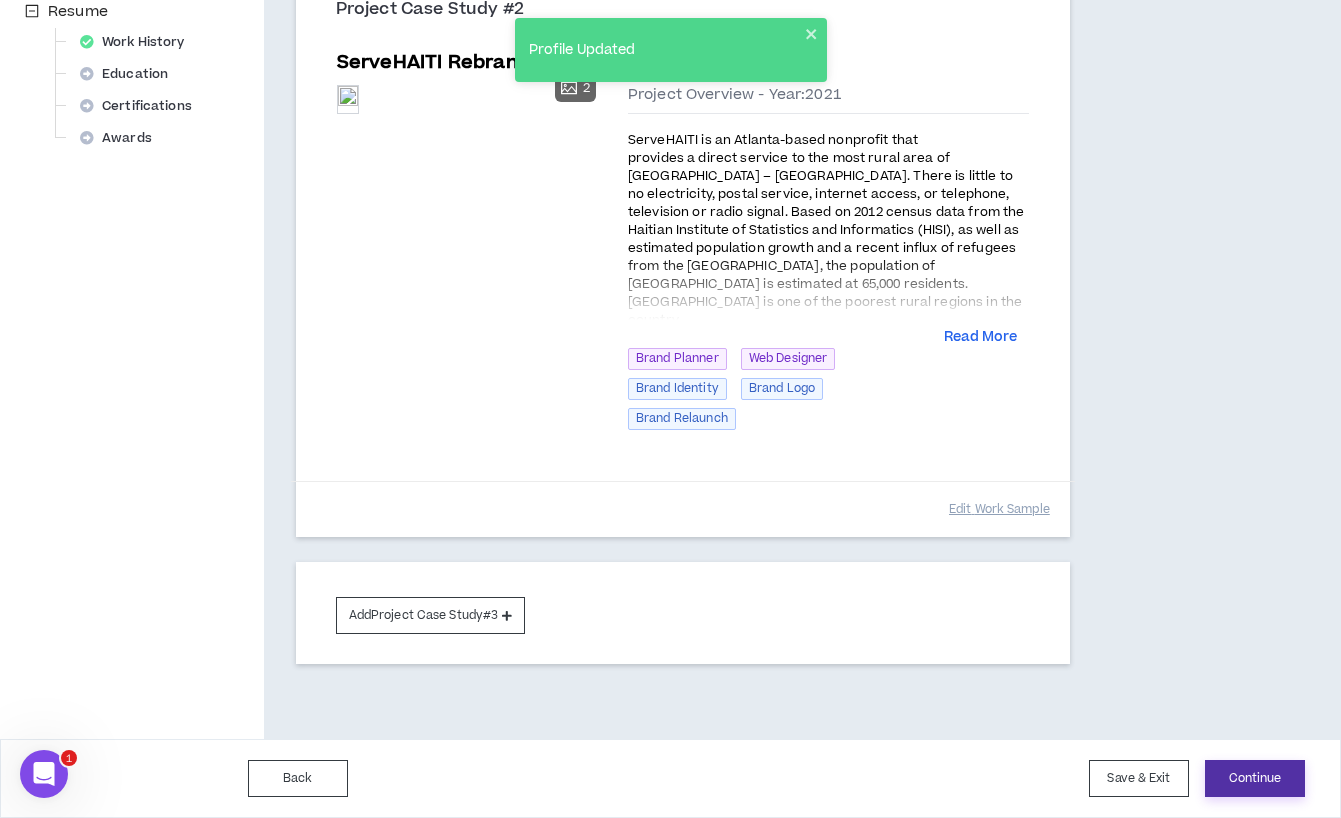 click on "Continue" at bounding box center [1255, 778] 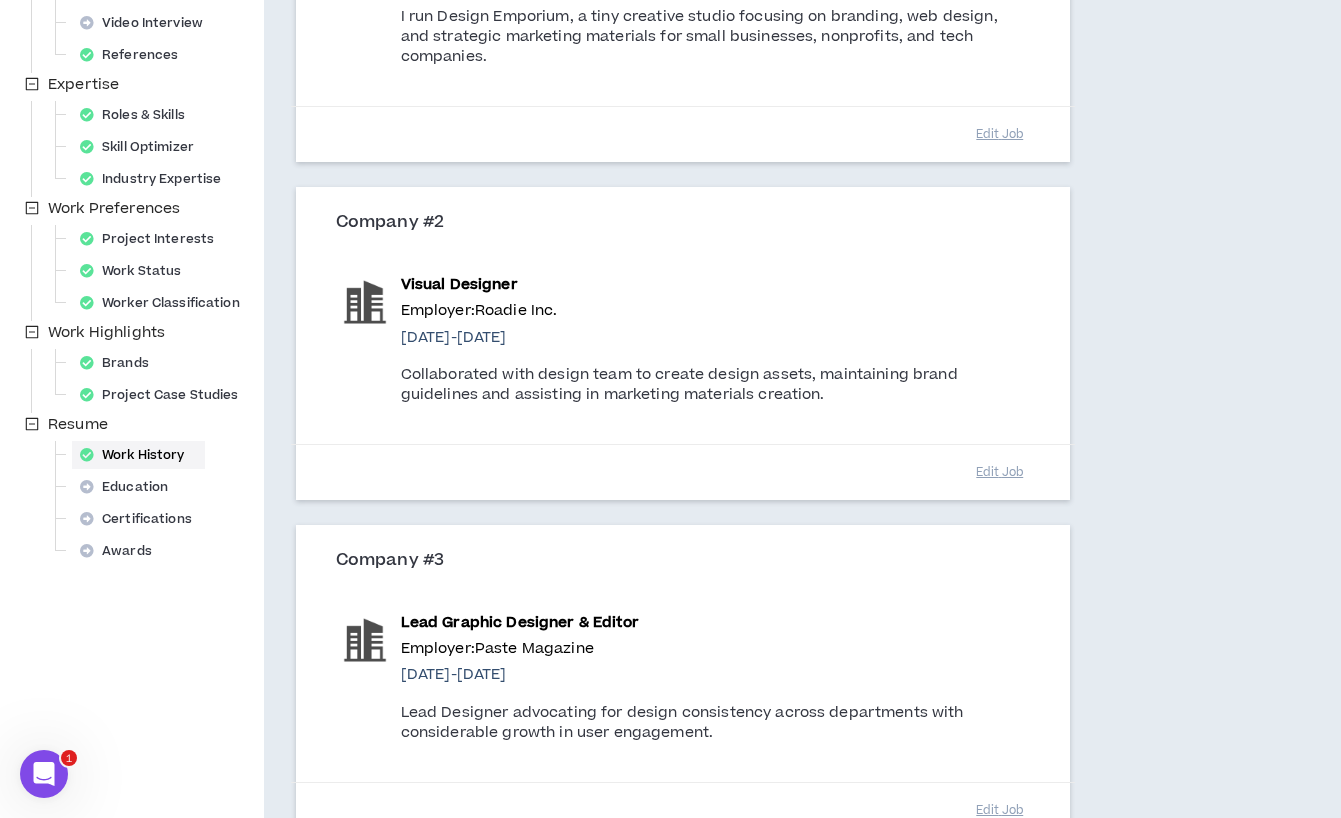 scroll, scrollTop: 697, scrollLeft: 0, axis: vertical 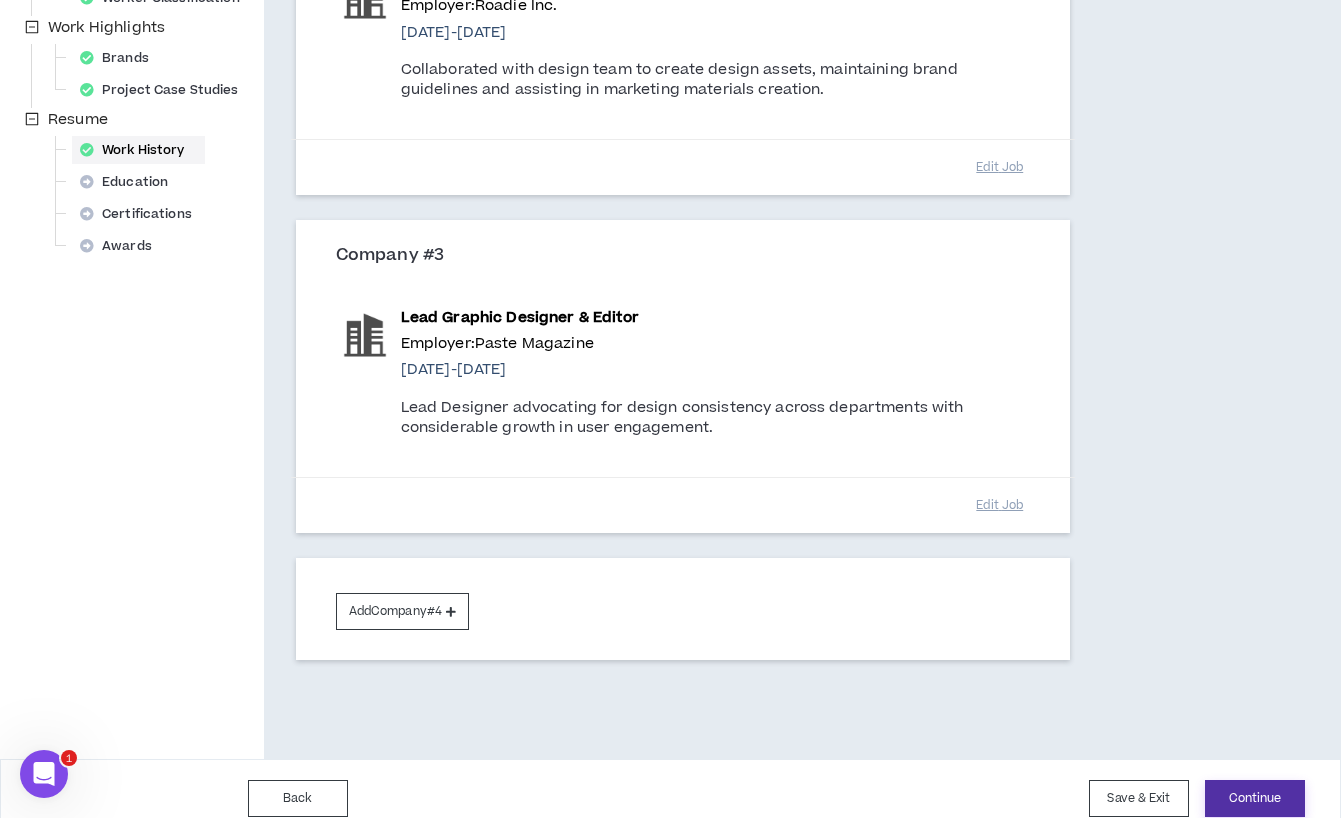 click on "Continue" at bounding box center (1255, 798) 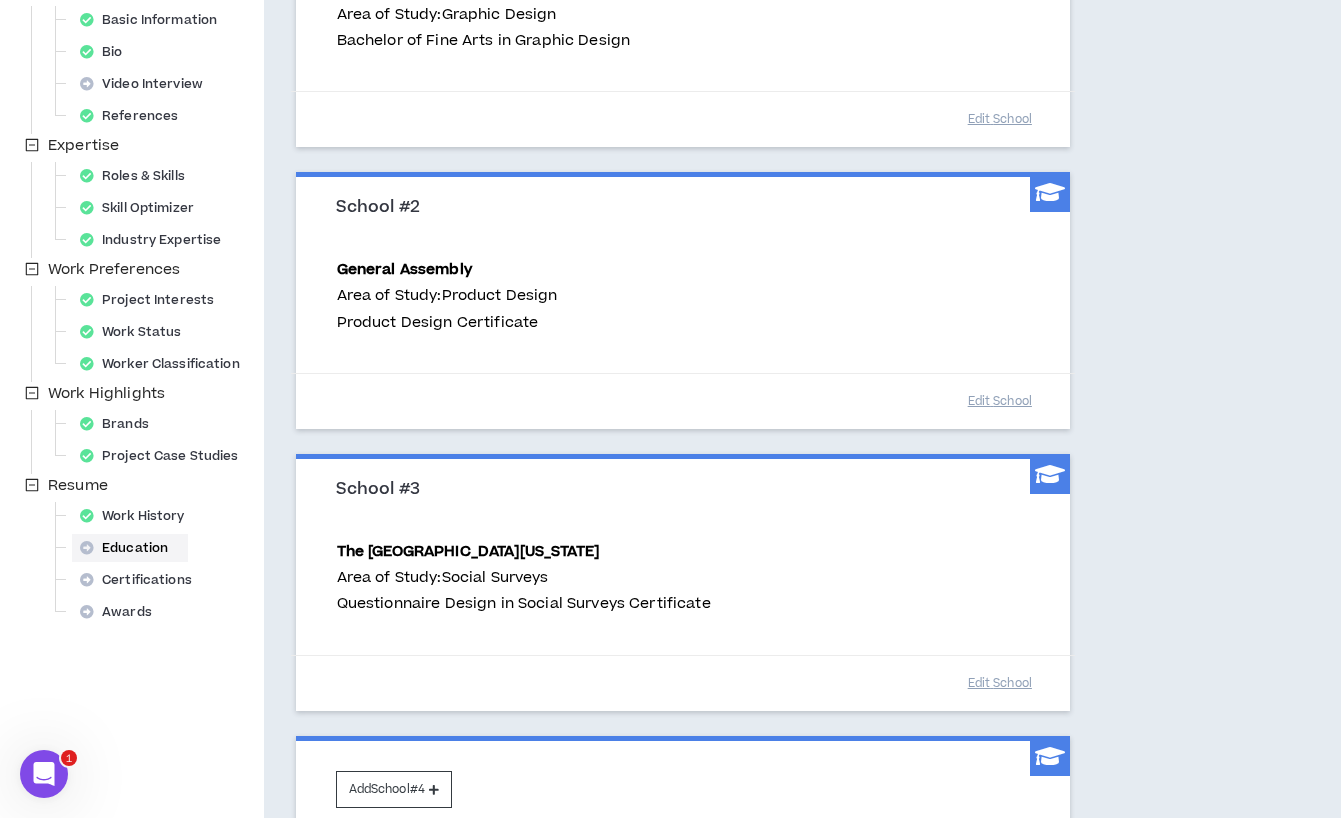 scroll, scrollTop: 529, scrollLeft: 0, axis: vertical 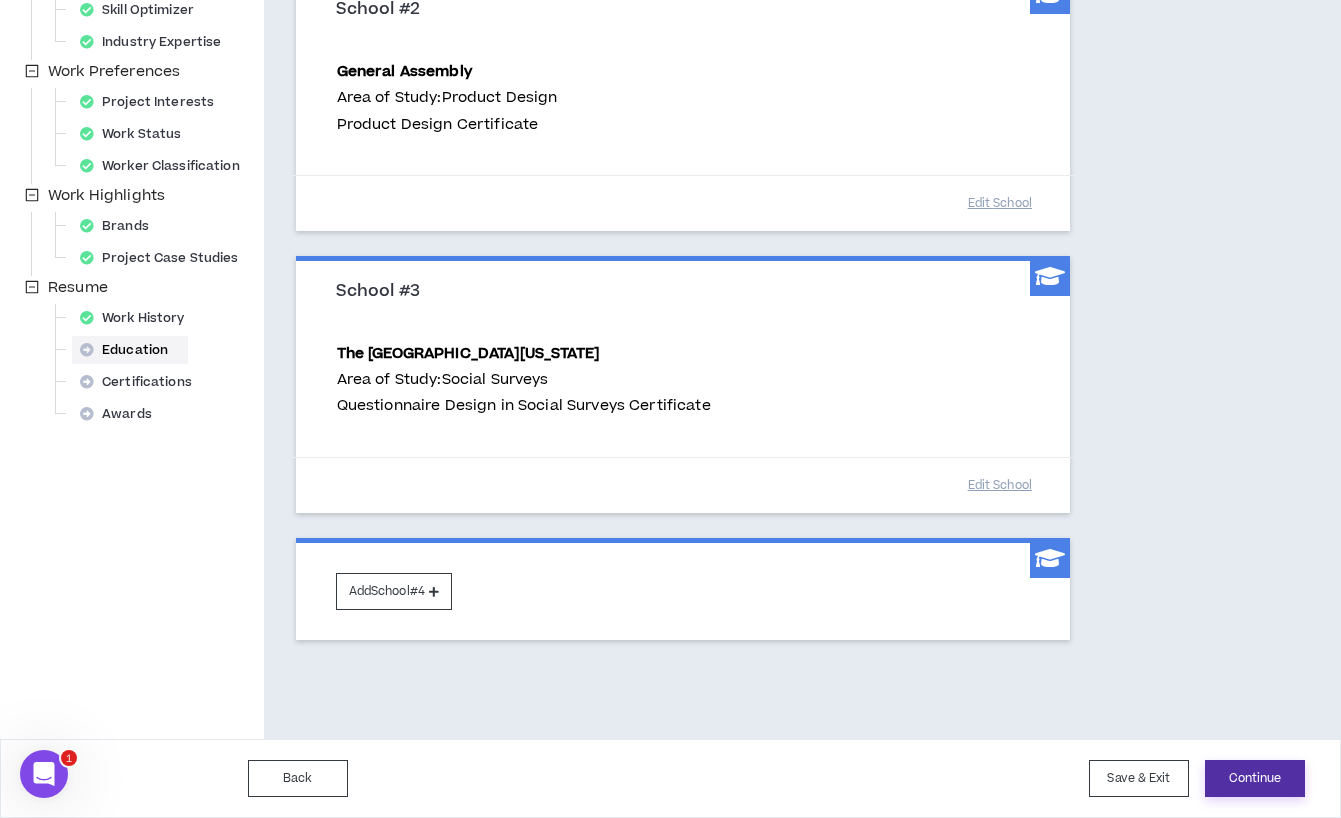 click on "Continue" at bounding box center [1255, 778] 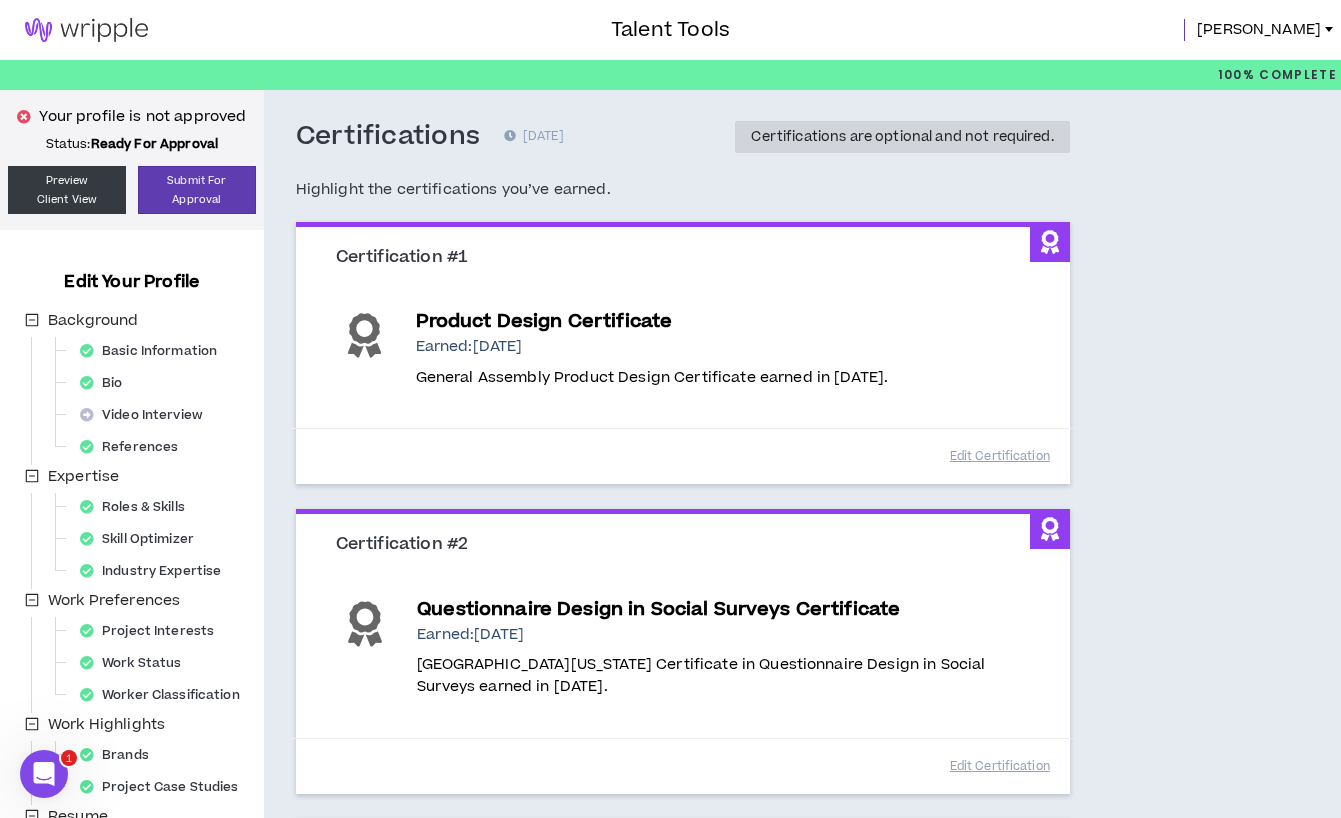 scroll, scrollTop: 280, scrollLeft: 0, axis: vertical 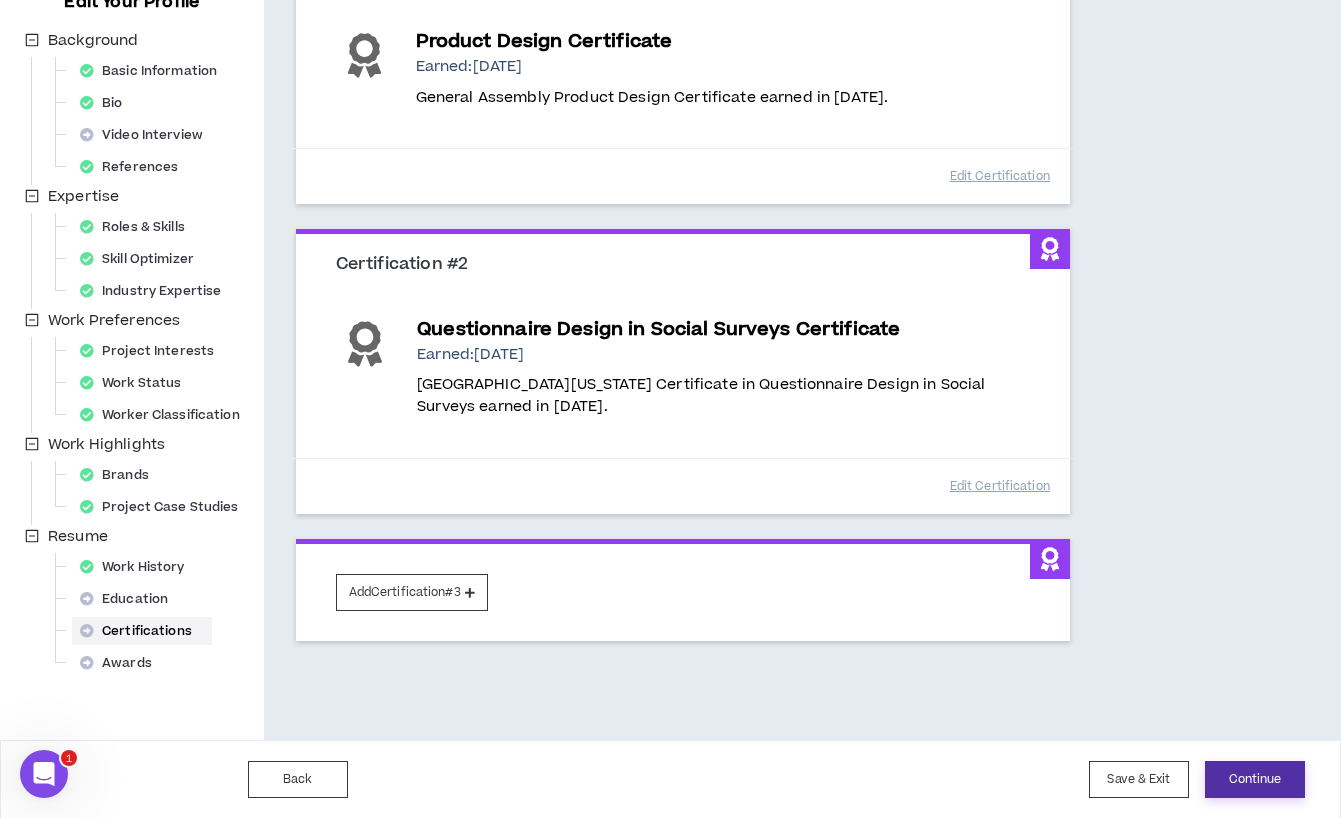 click on "Continue" at bounding box center [1255, 779] 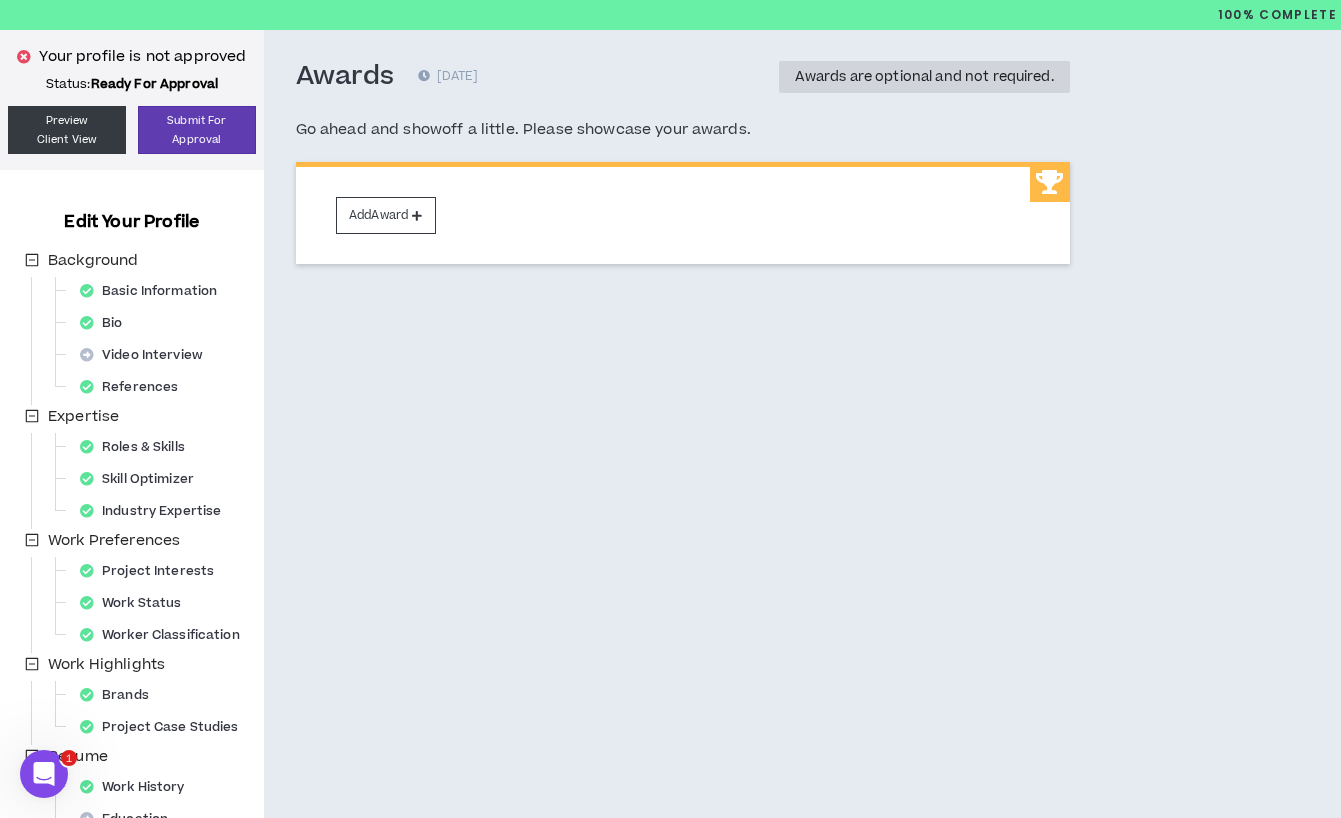 scroll, scrollTop: 222, scrollLeft: 0, axis: vertical 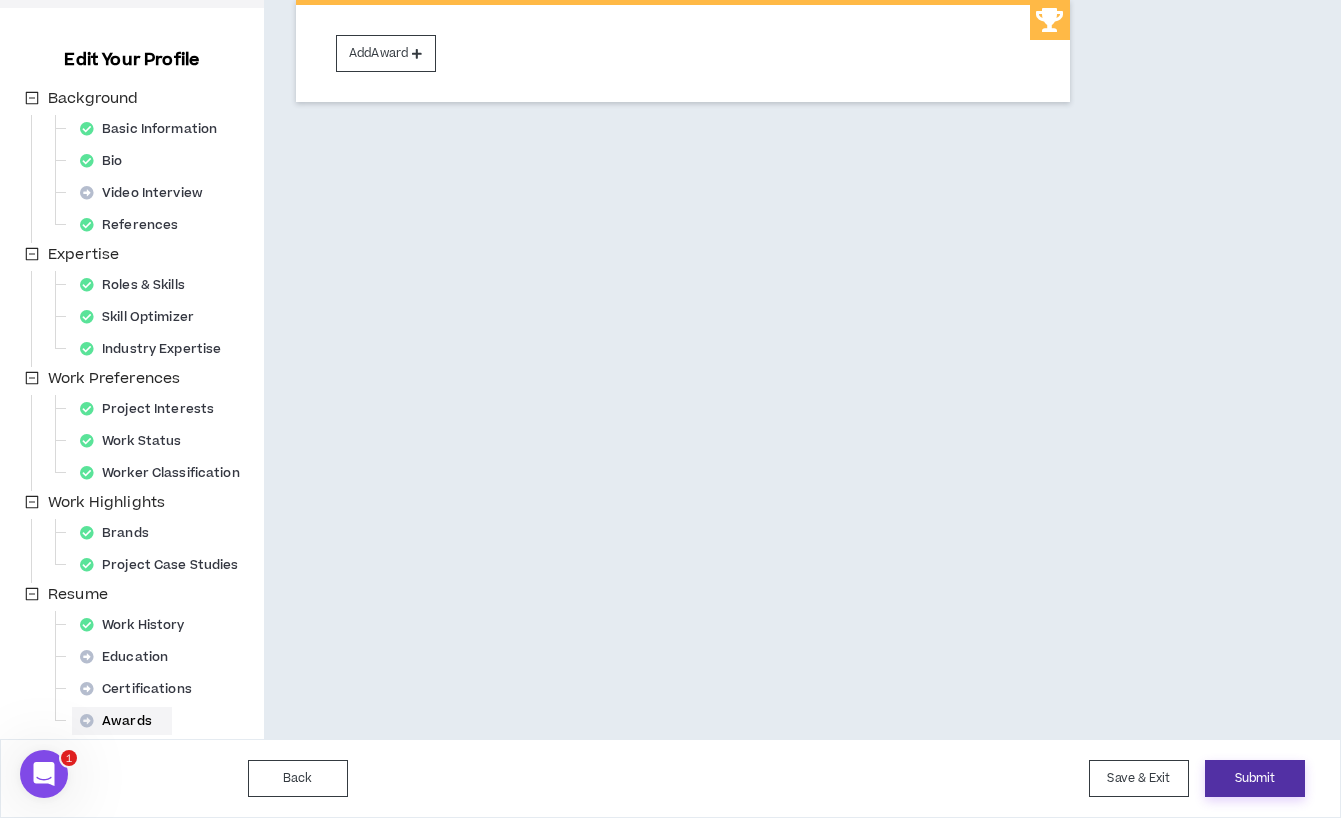 click on "Submit" at bounding box center (1255, 778) 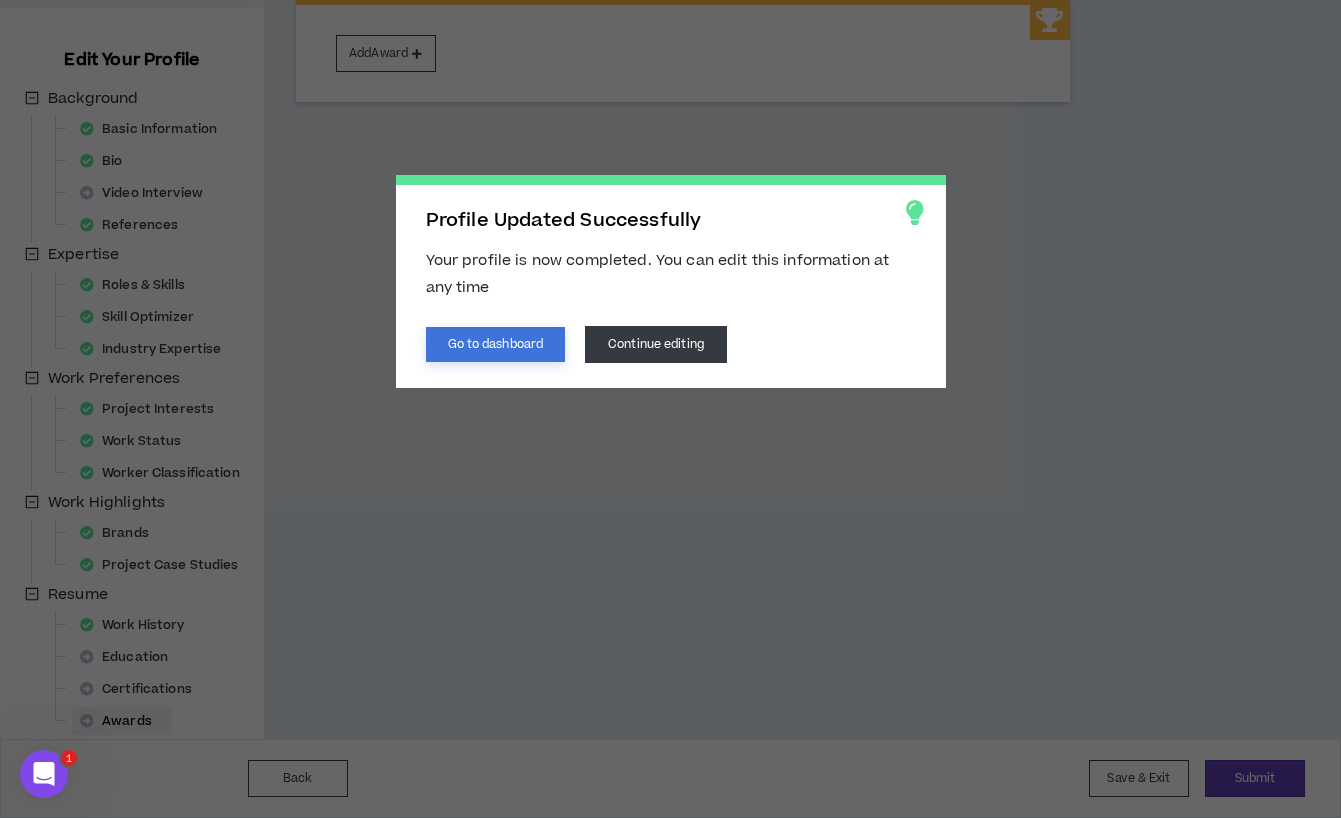 click on "Go to dashboard" at bounding box center (496, 344) 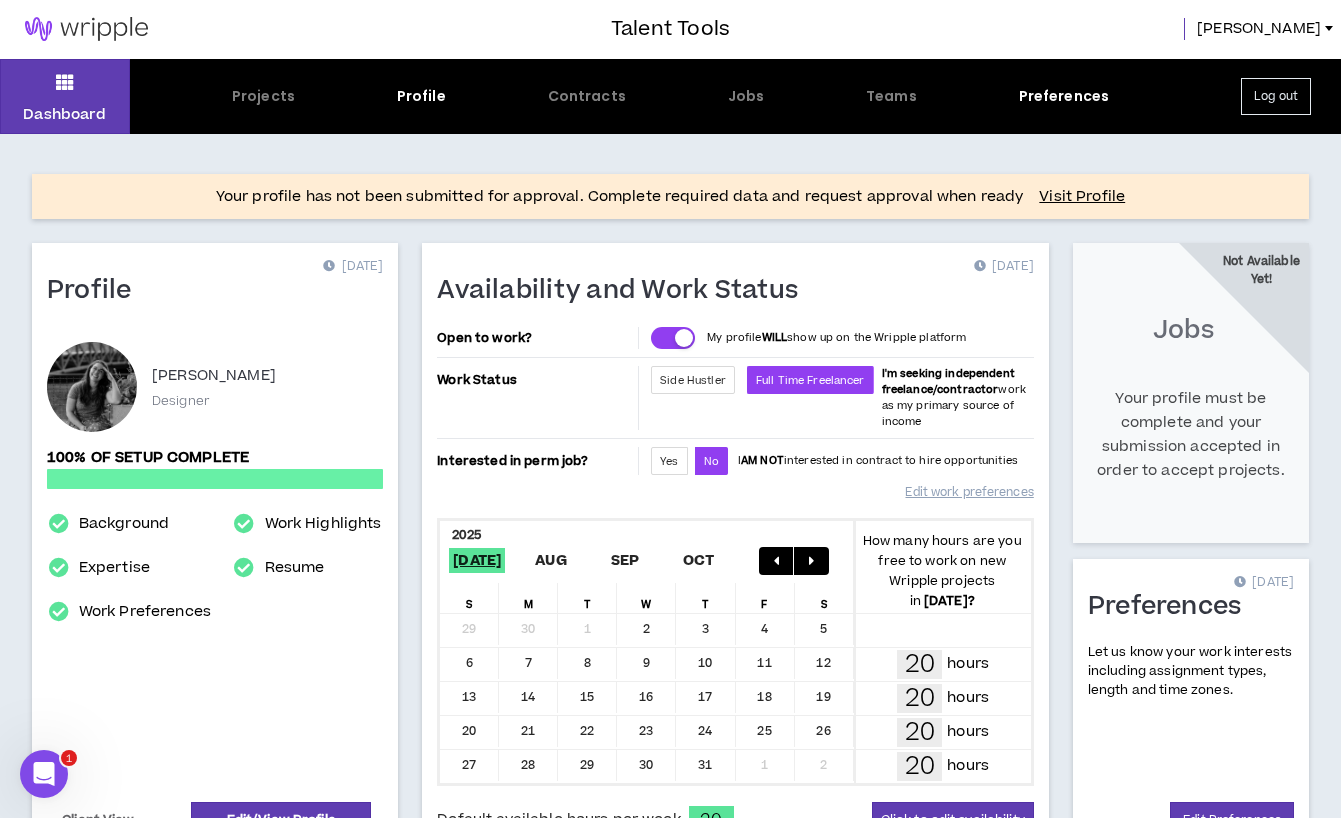 scroll, scrollTop: 0, scrollLeft: 0, axis: both 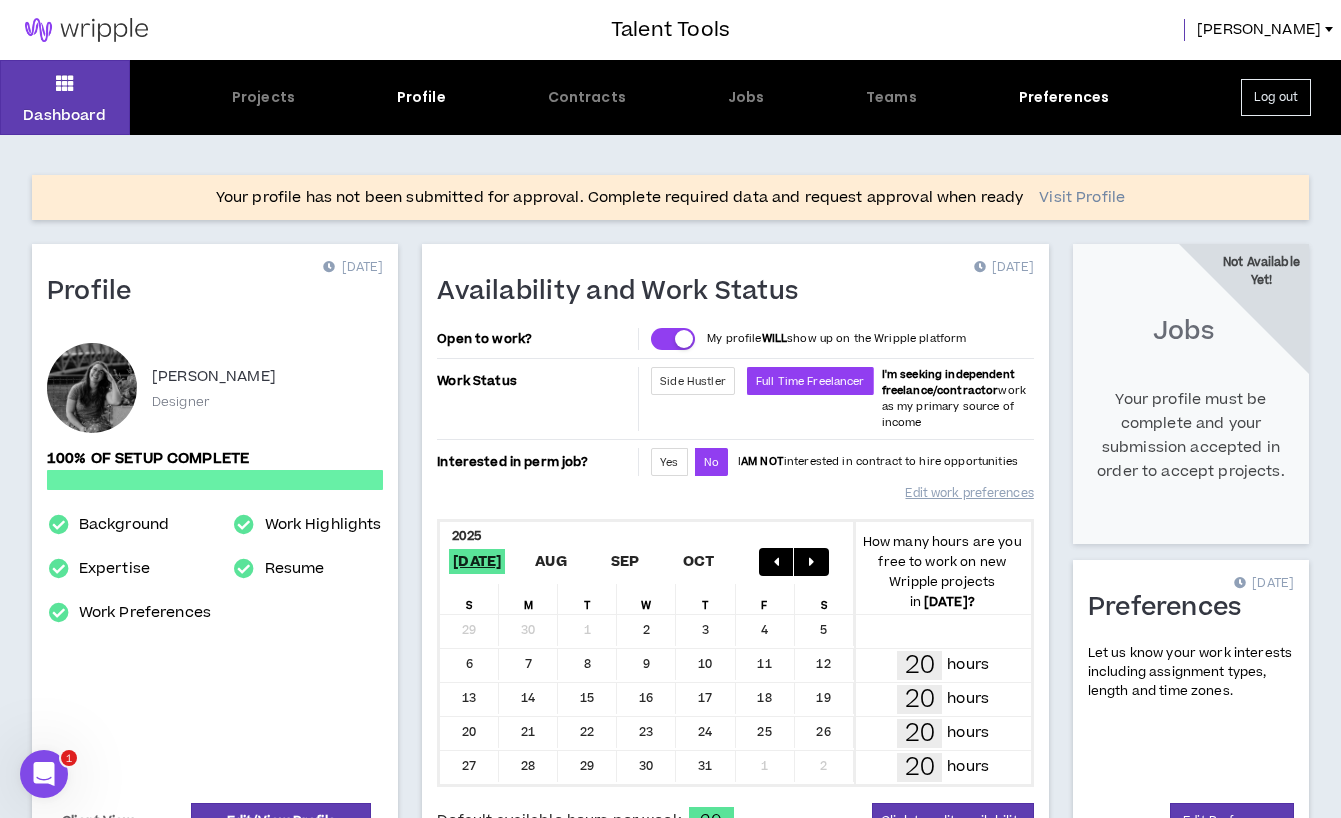 click on "Visit Profile" at bounding box center [1082, 198] 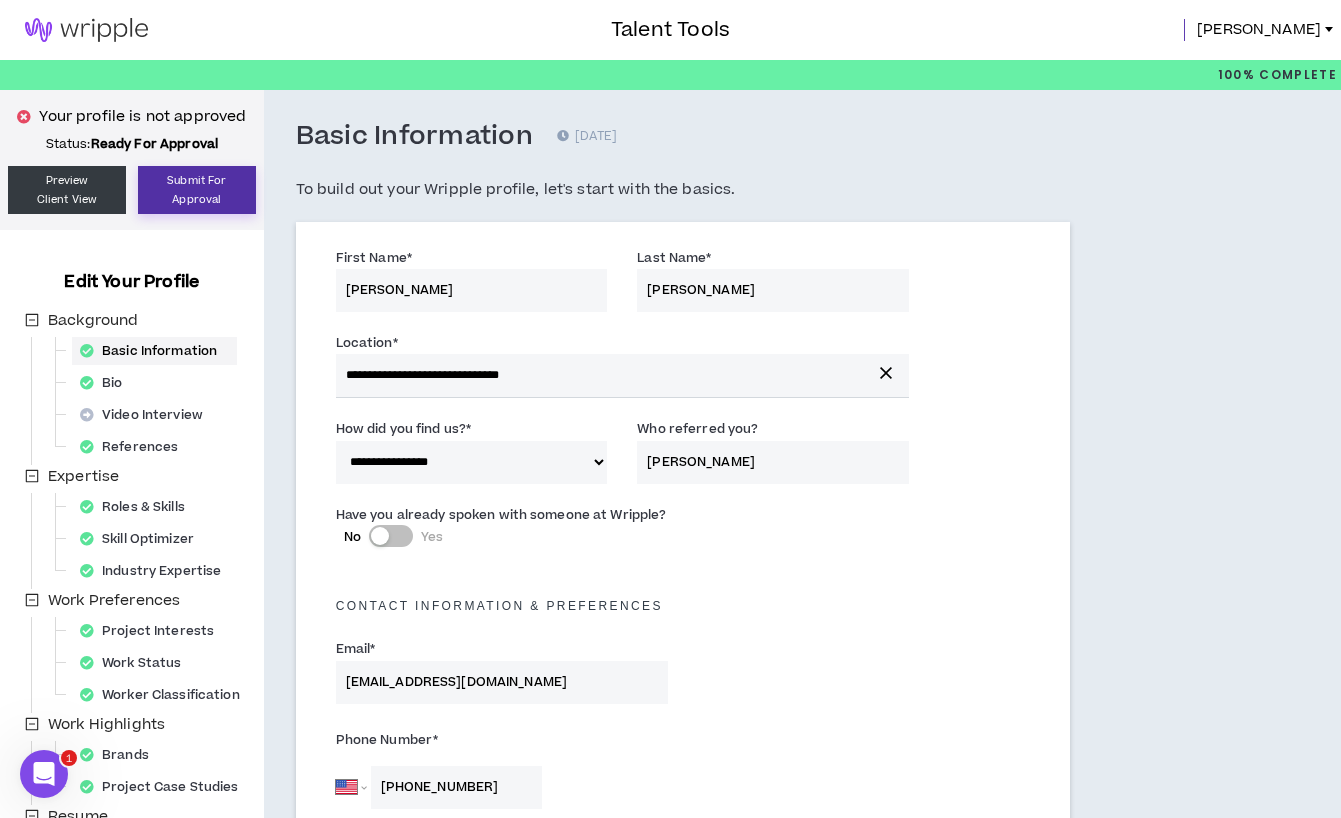 click on "Submit For   Approval" at bounding box center (197, 190) 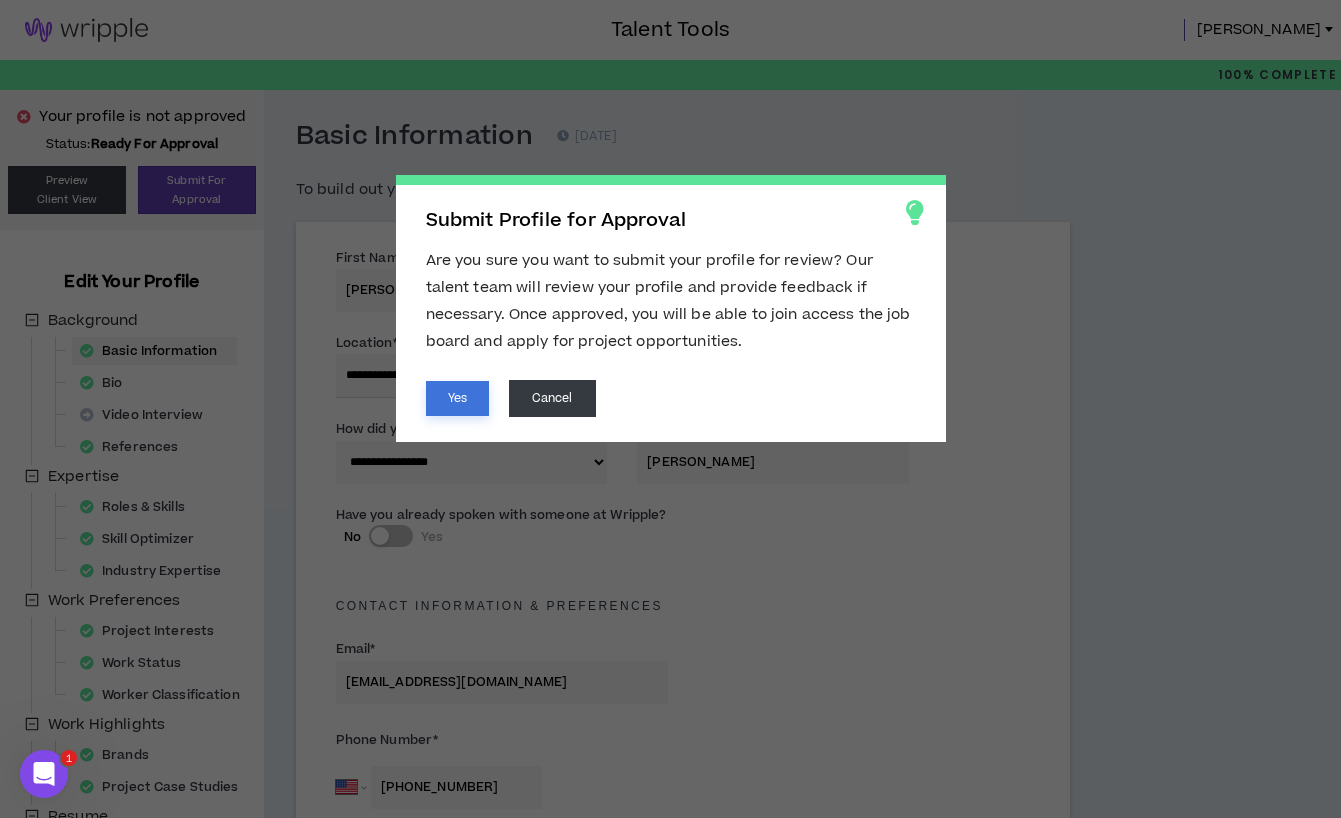 click on "Yes" at bounding box center (457, 398) 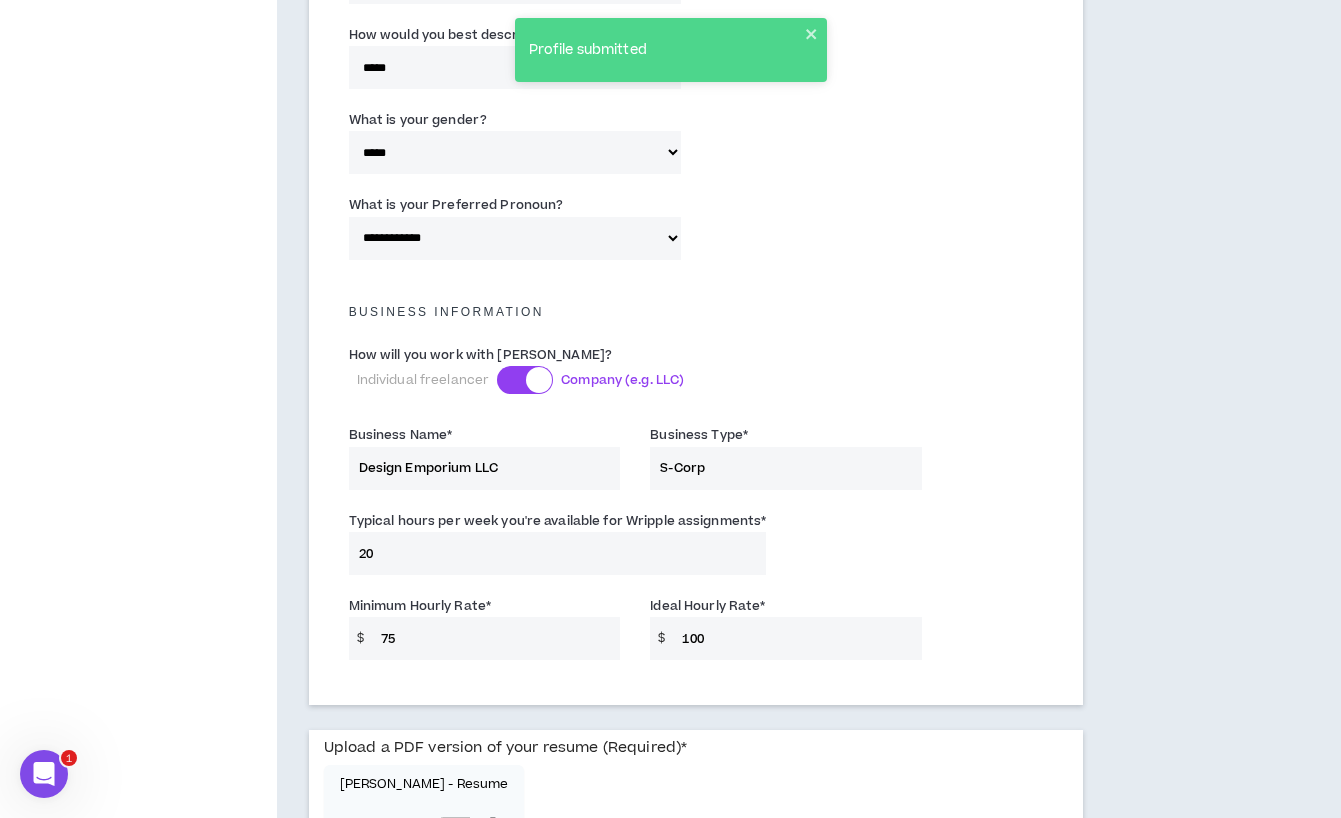 scroll, scrollTop: 1477, scrollLeft: 0, axis: vertical 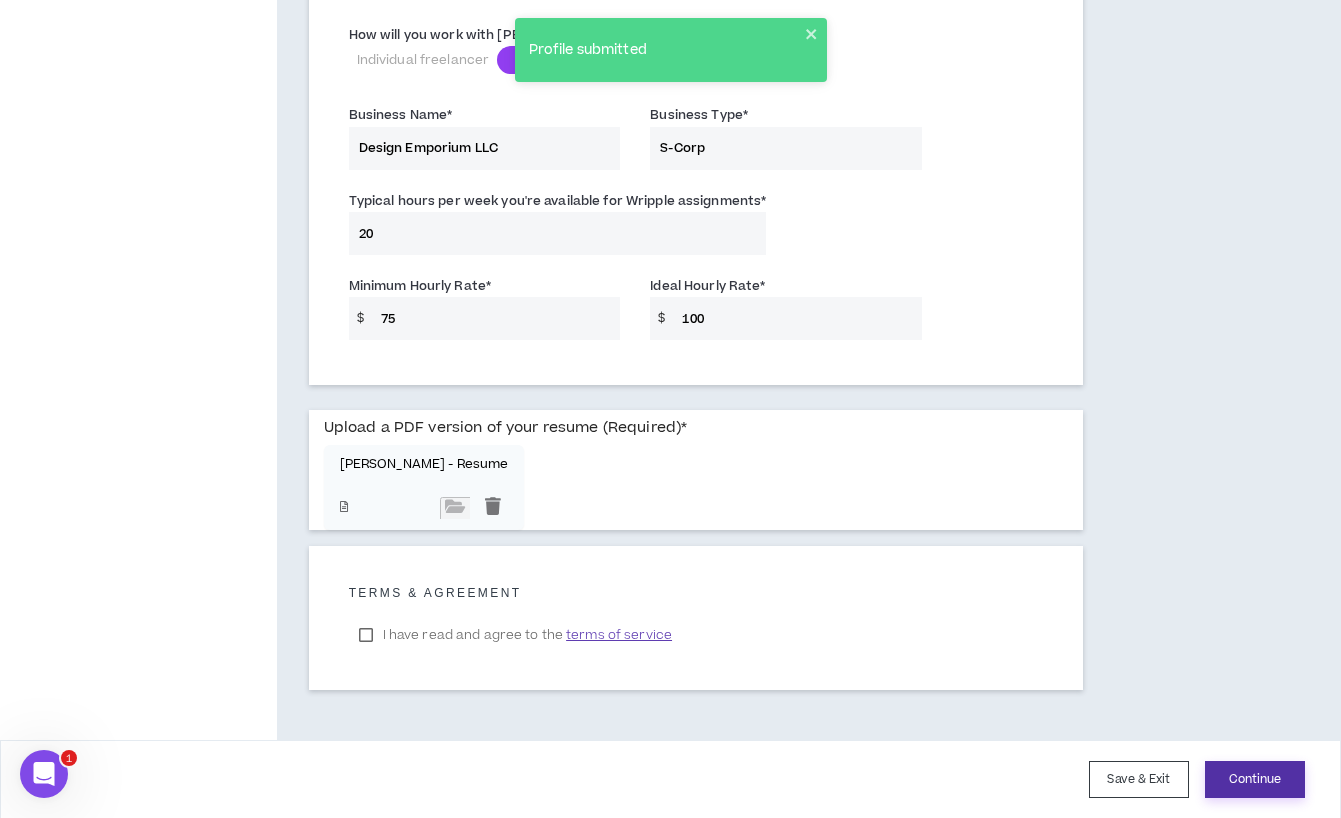 click on "Continue" at bounding box center [1255, 779] 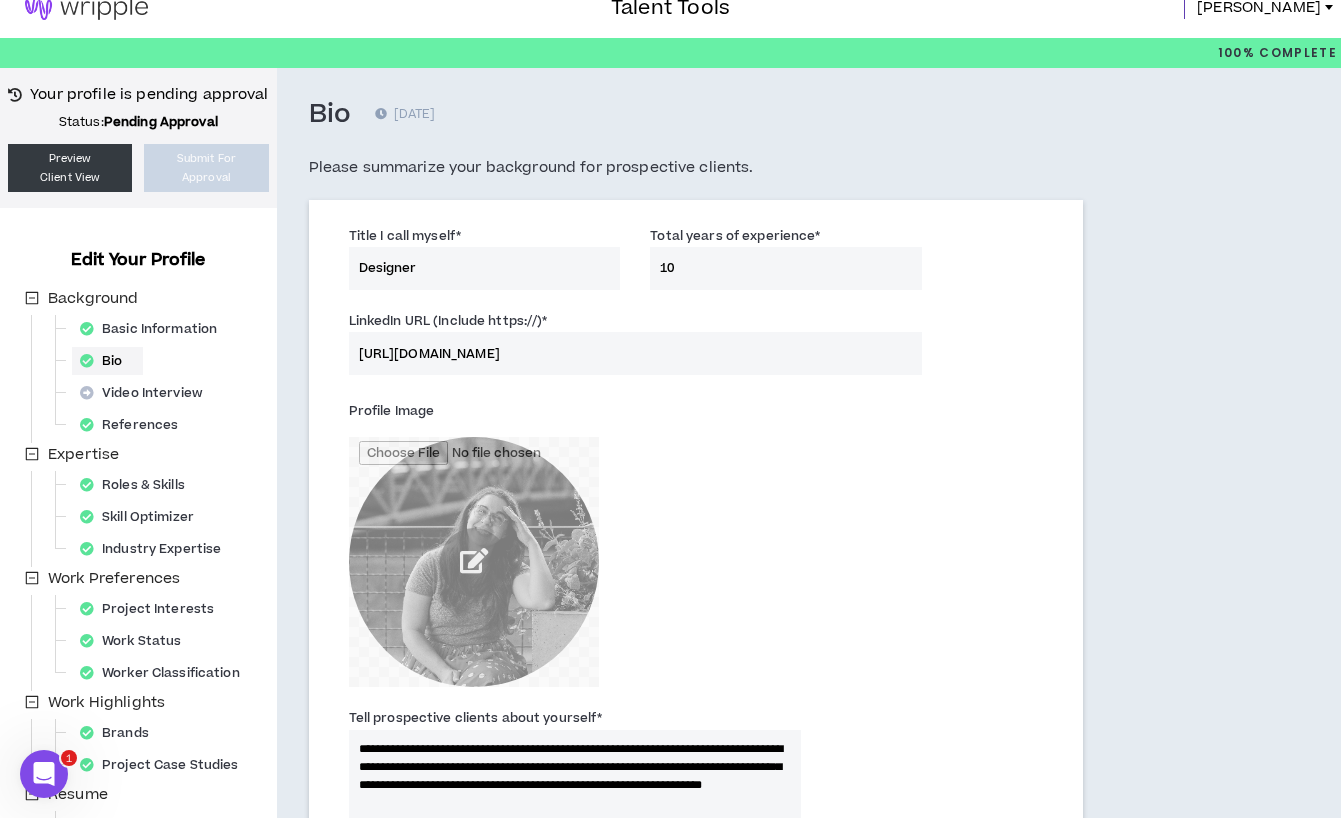 scroll, scrollTop: 1101, scrollLeft: 0, axis: vertical 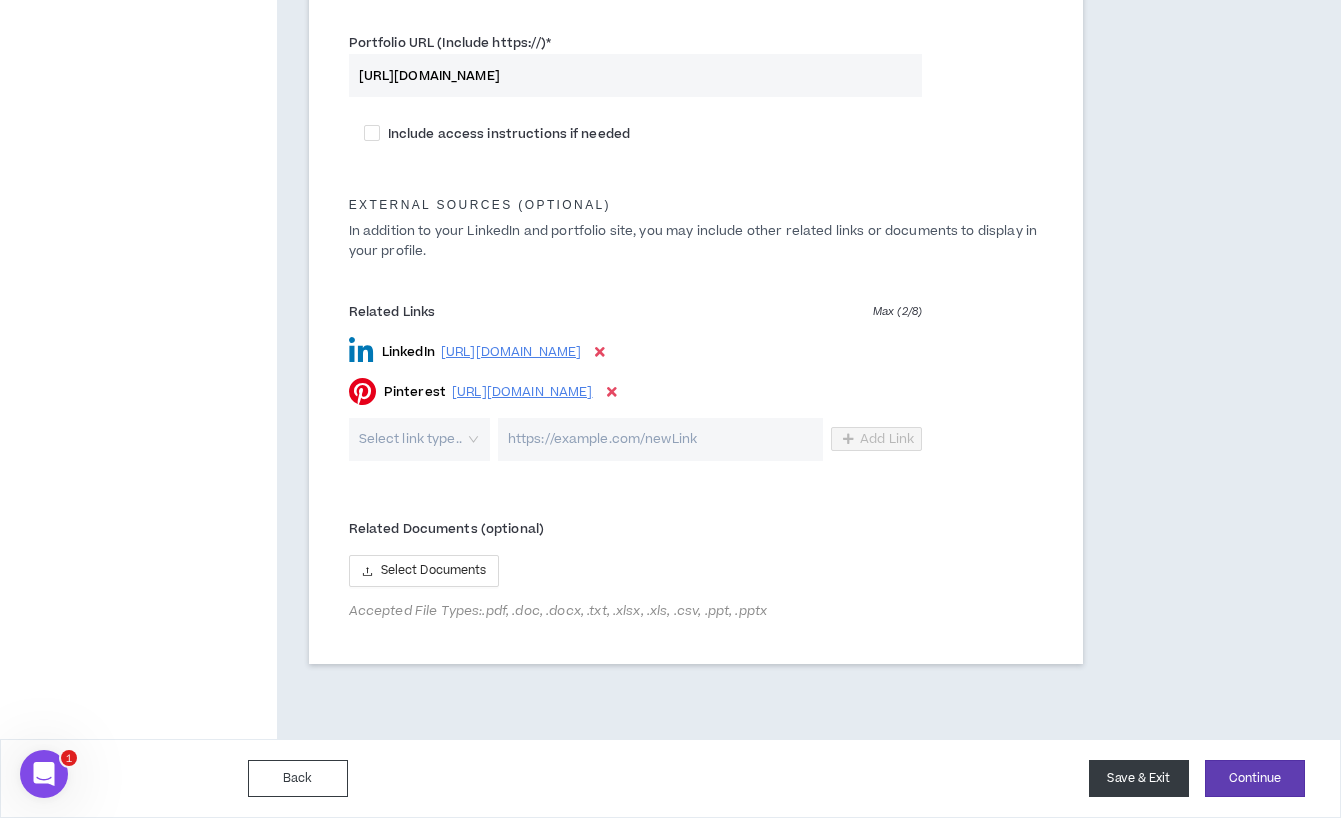 click on "Save & Exit" at bounding box center (1139, 778) 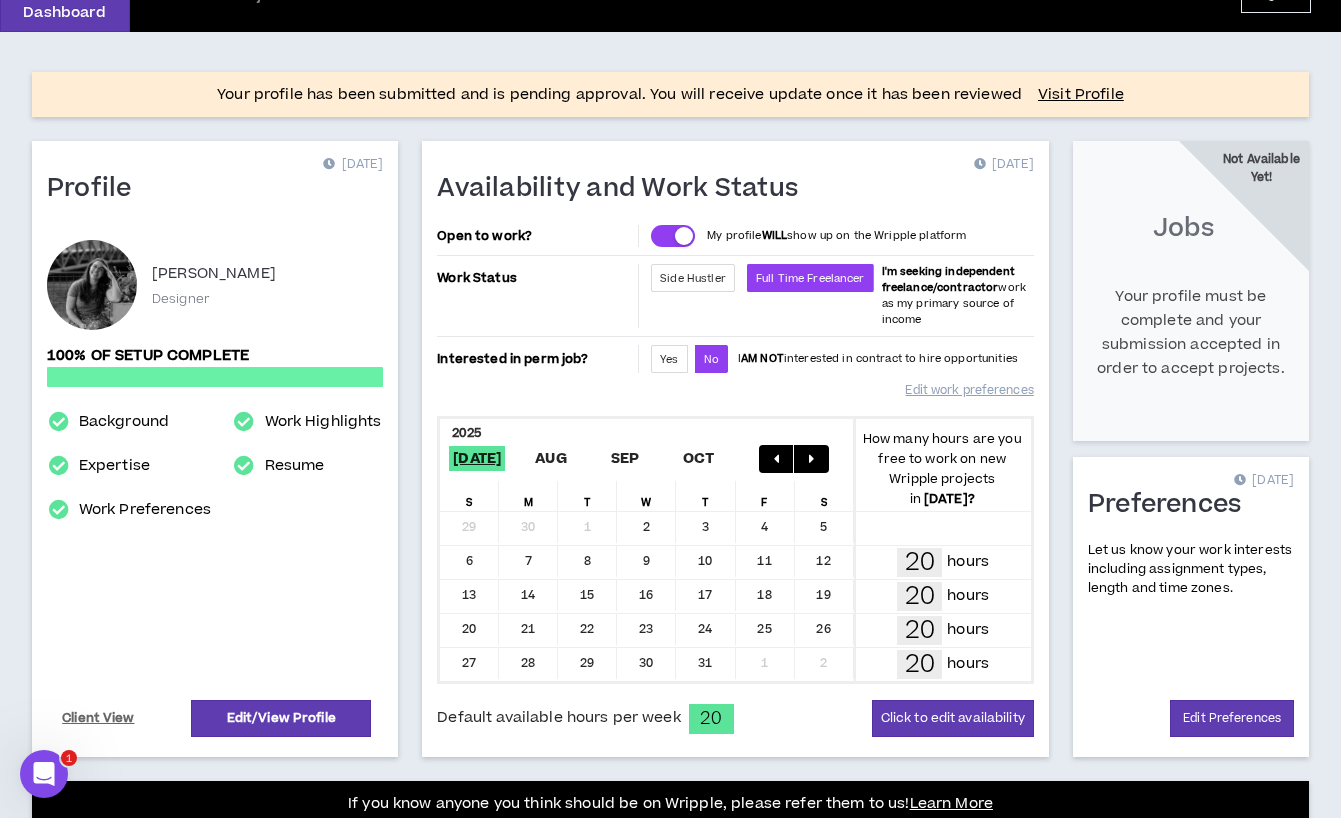 scroll, scrollTop: 117, scrollLeft: 0, axis: vertical 